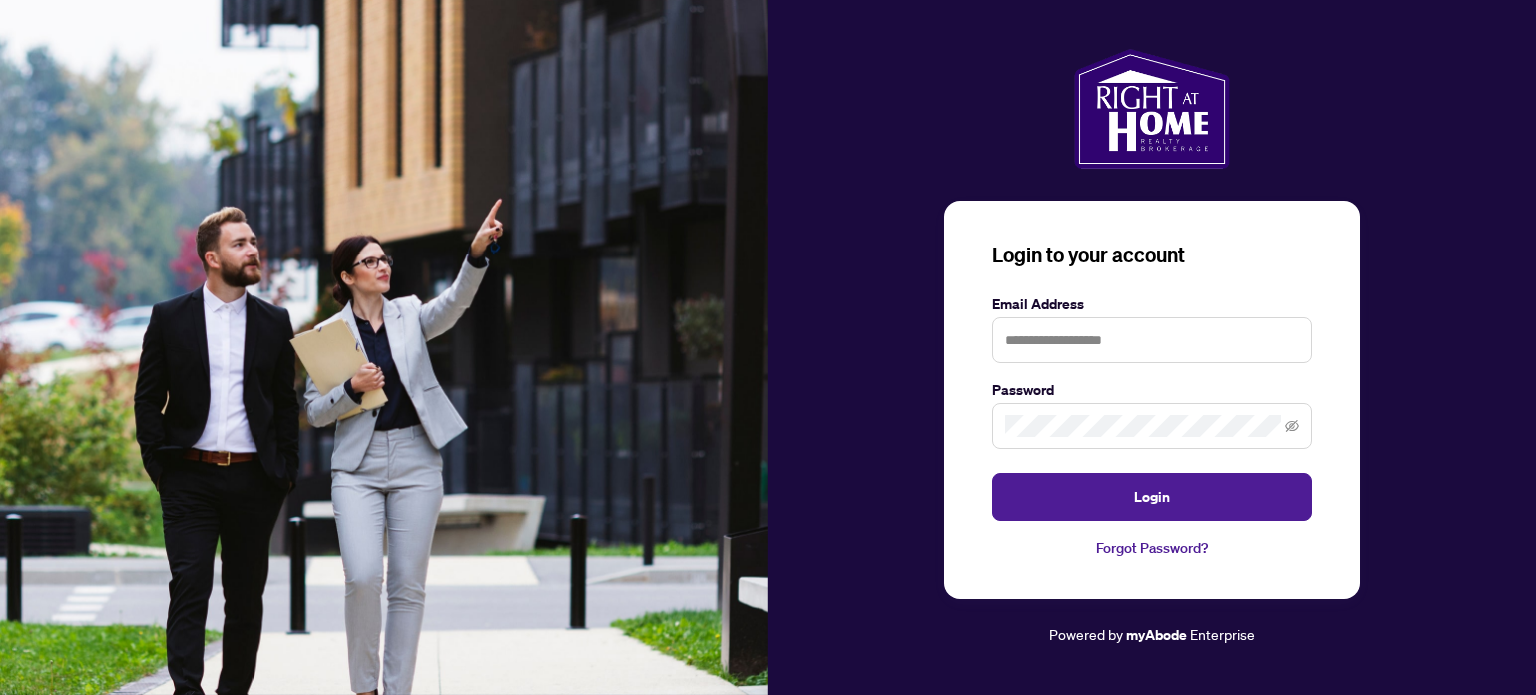 scroll, scrollTop: 0, scrollLeft: 0, axis: both 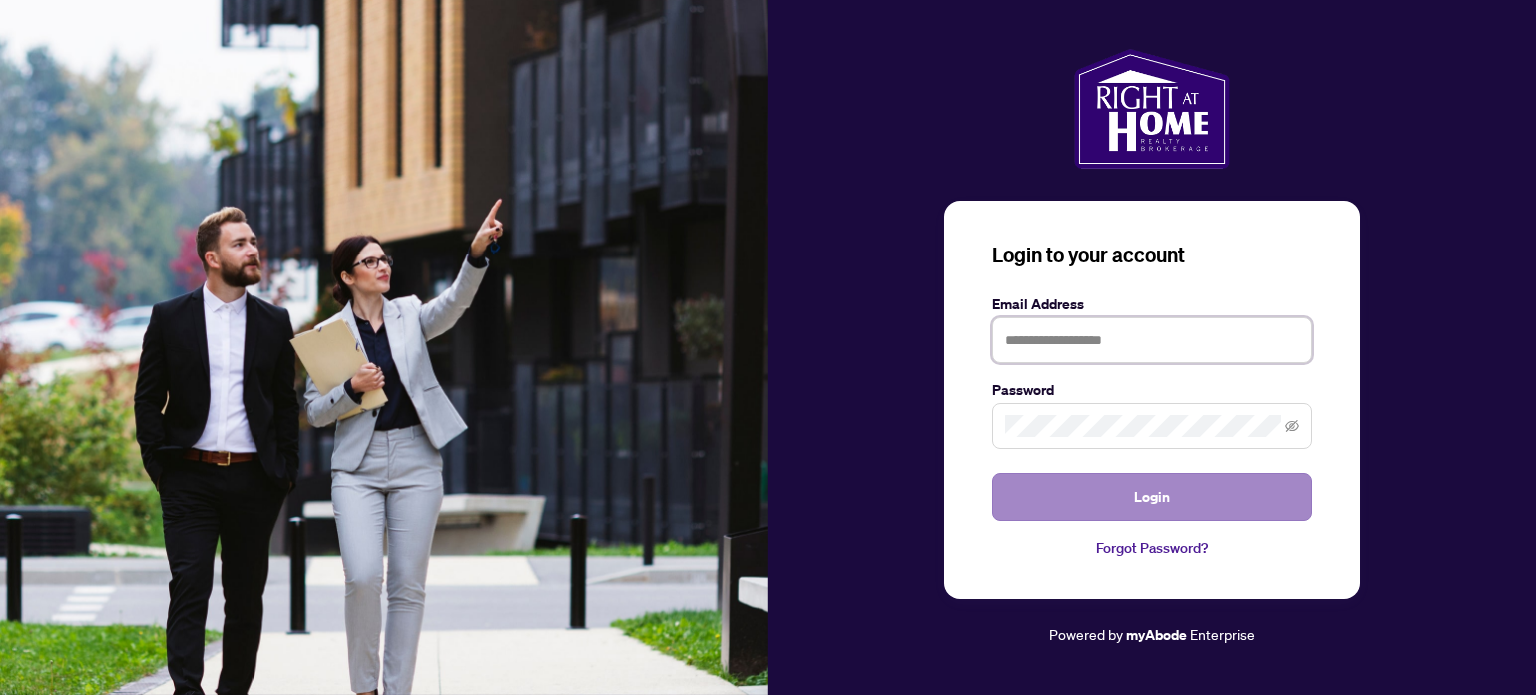 type on "**********" 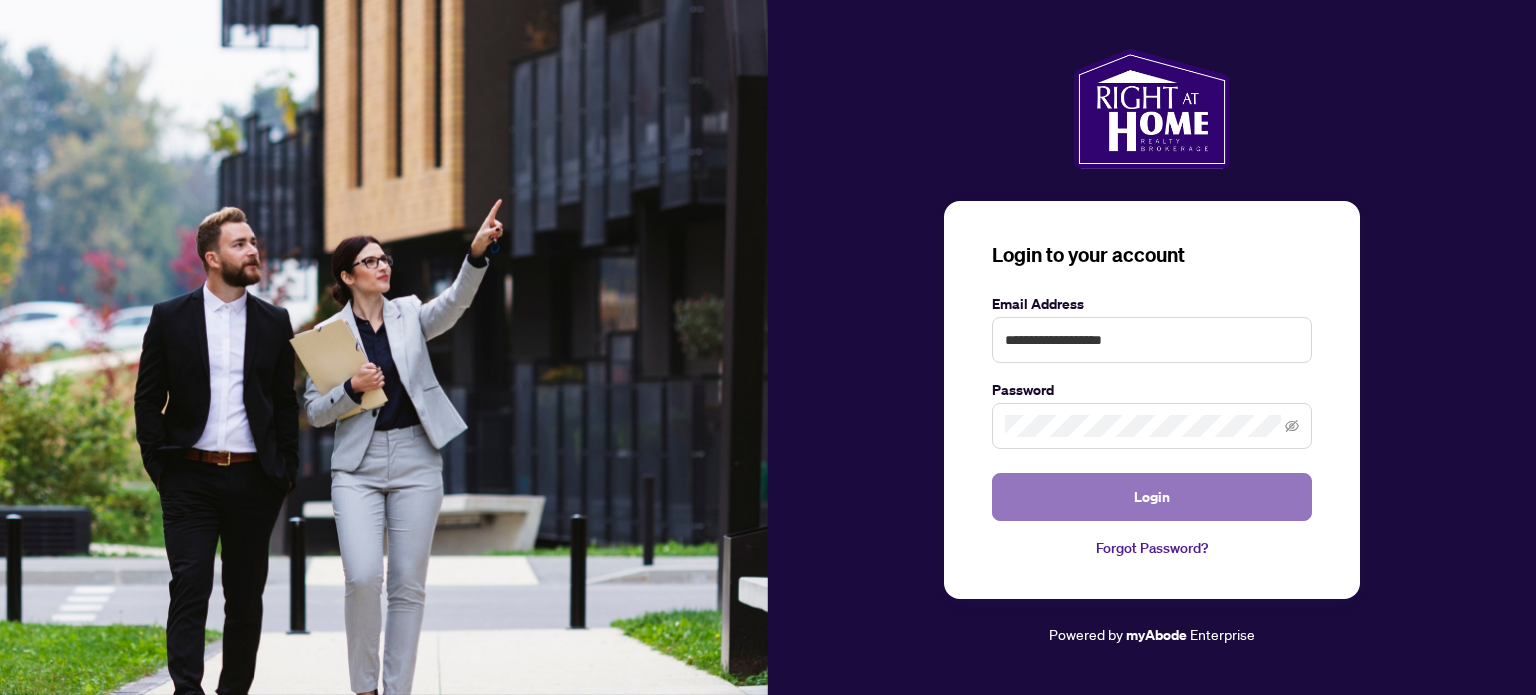 click on "Login" at bounding box center [1152, 497] 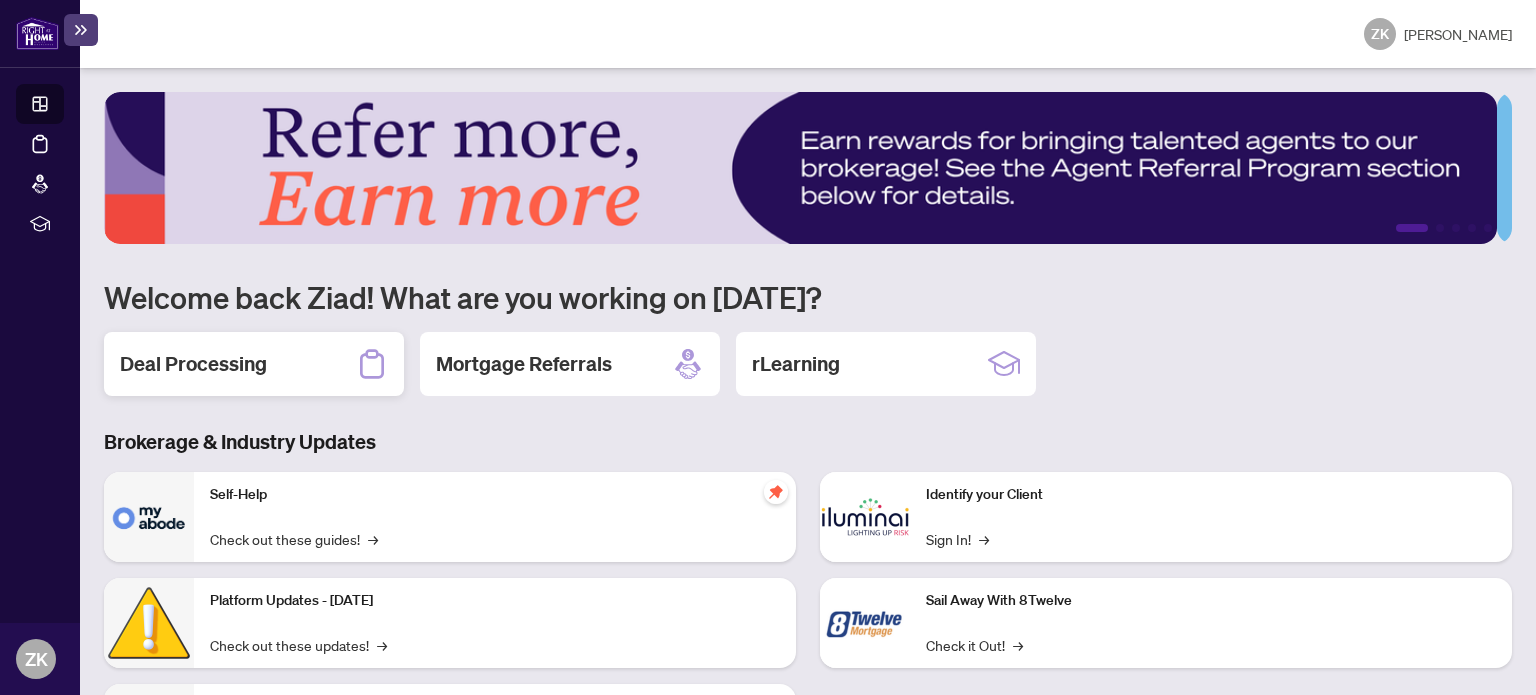 click on "Deal Processing" at bounding box center [193, 364] 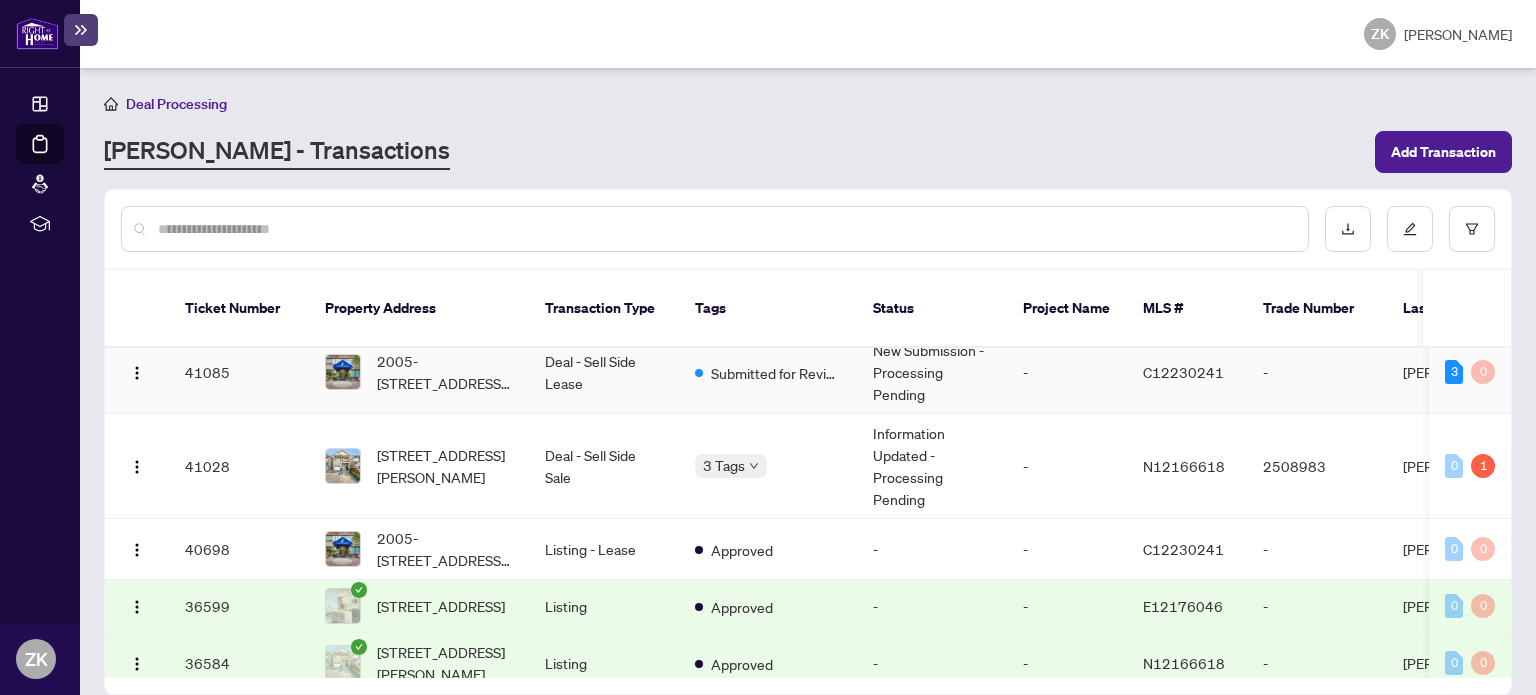 scroll, scrollTop: 0, scrollLeft: 0, axis: both 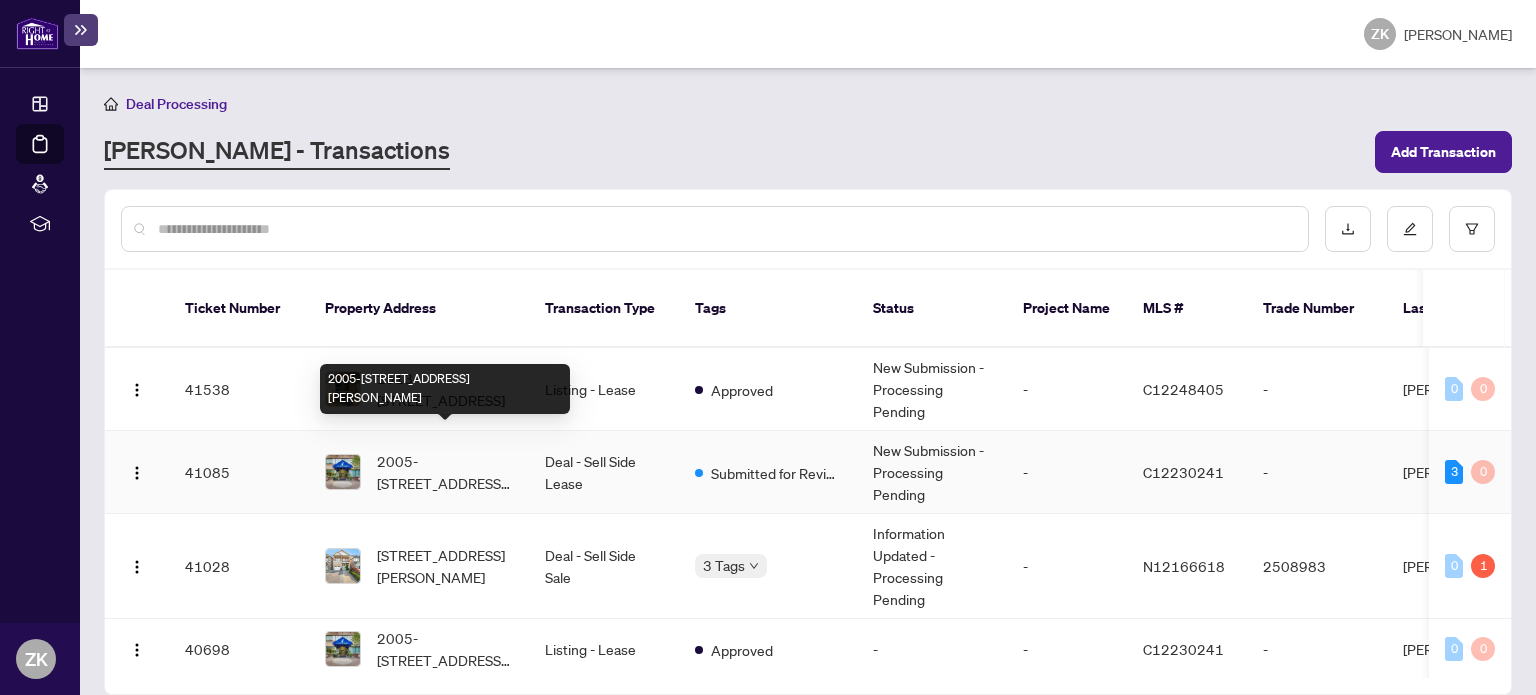 click on "2005-[STREET_ADDRESS][PERSON_NAME]" at bounding box center [445, 472] 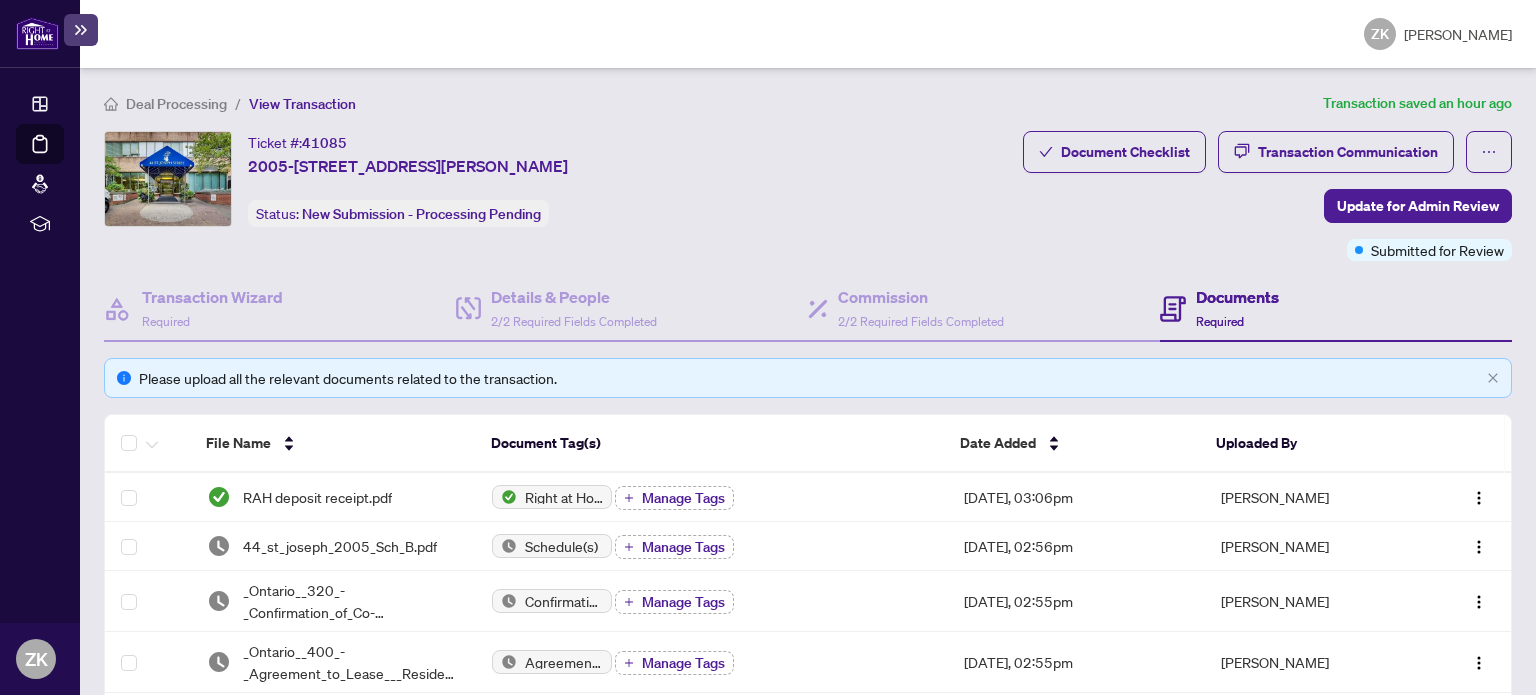scroll, scrollTop: 200, scrollLeft: 0, axis: vertical 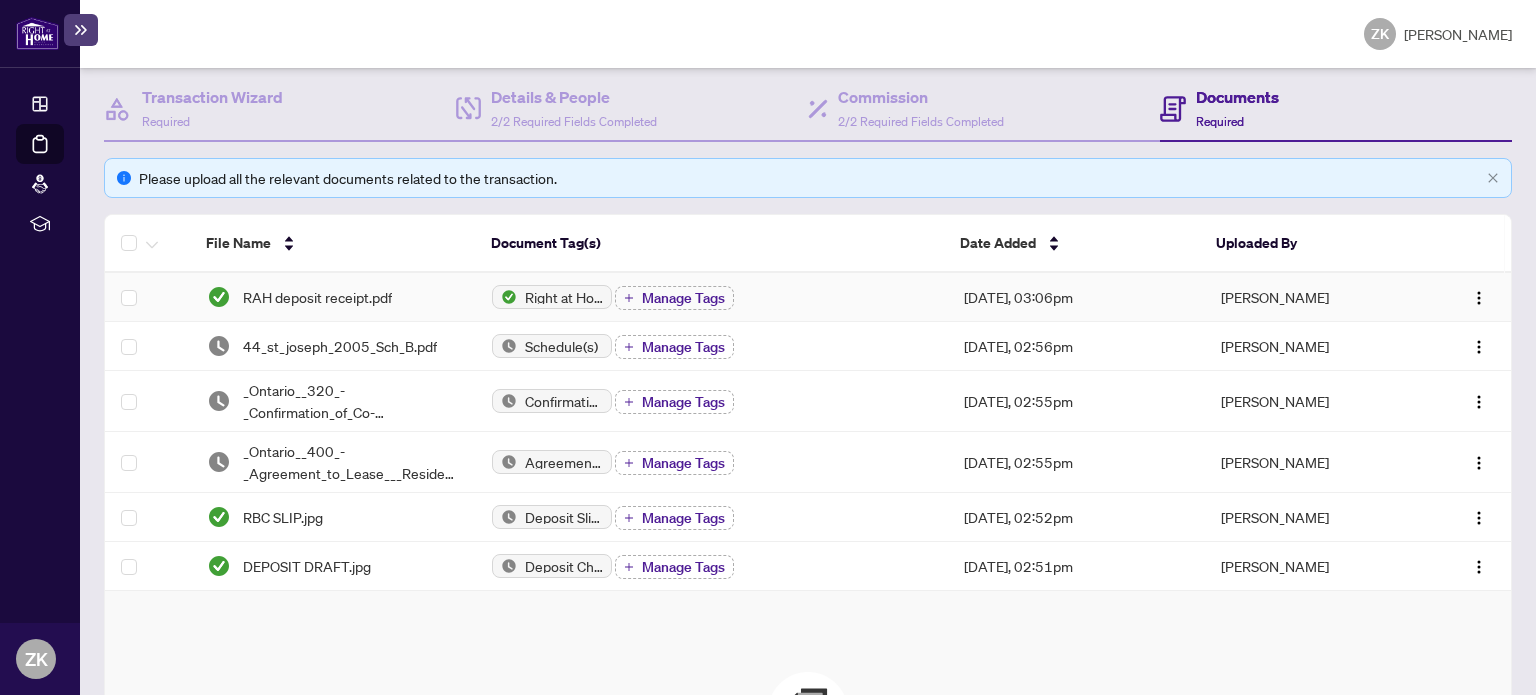 click on "RAH deposit receipt.pdf" at bounding box center (317, 297) 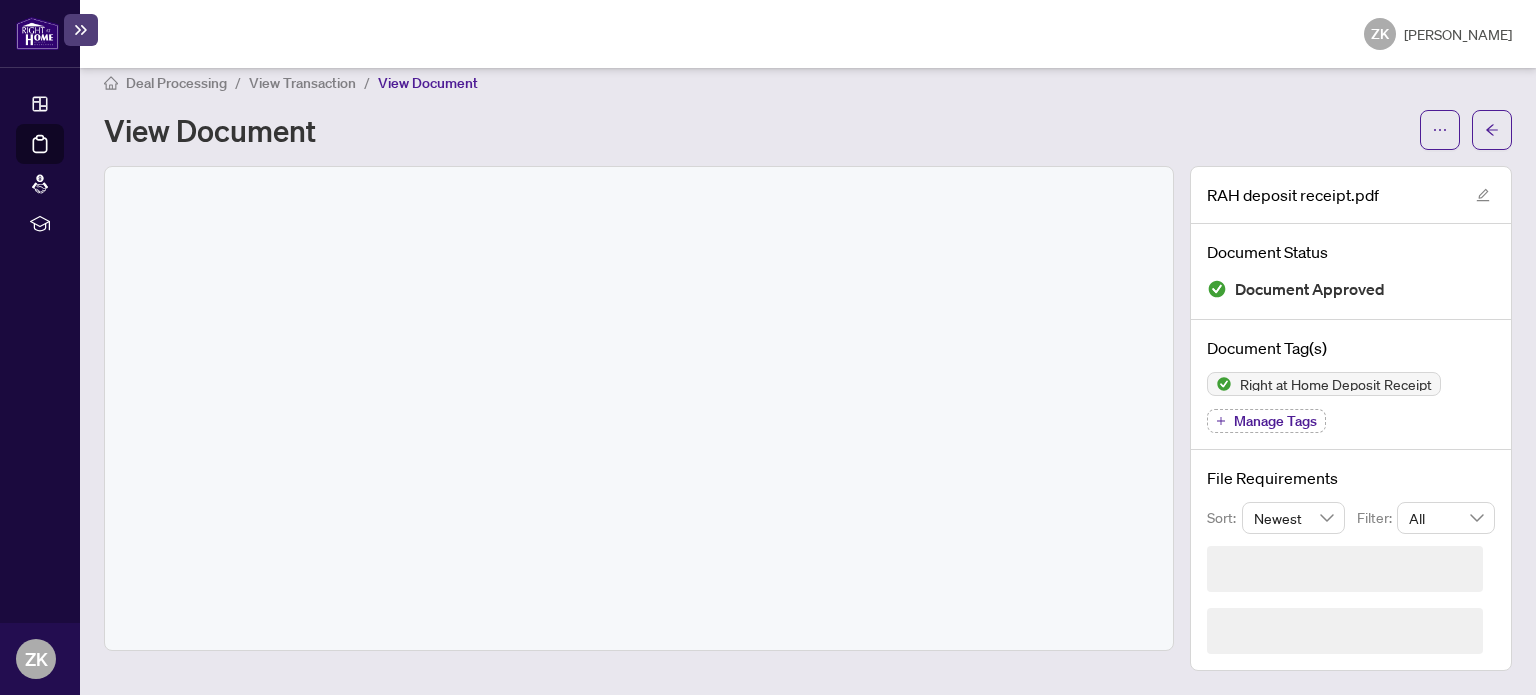 scroll, scrollTop: 0, scrollLeft: 0, axis: both 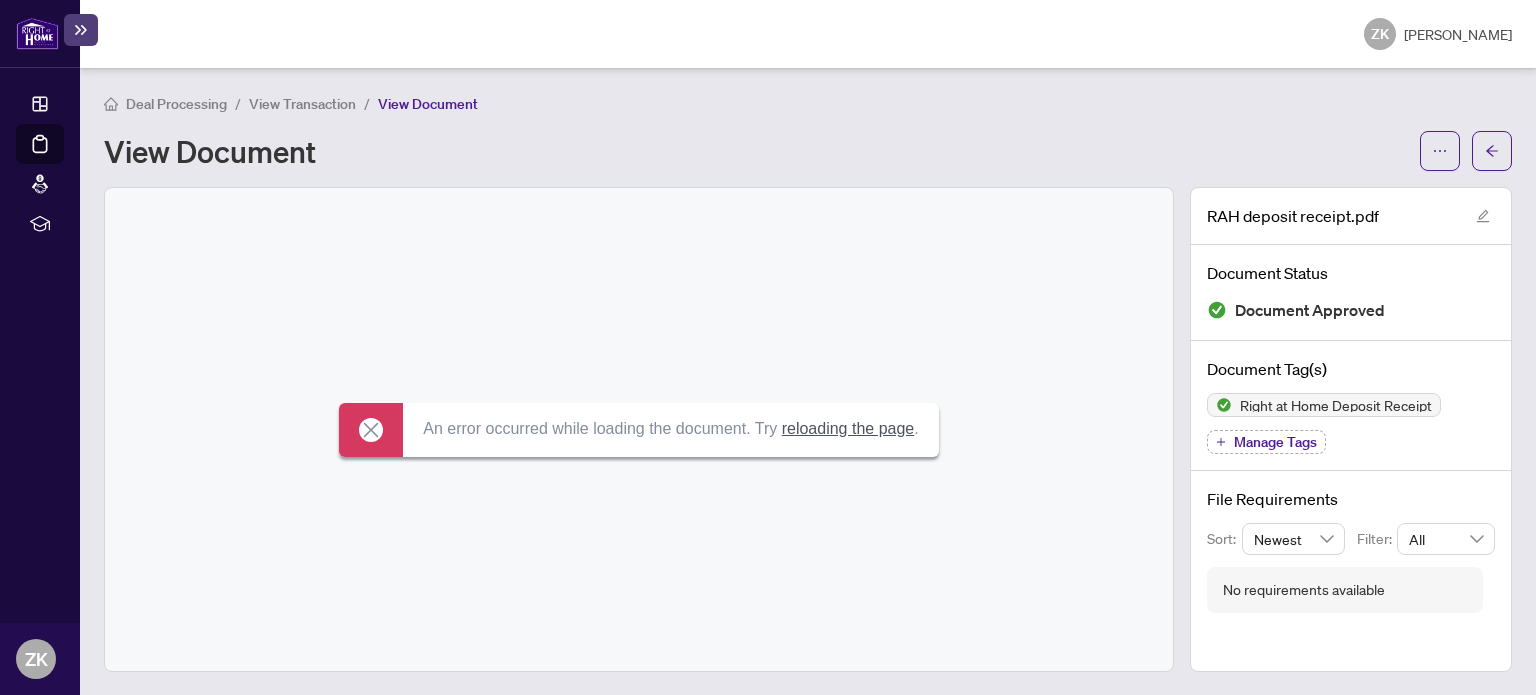 click 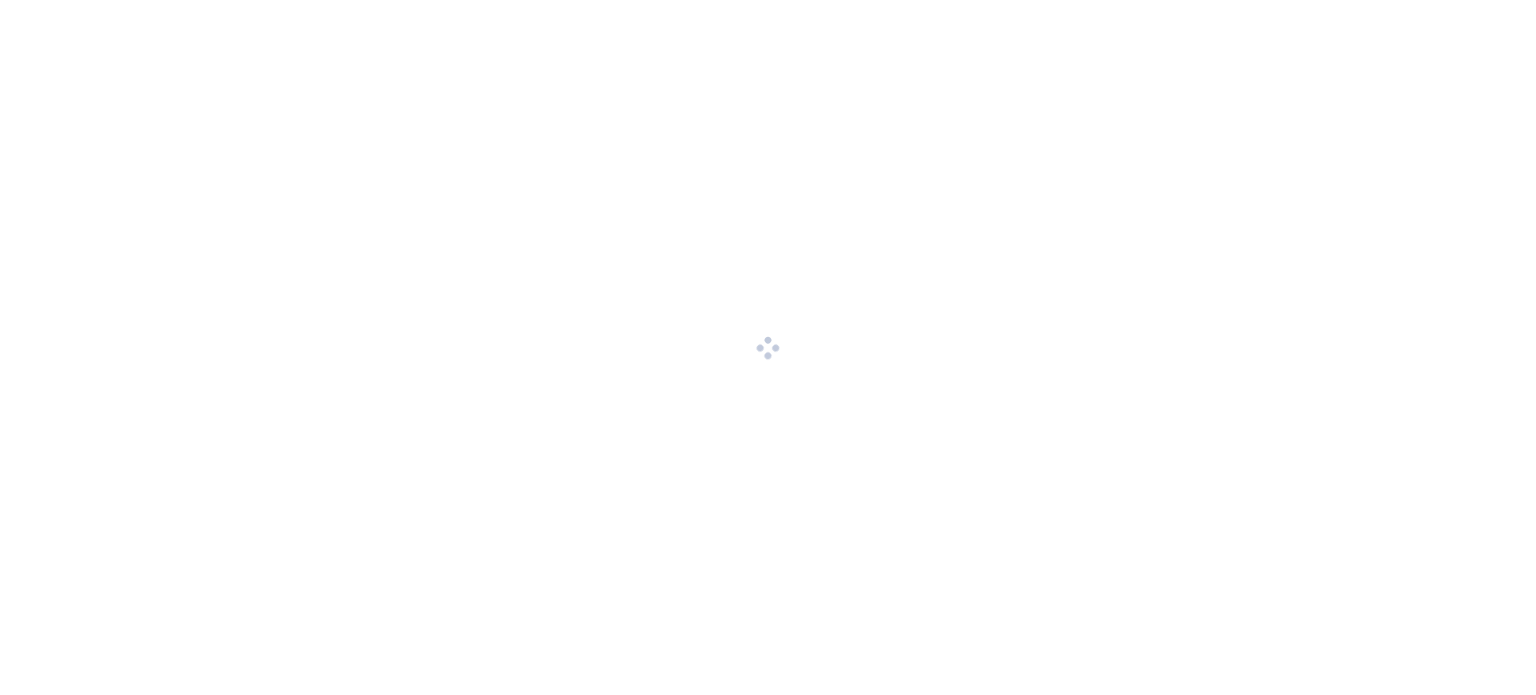 scroll, scrollTop: 0, scrollLeft: 0, axis: both 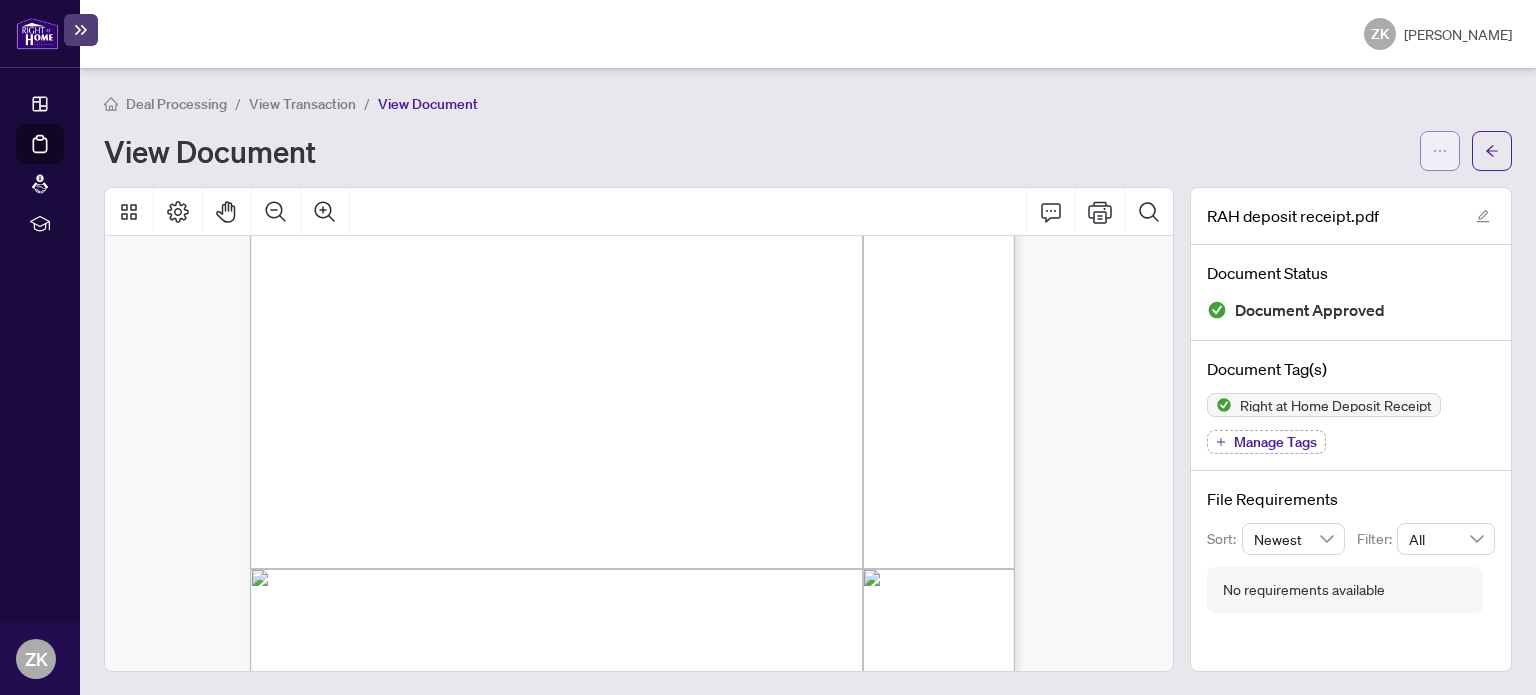 click at bounding box center [1440, 151] 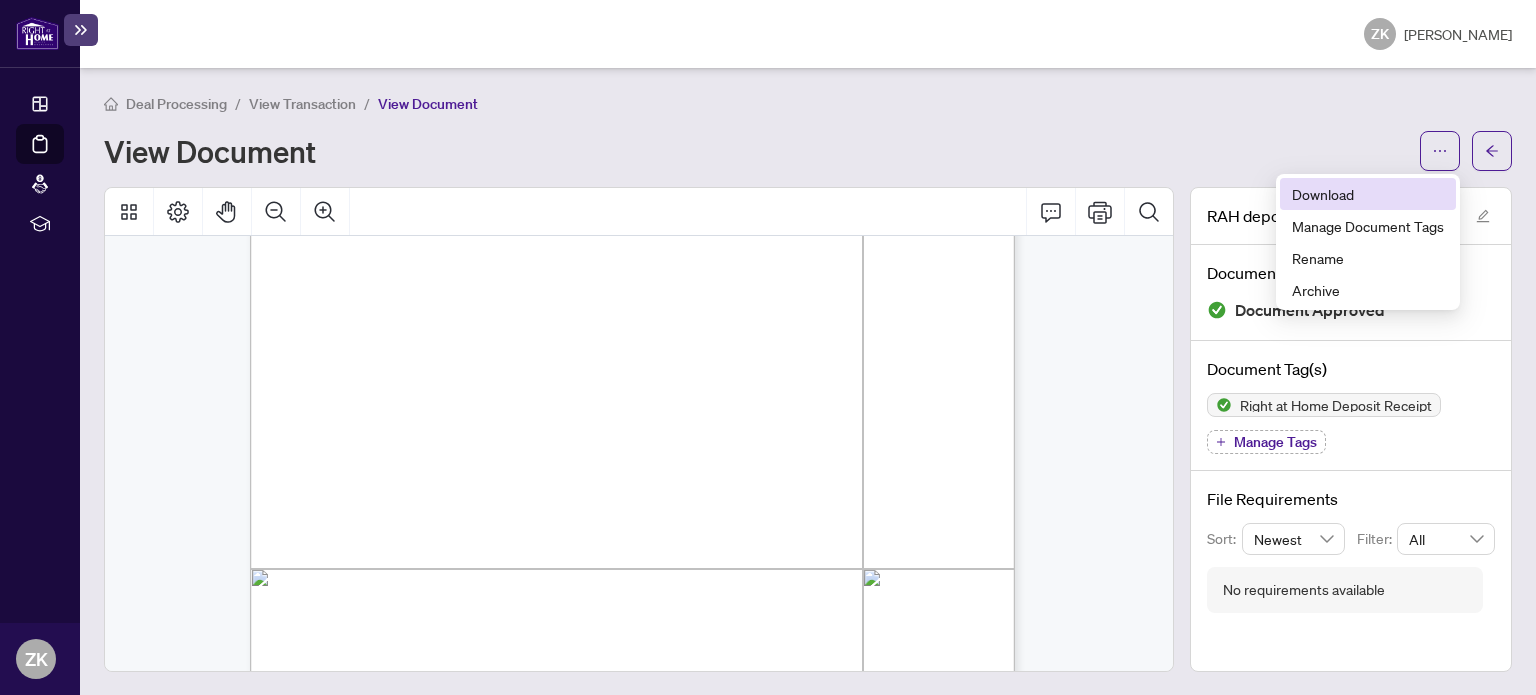 click on "Download" at bounding box center (1368, 194) 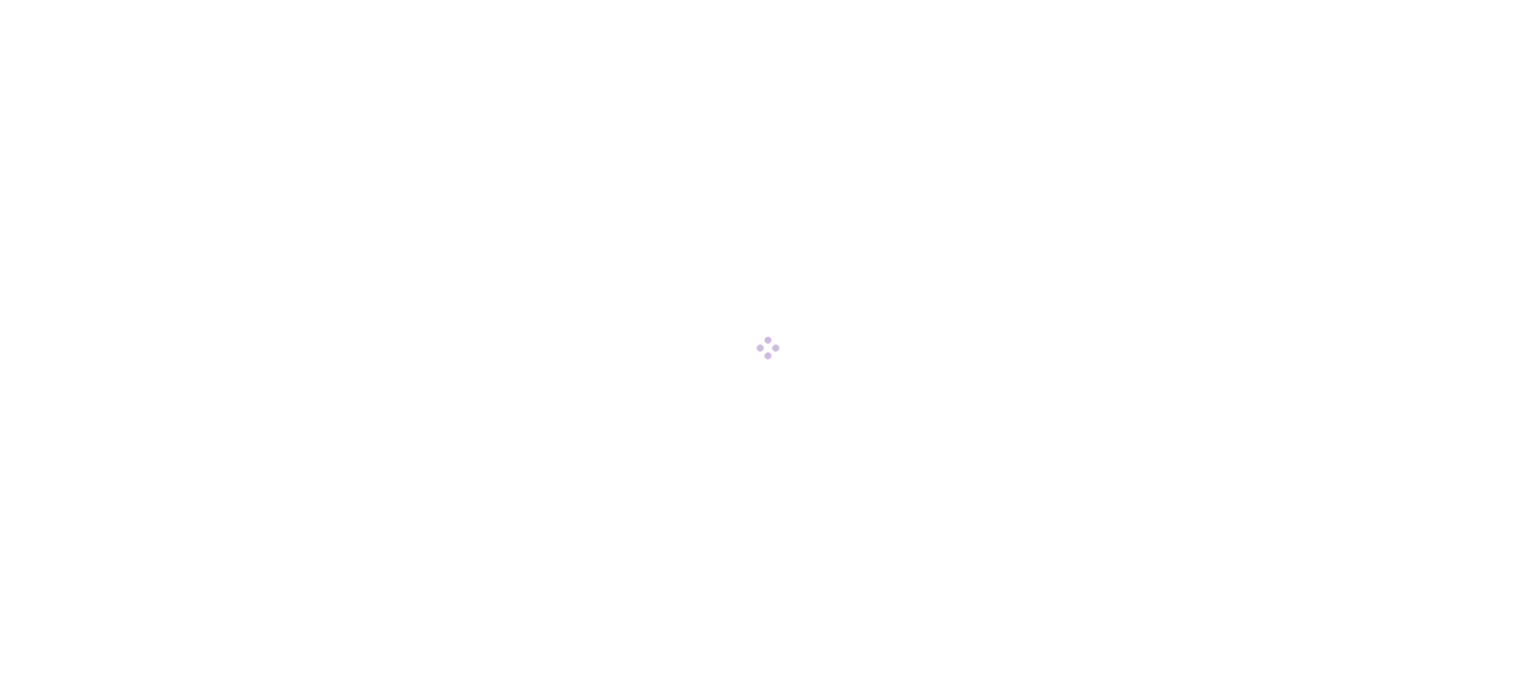 scroll, scrollTop: 0, scrollLeft: 0, axis: both 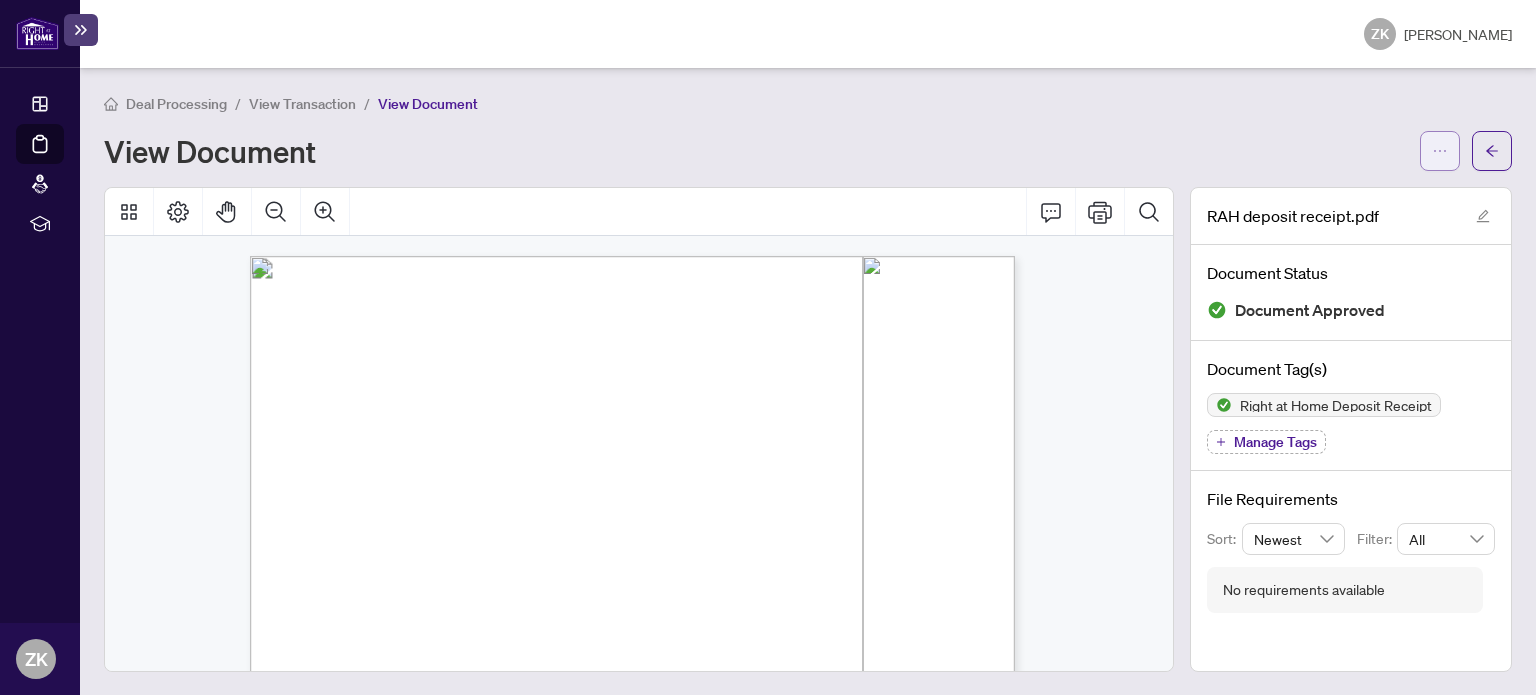 click 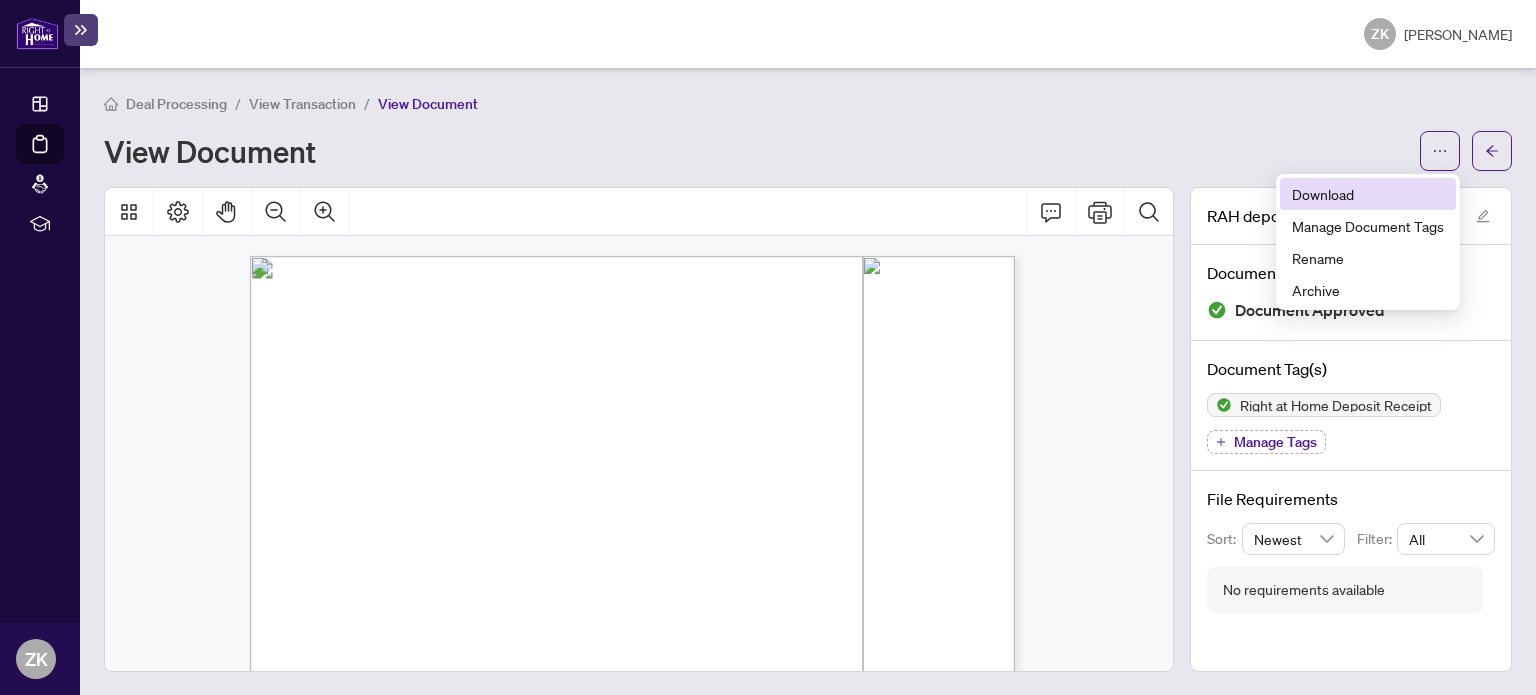 click on "Download" at bounding box center (1368, 194) 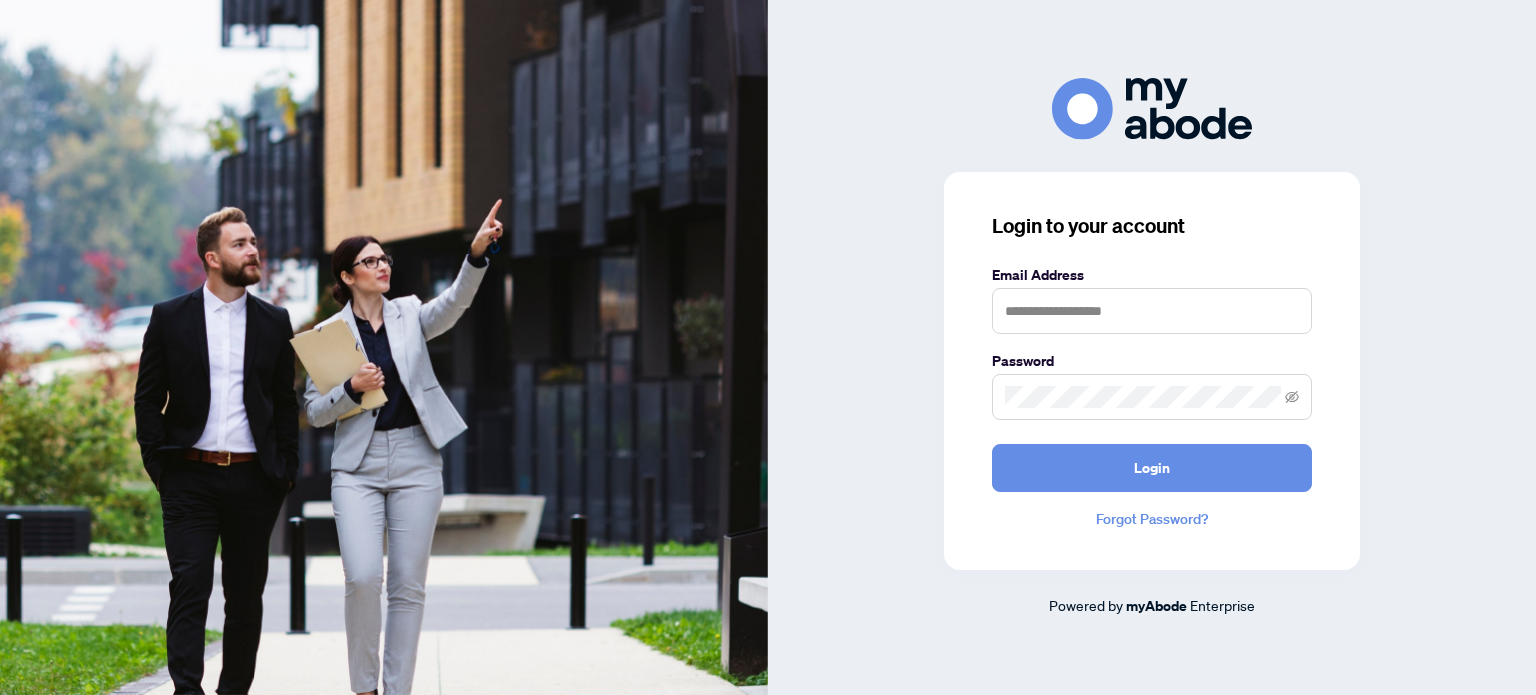 scroll, scrollTop: 0, scrollLeft: 0, axis: both 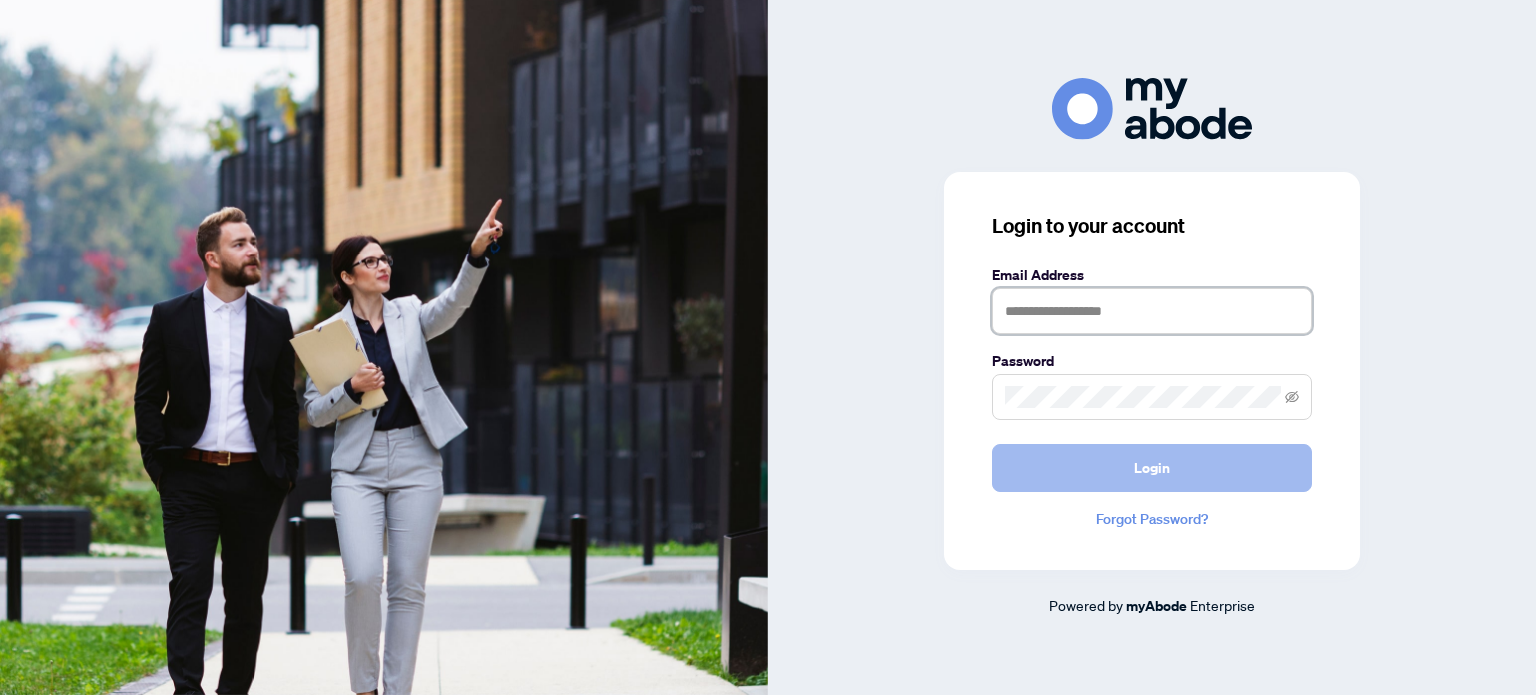 type on "**********" 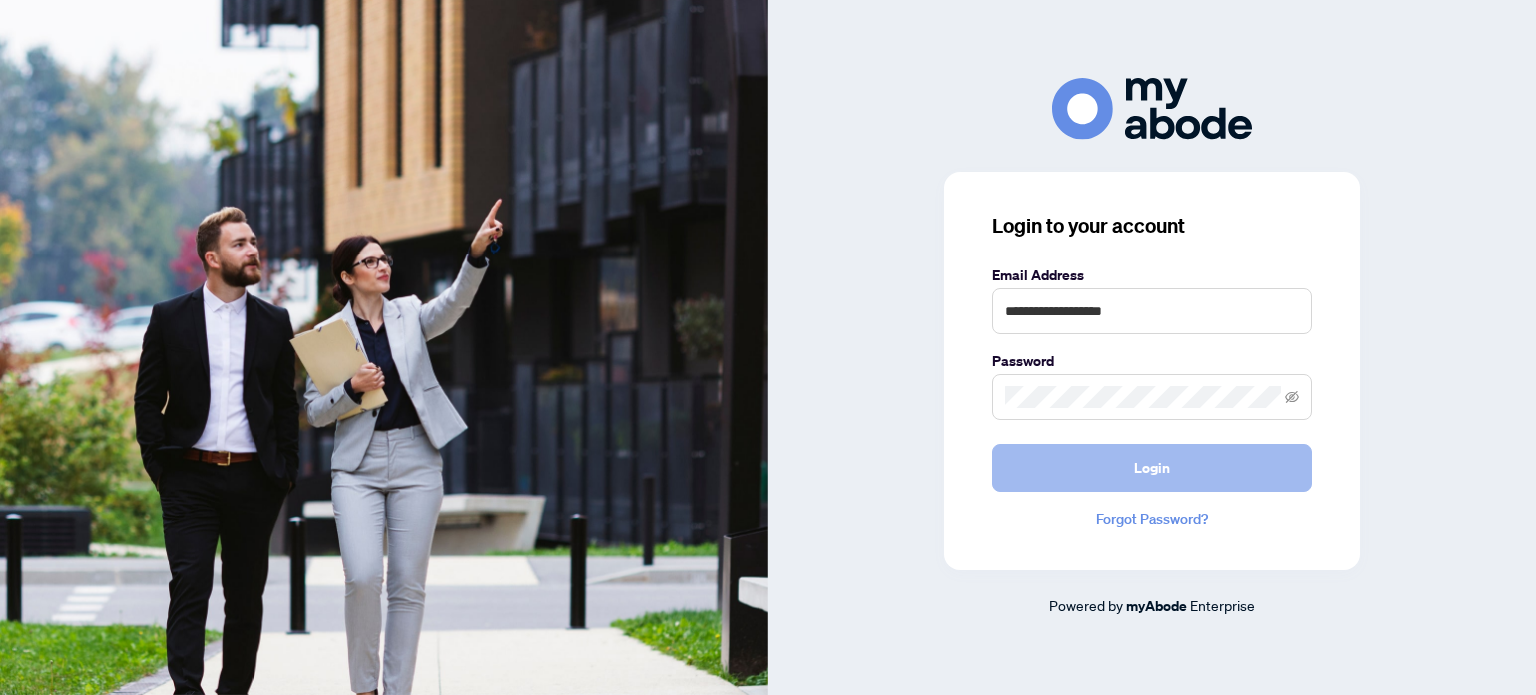 click on "Login" at bounding box center (1152, 468) 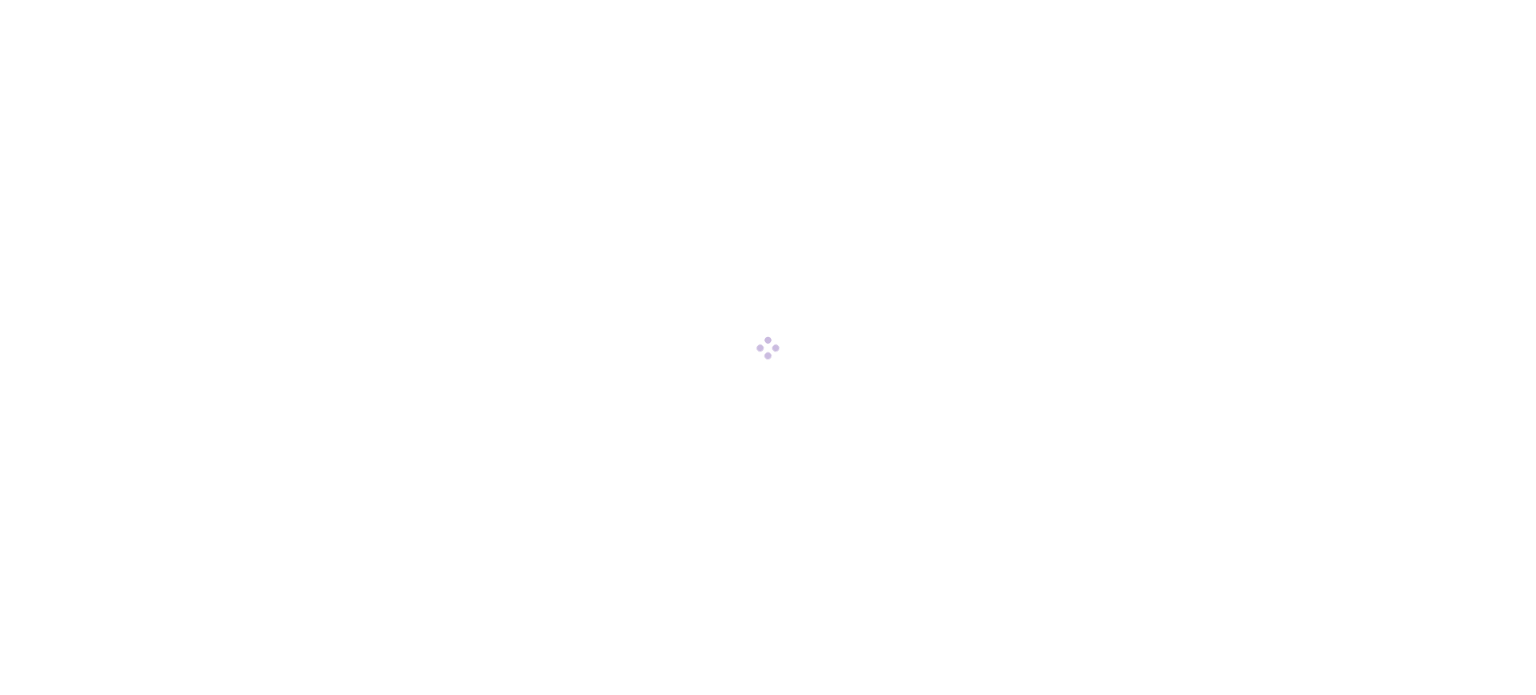 scroll, scrollTop: 0, scrollLeft: 0, axis: both 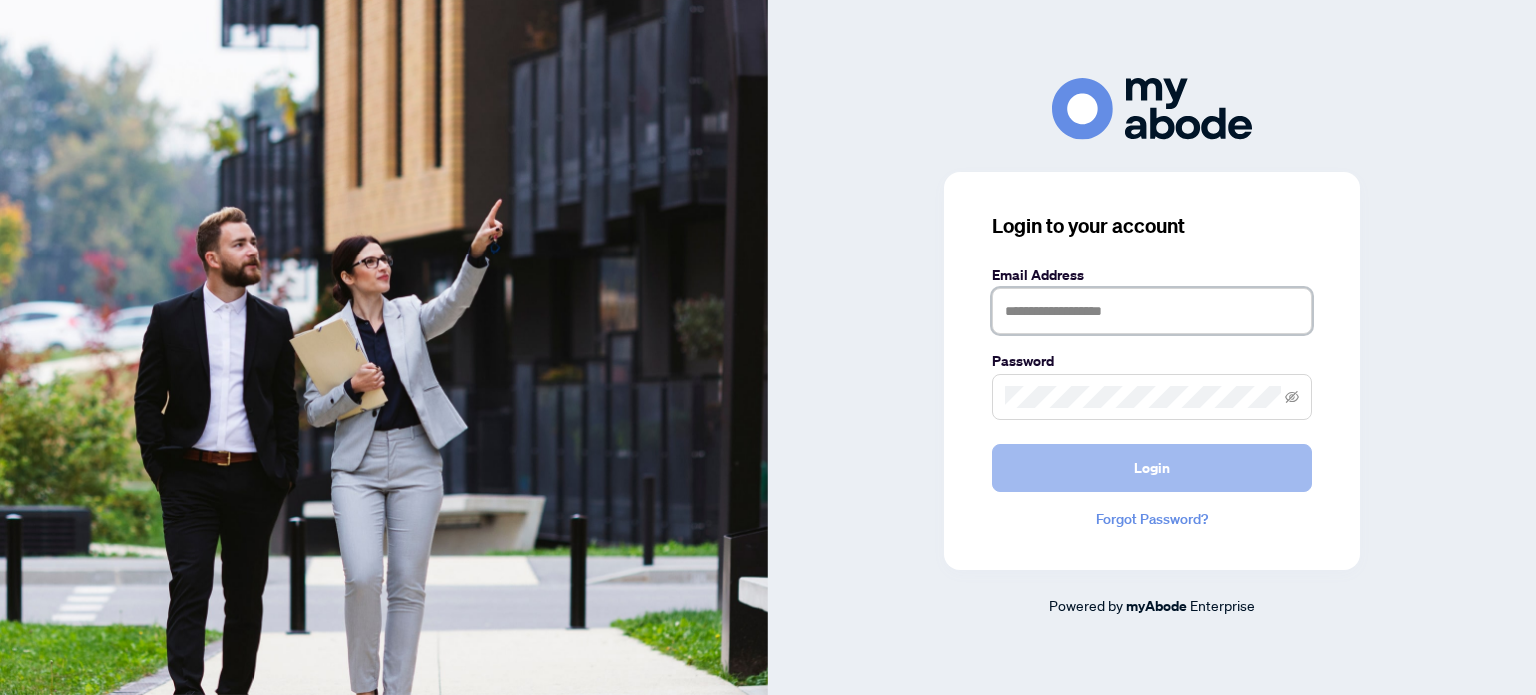 type on "**********" 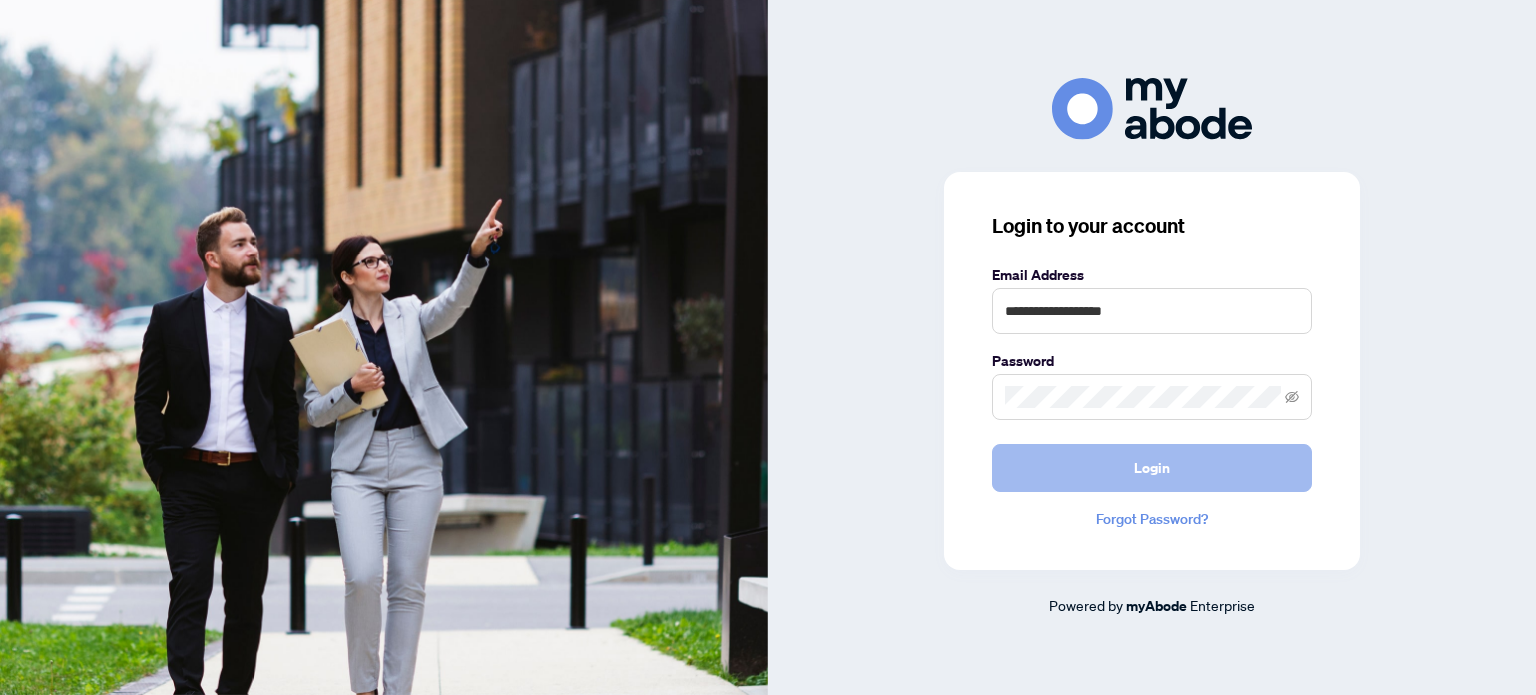 click on "Login" at bounding box center (1152, 468) 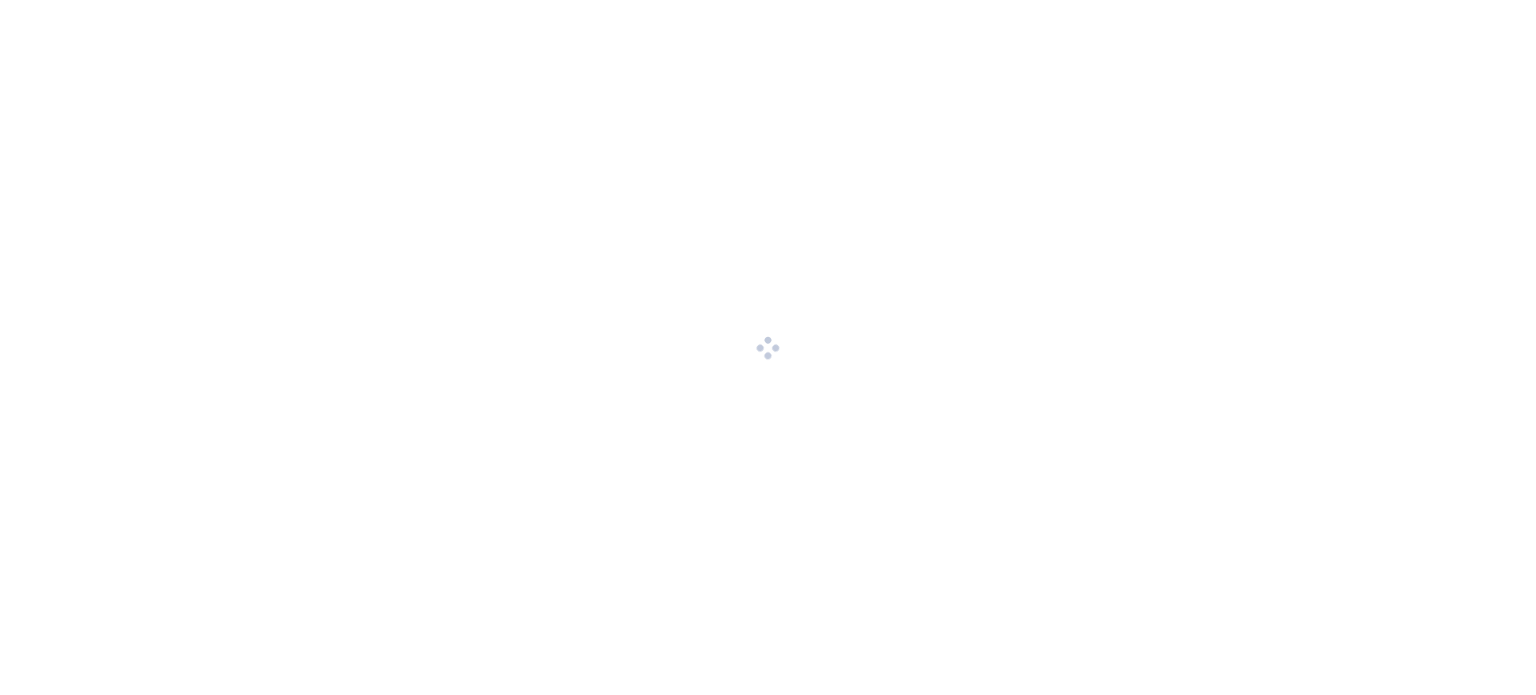 scroll, scrollTop: 0, scrollLeft: 0, axis: both 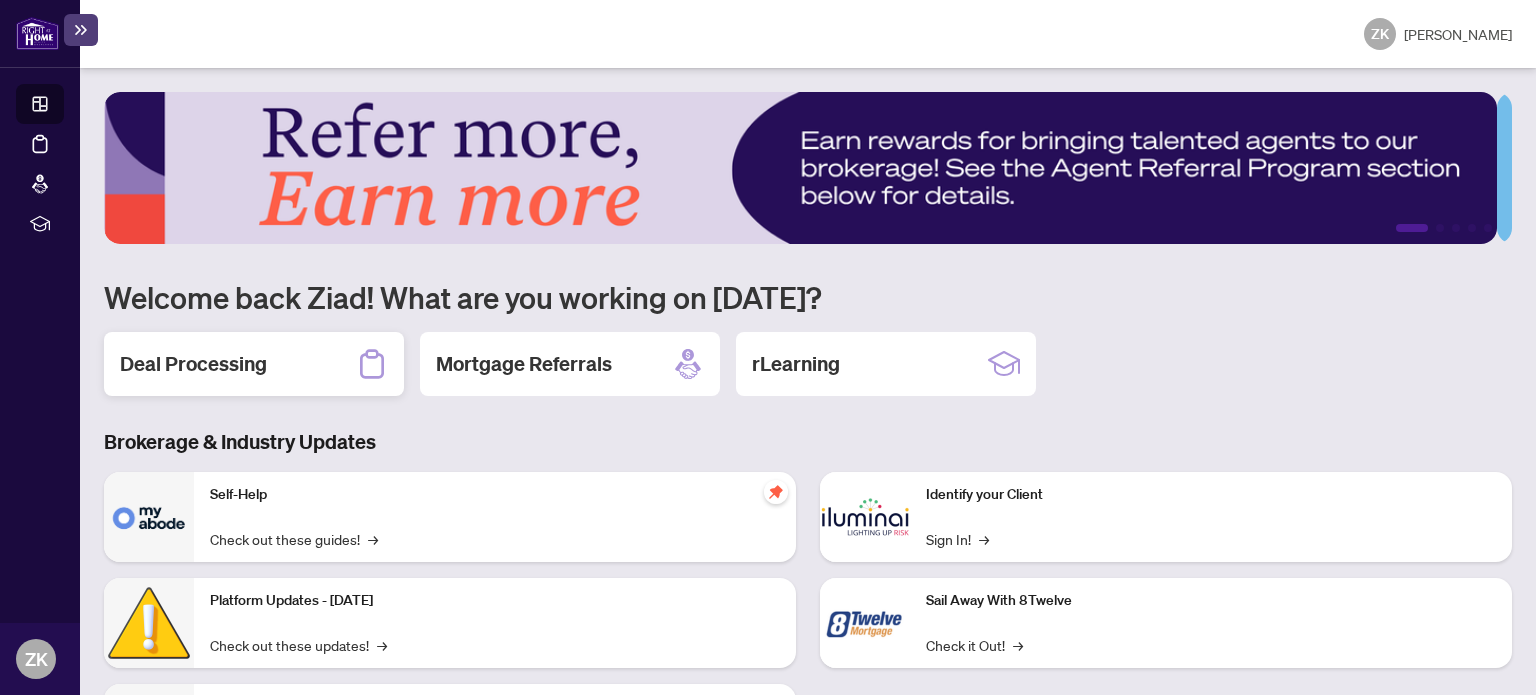 click on "Deal Processing" at bounding box center (193, 364) 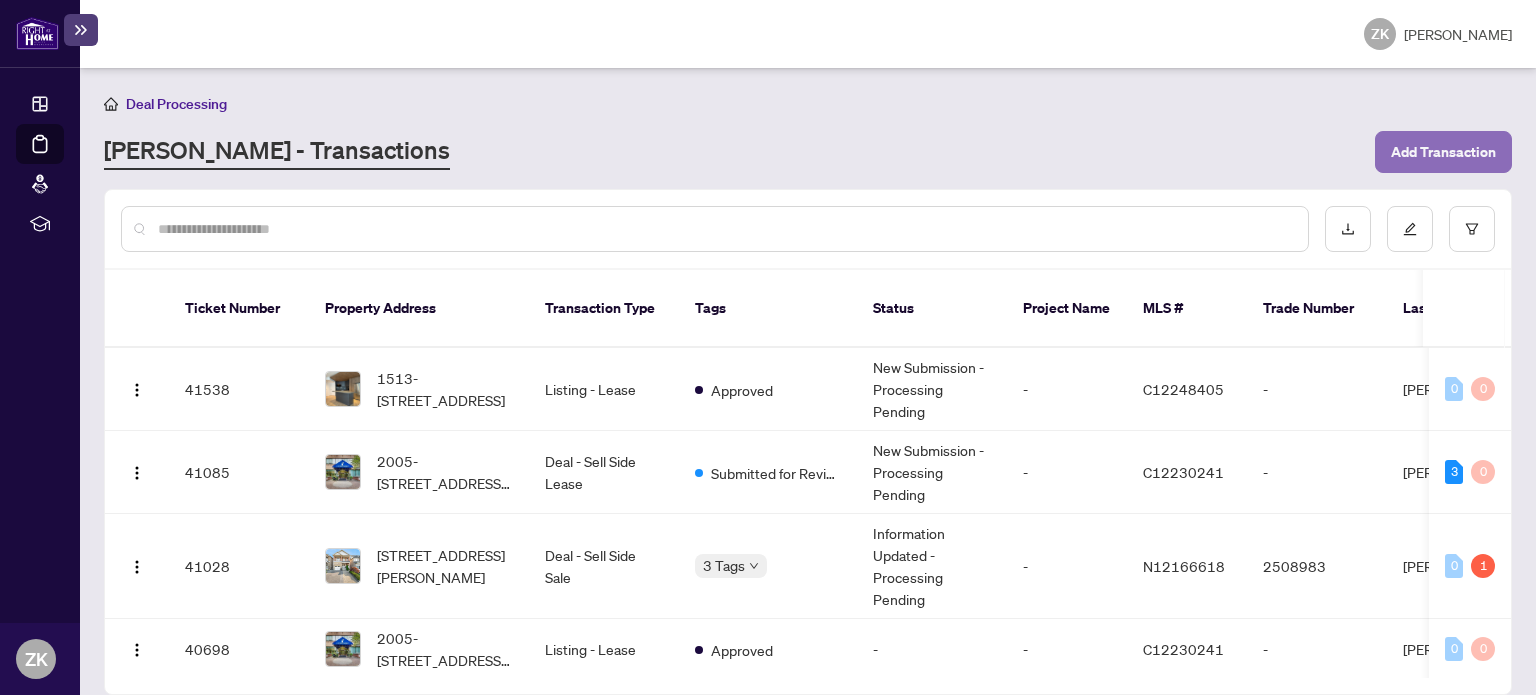 click on "Add Transaction" at bounding box center (1443, 152) 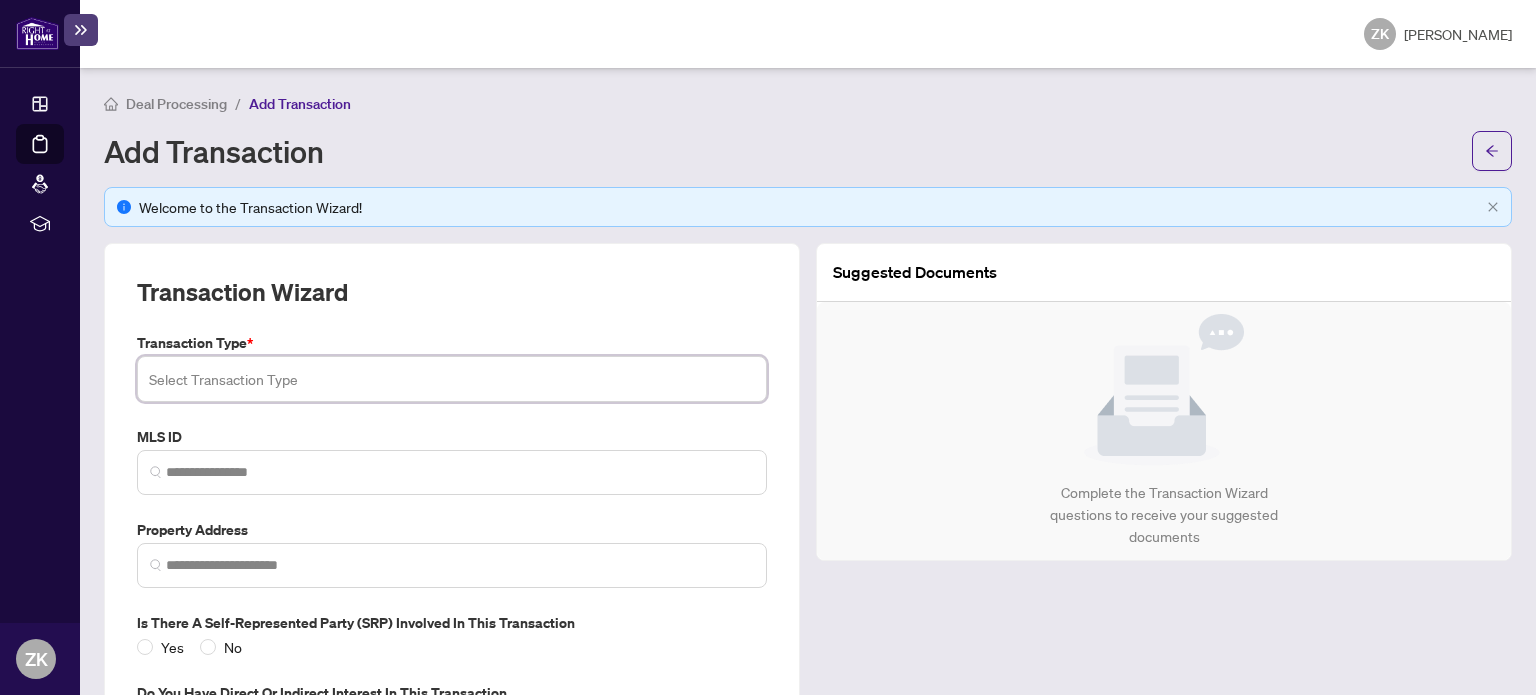 click at bounding box center (452, 379) 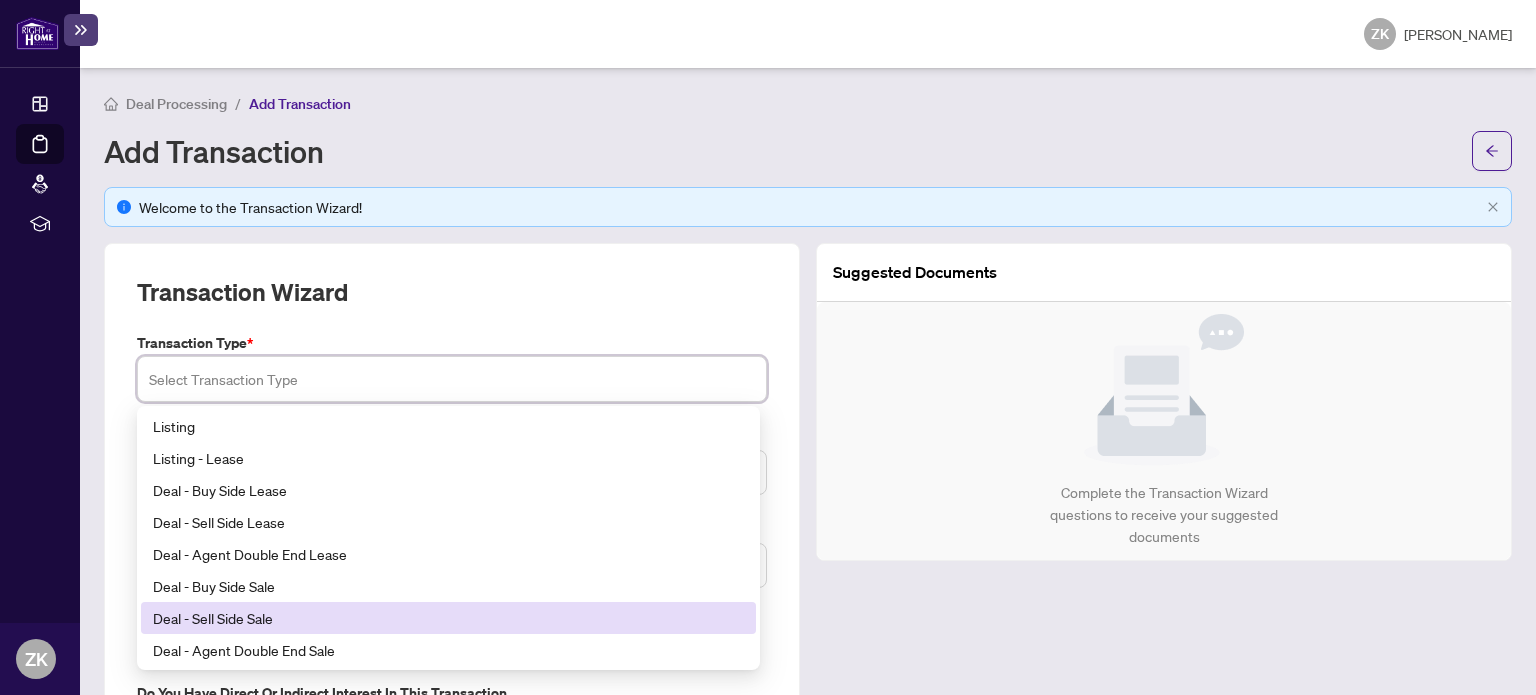 click on "Deal - Sell Side Sale" at bounding box center (448, 618) 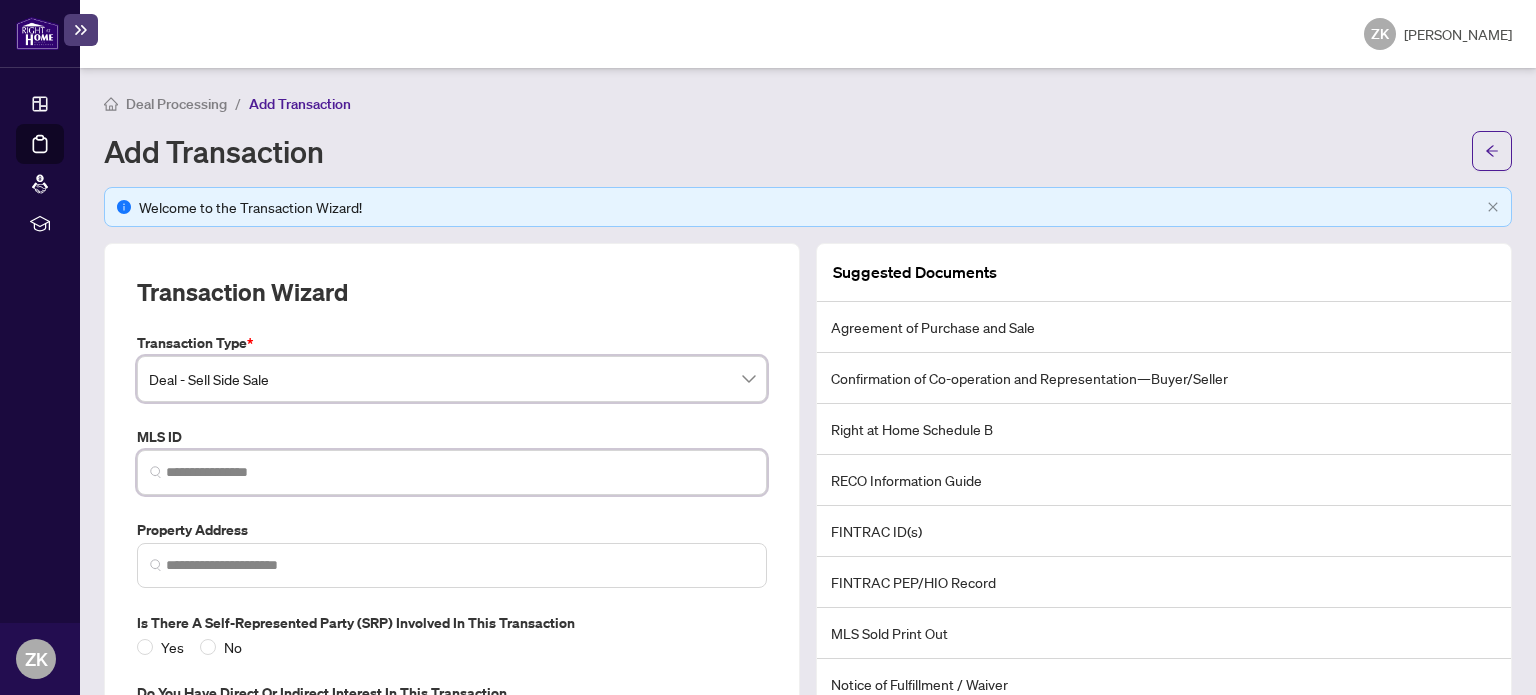 click at bounding box center [460, 472] 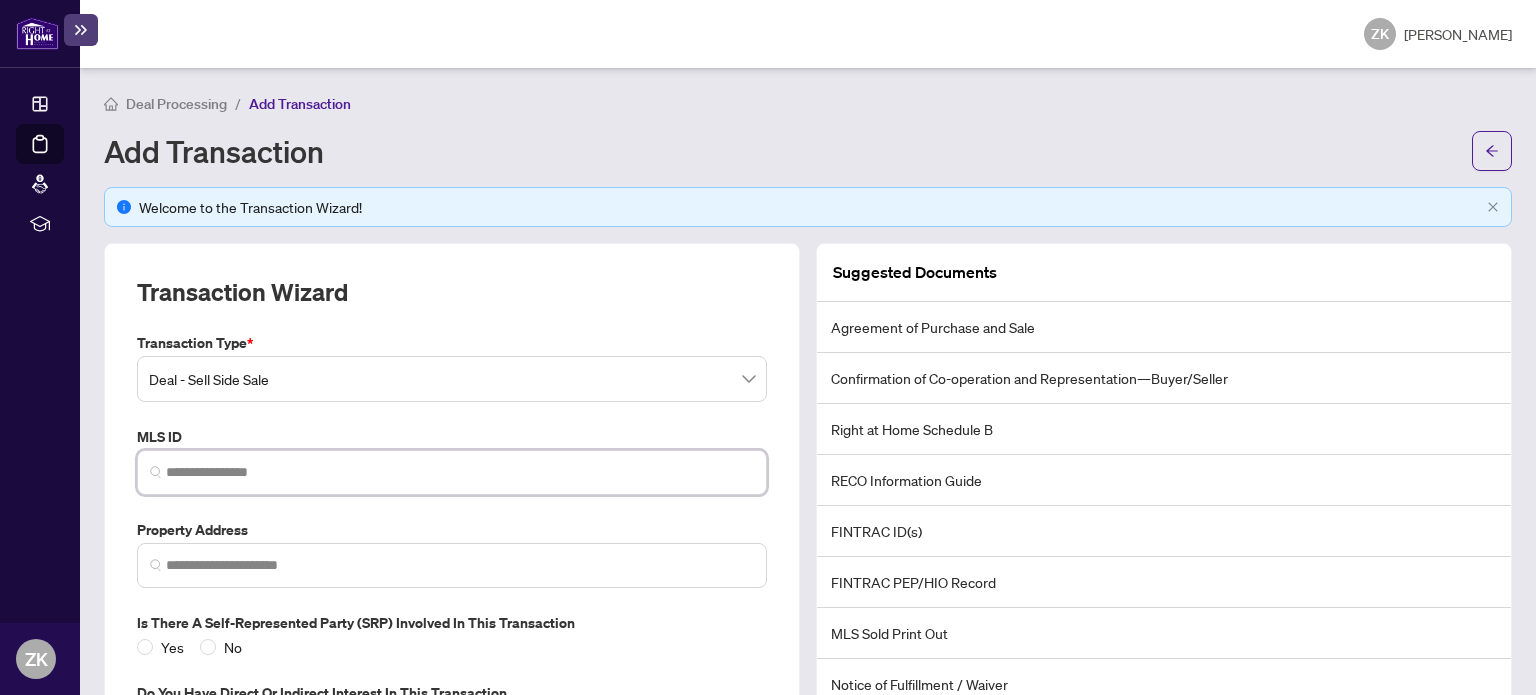 paste on "*********" 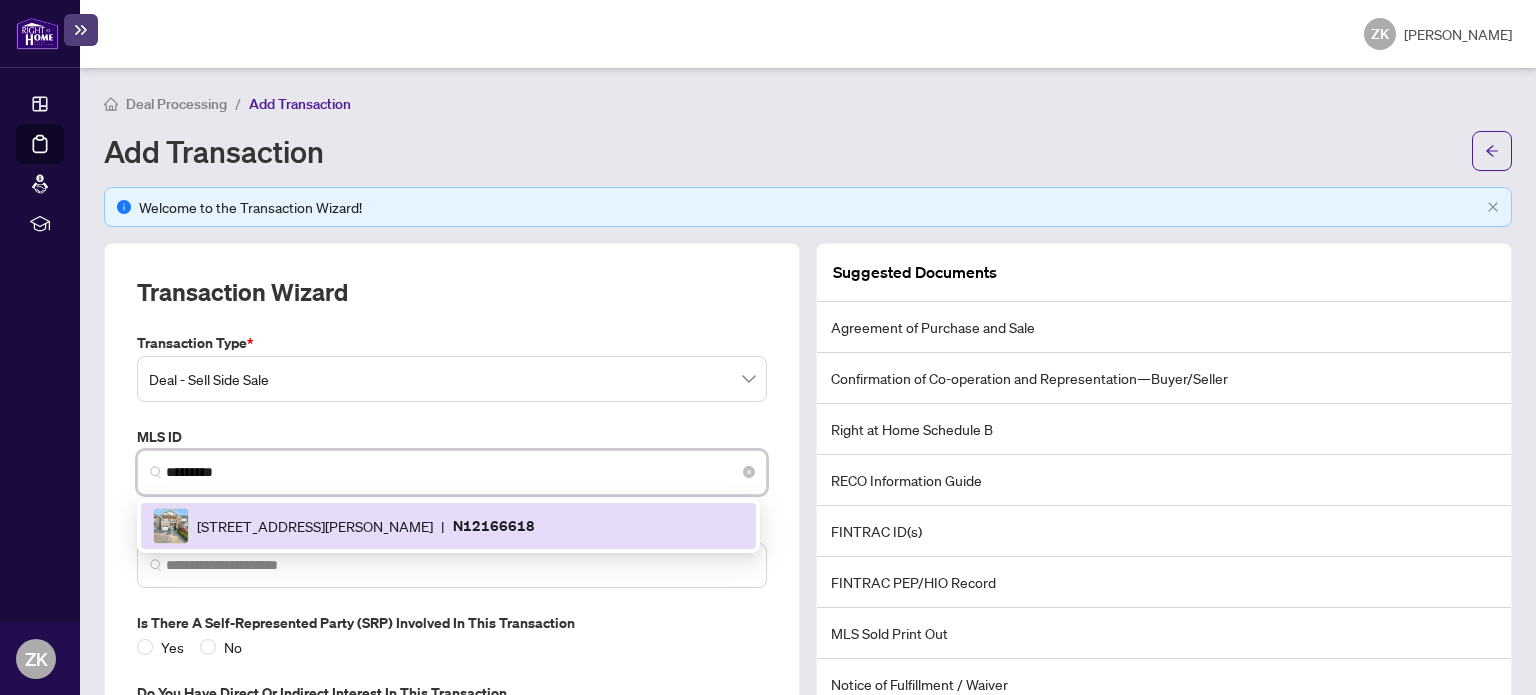 click on "N12166618" at bounding box center (494, 525) 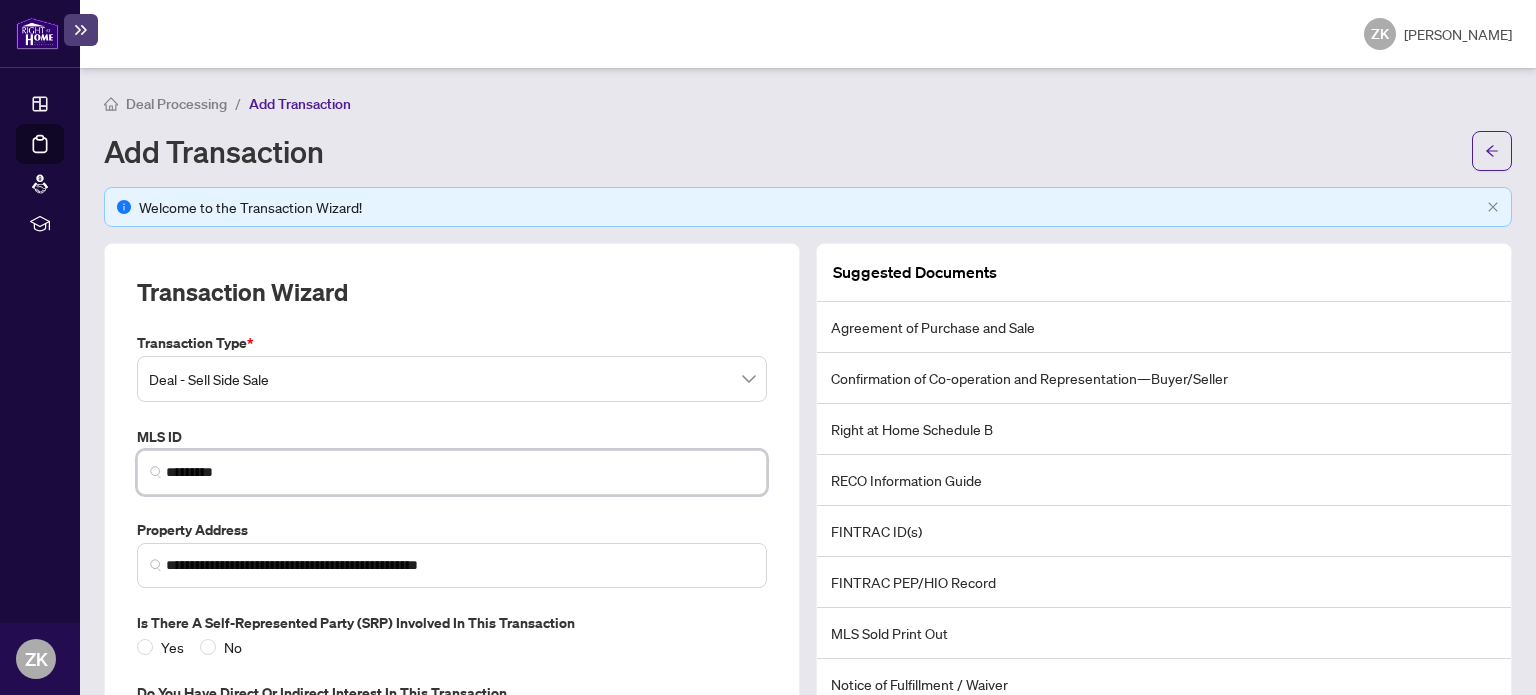 scroll, scrollTop: 100, scrollLeft: 0, axis: vertical 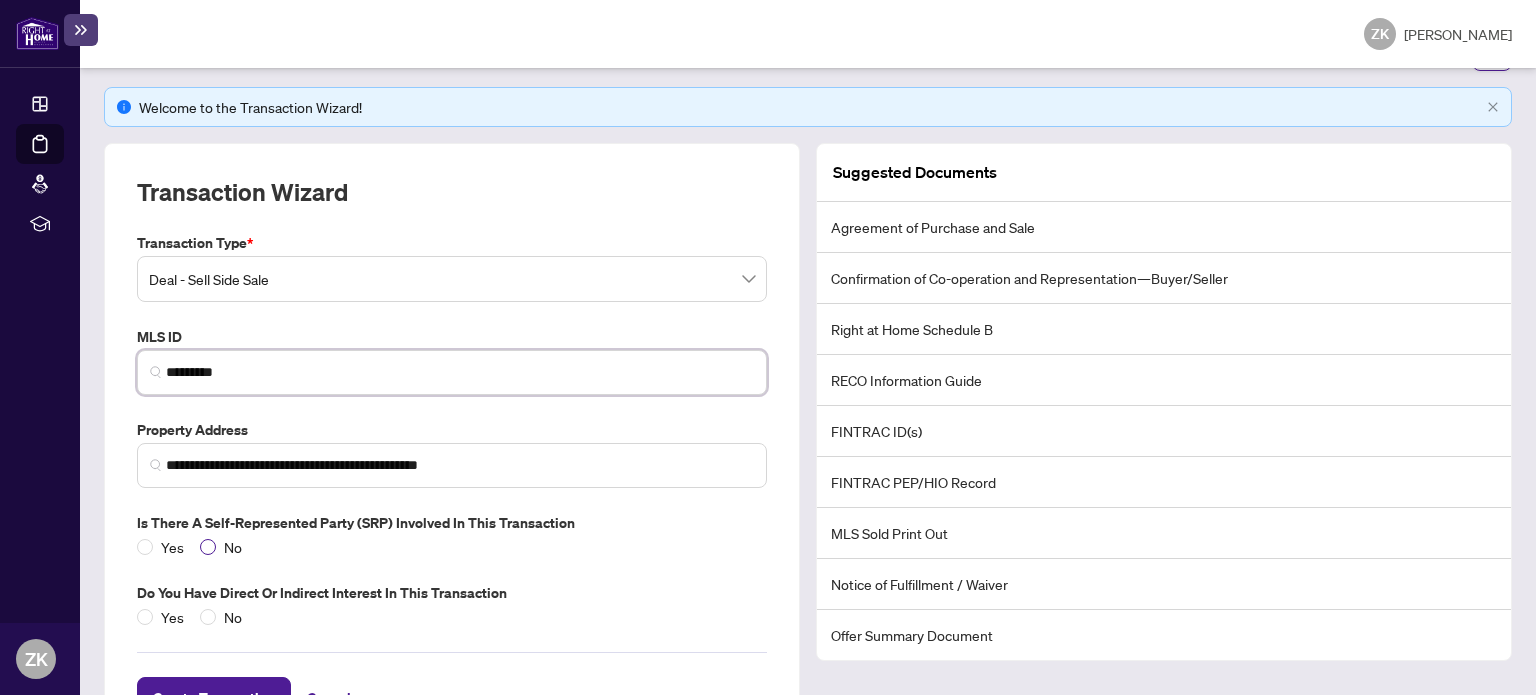 type on "*********" 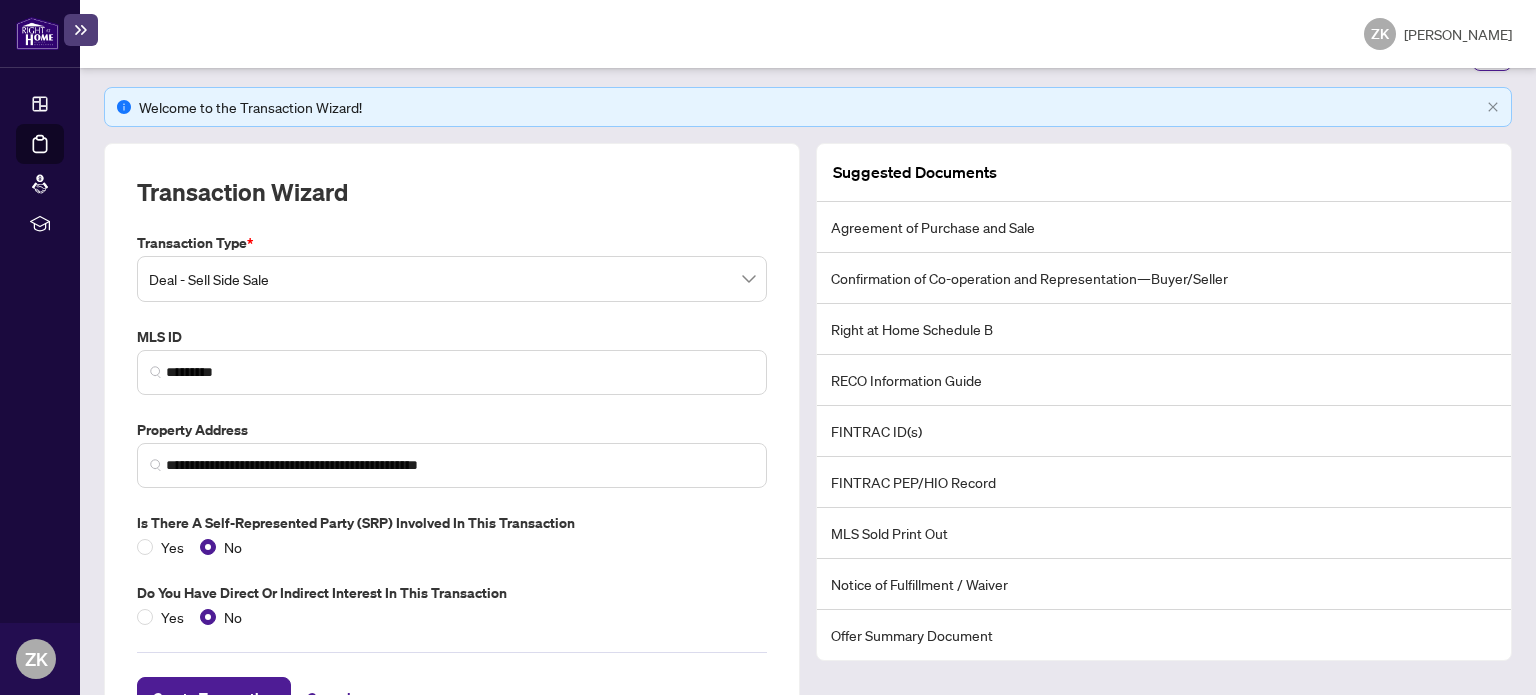 scroll, scrollTop: 177, scrollLeft: 0, axis: vertical 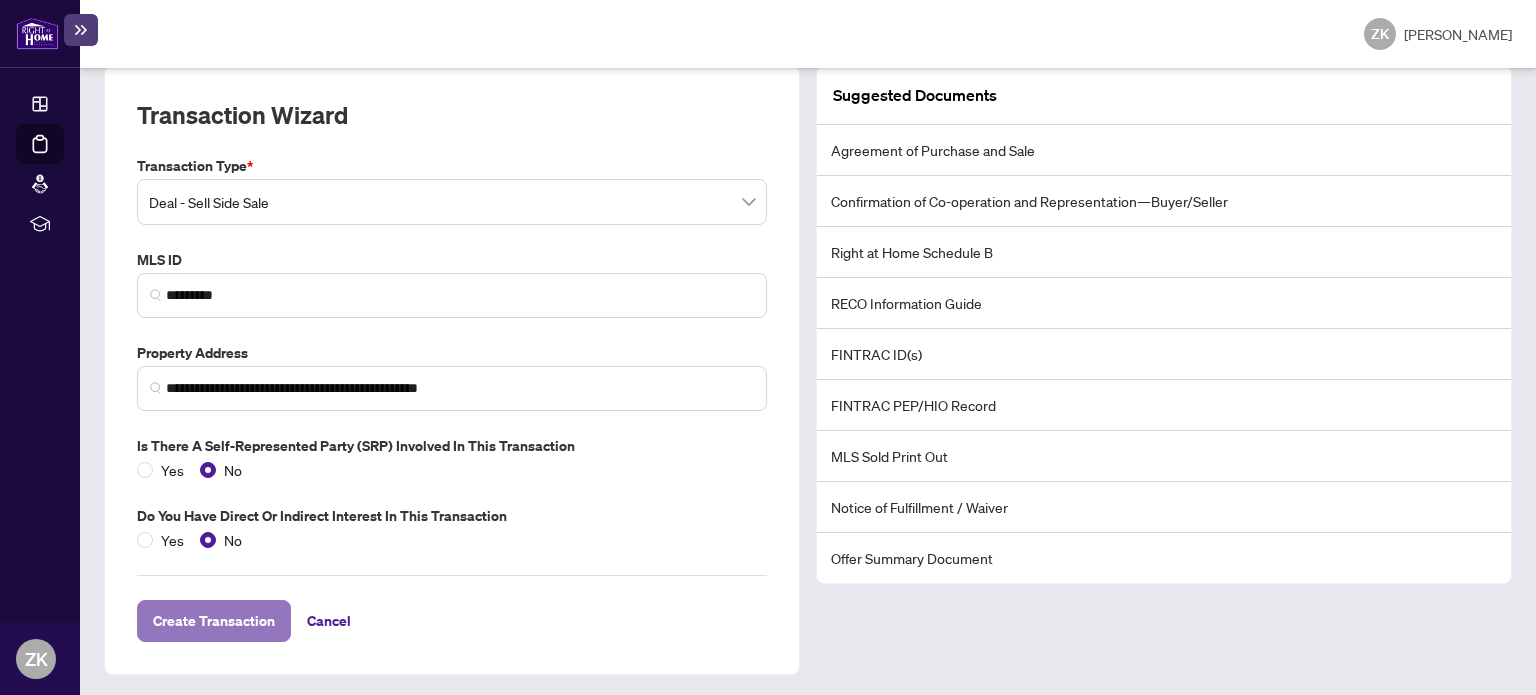 click on "Create Transaction" at bounding box center [214, 621] 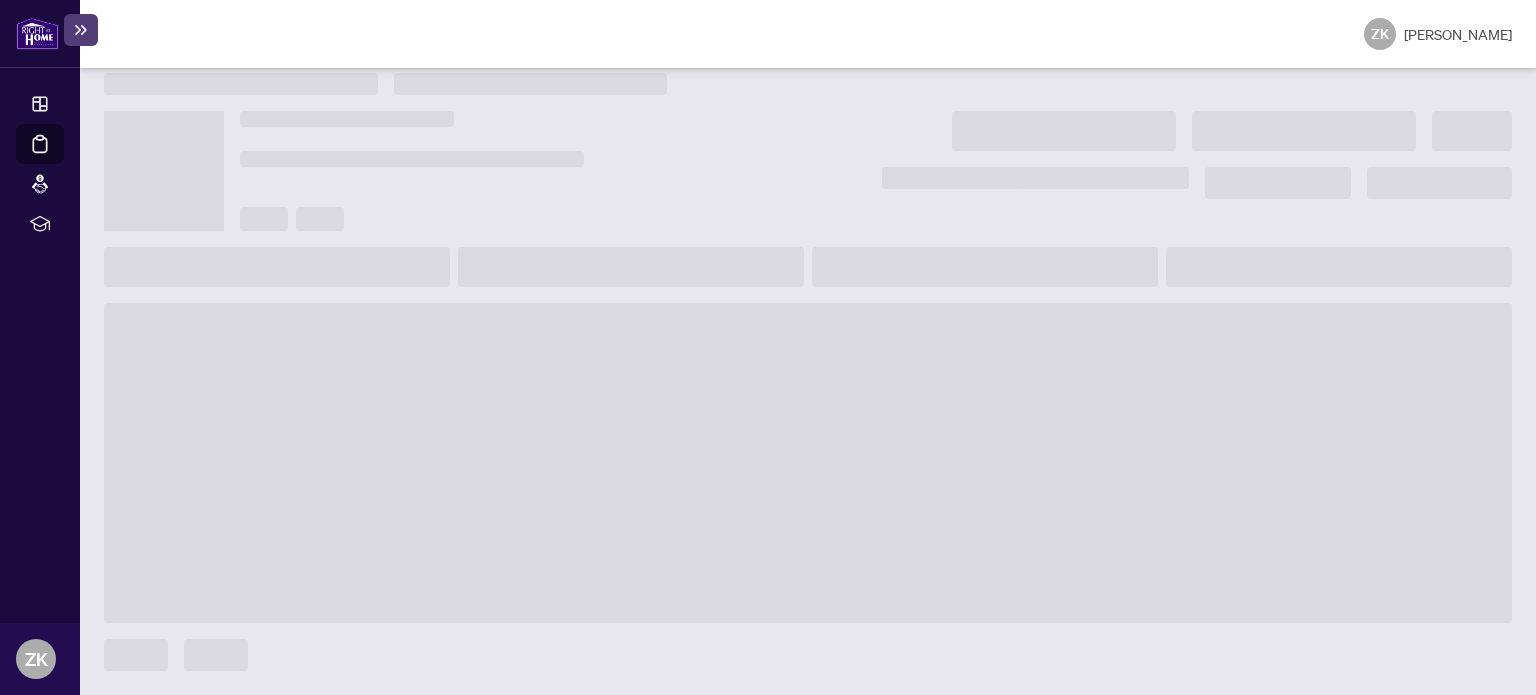 scroll, scrollTop: 18, scrollLeft: 0, axis: vertical 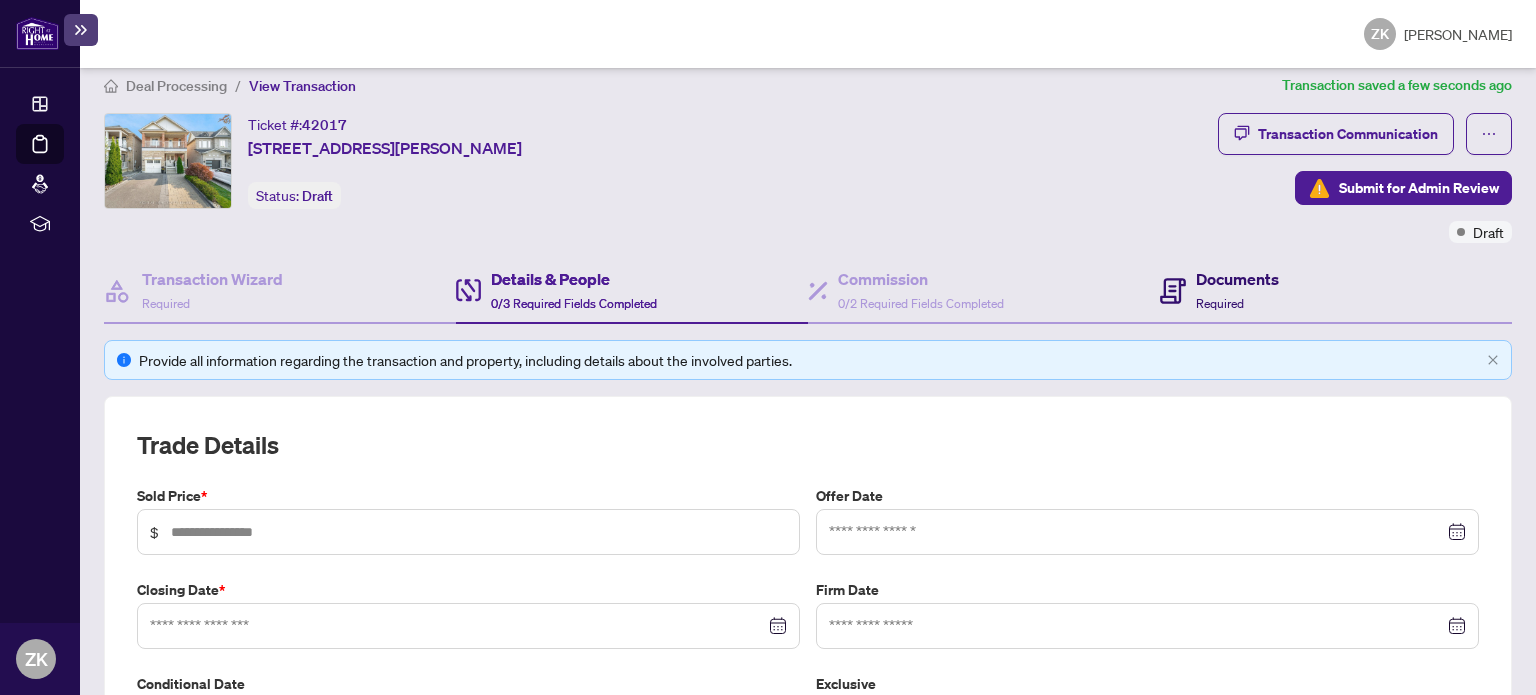 click on "Documents" at bounding box center (1237, 279) 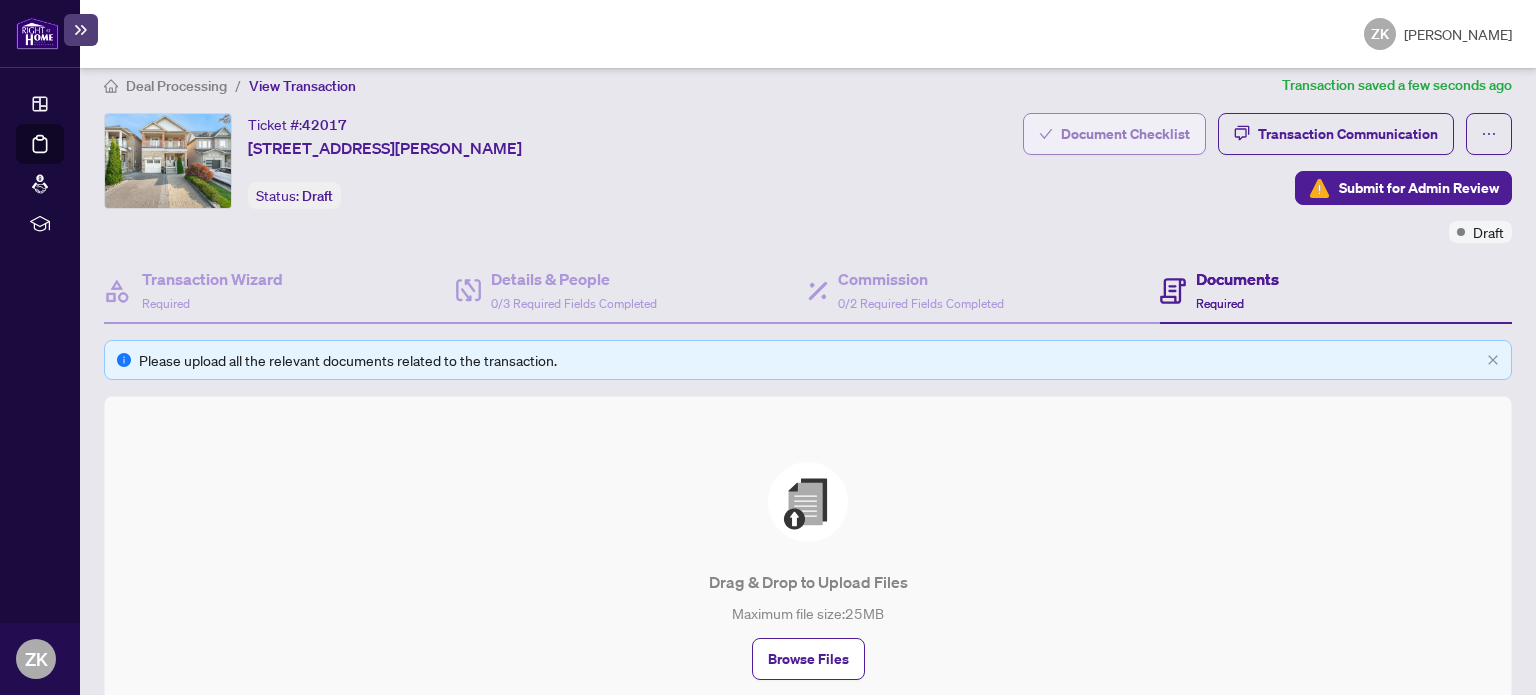 click on "Document Checklist" at bounding box center [1125, 134] 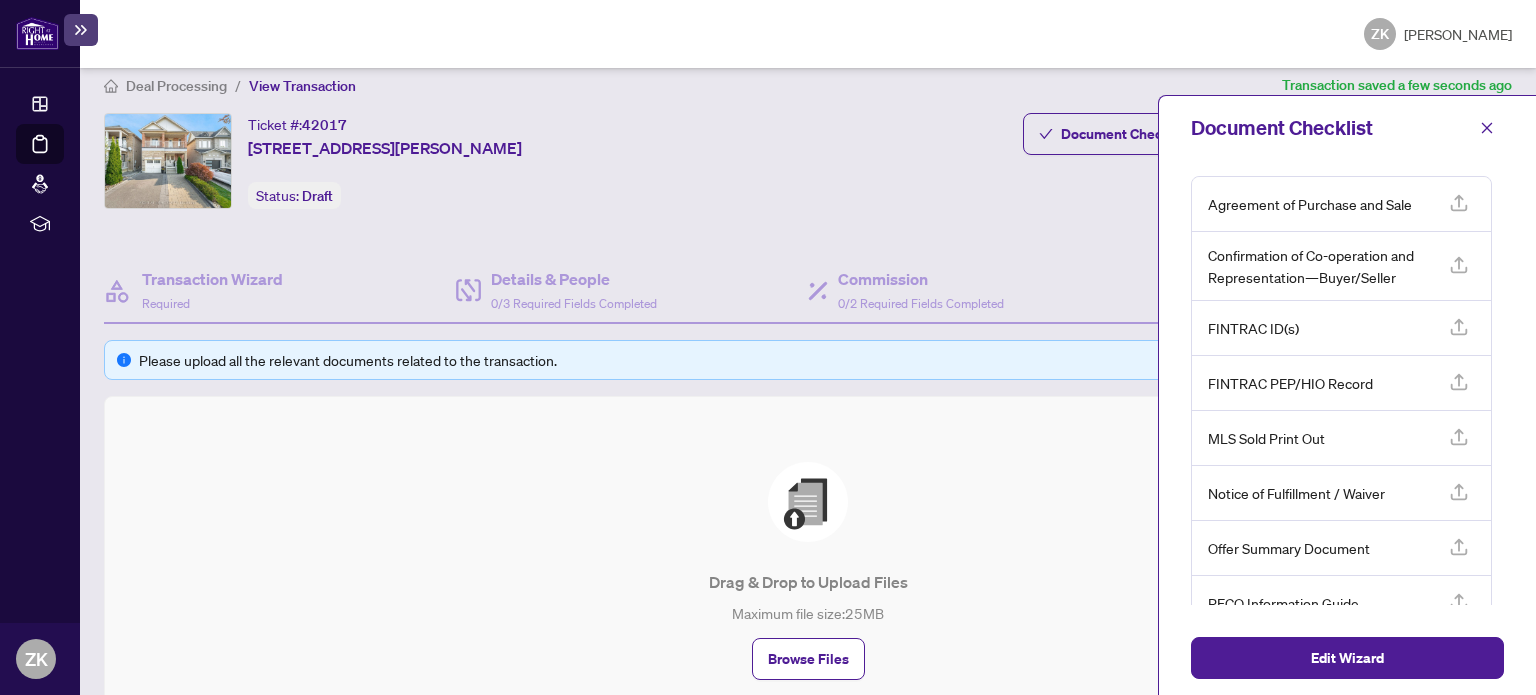 click 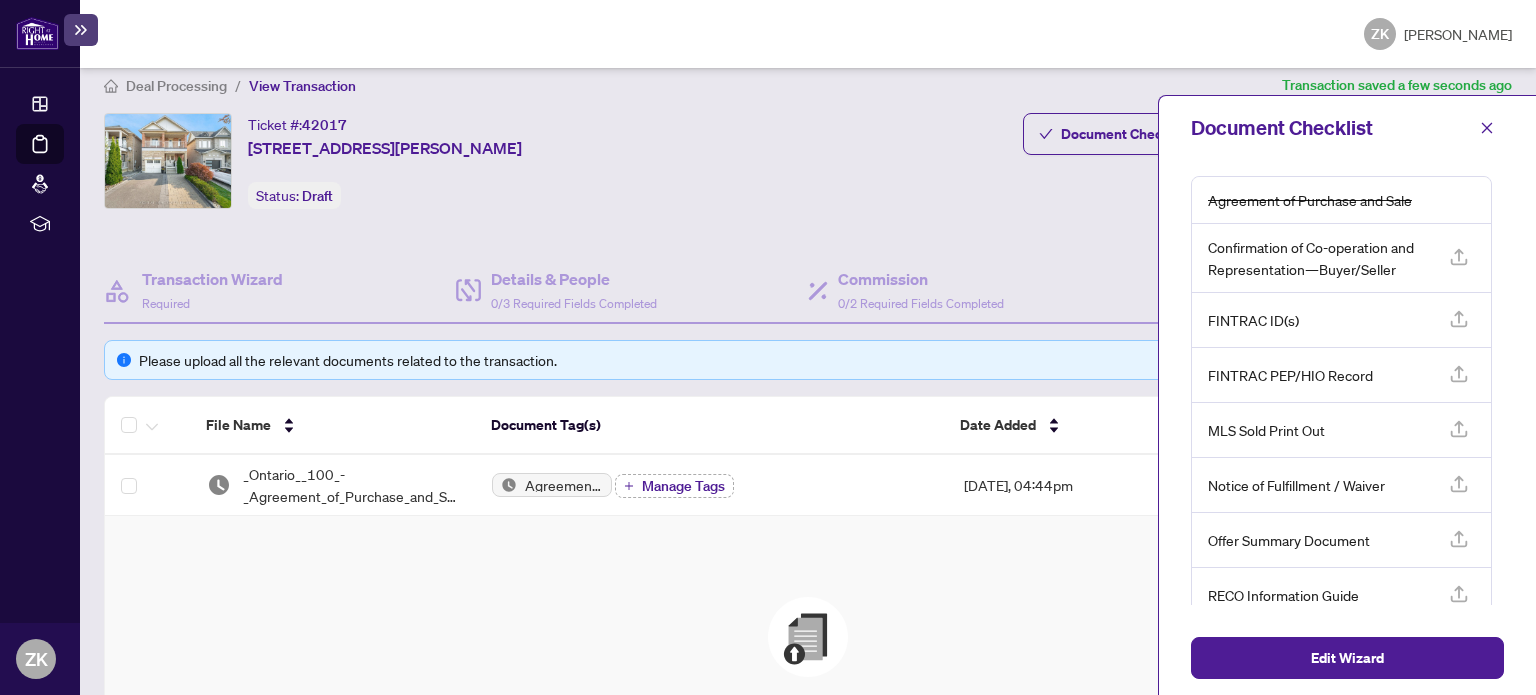 click 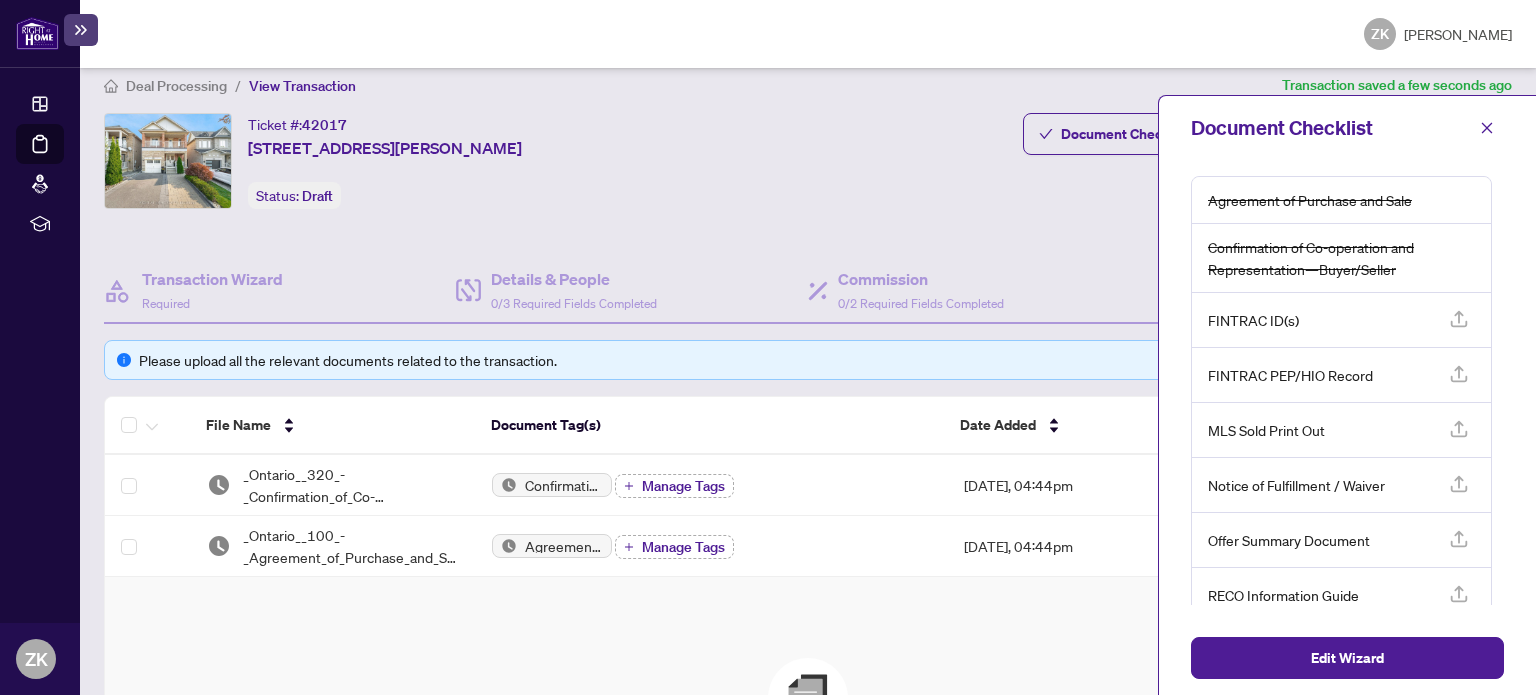 scroll, scrollTop: 65, scrollLeft: 0, axis: vertical 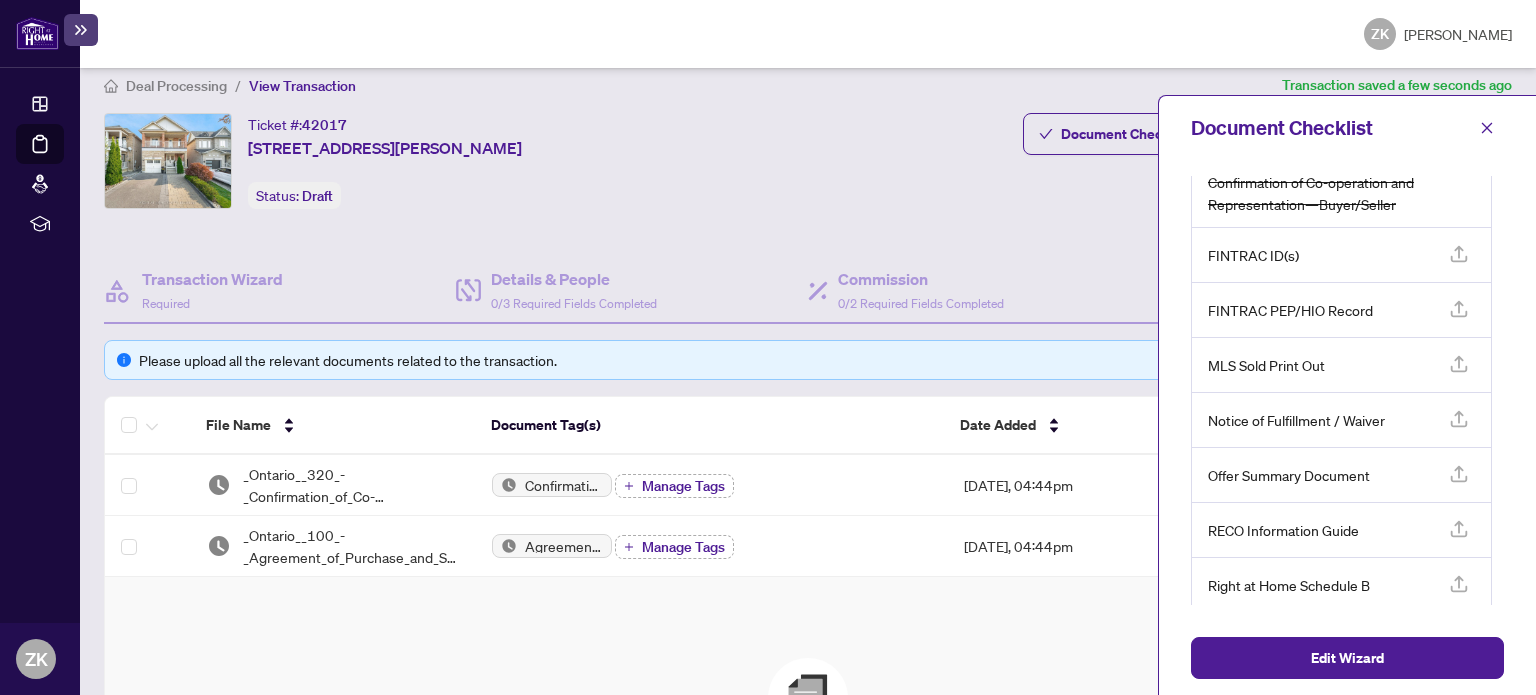 click 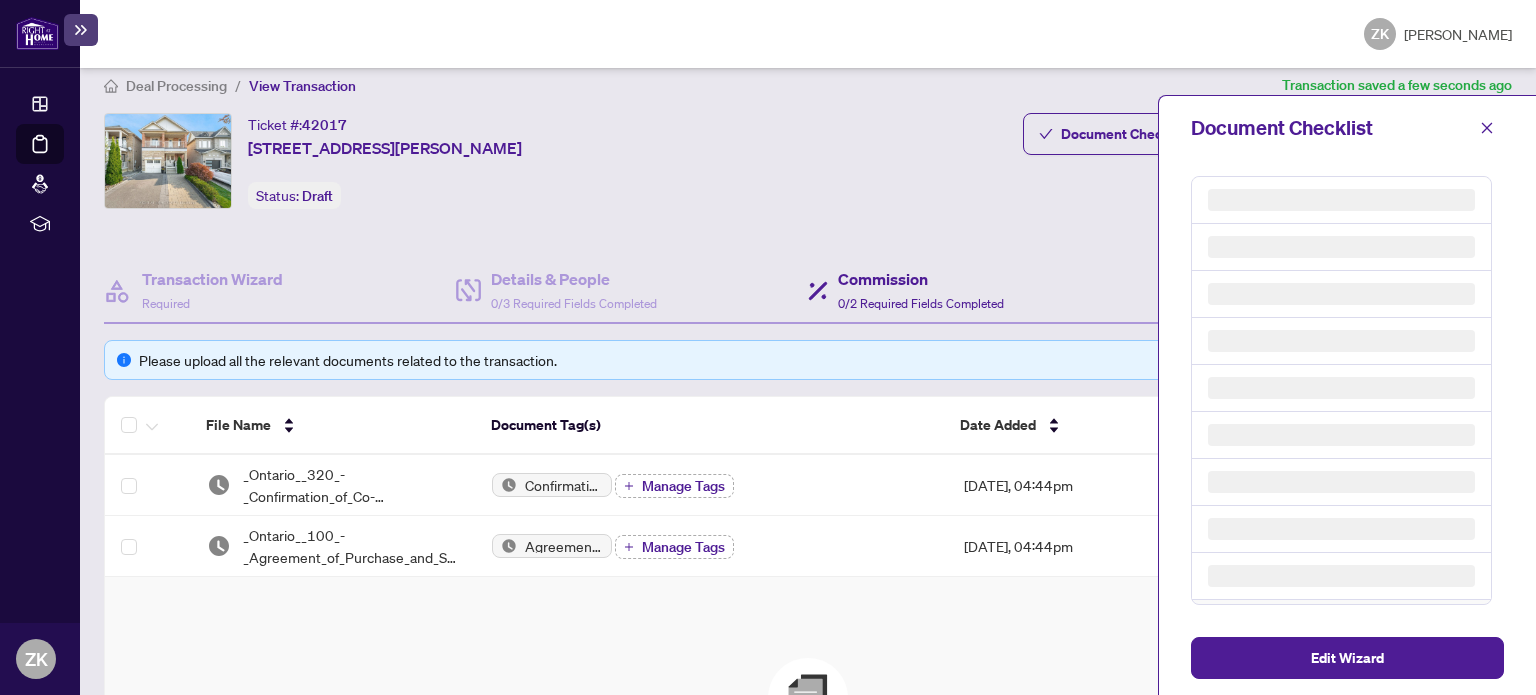 scroll, scrollTop: 0, scrollLeft: 0, axis: both 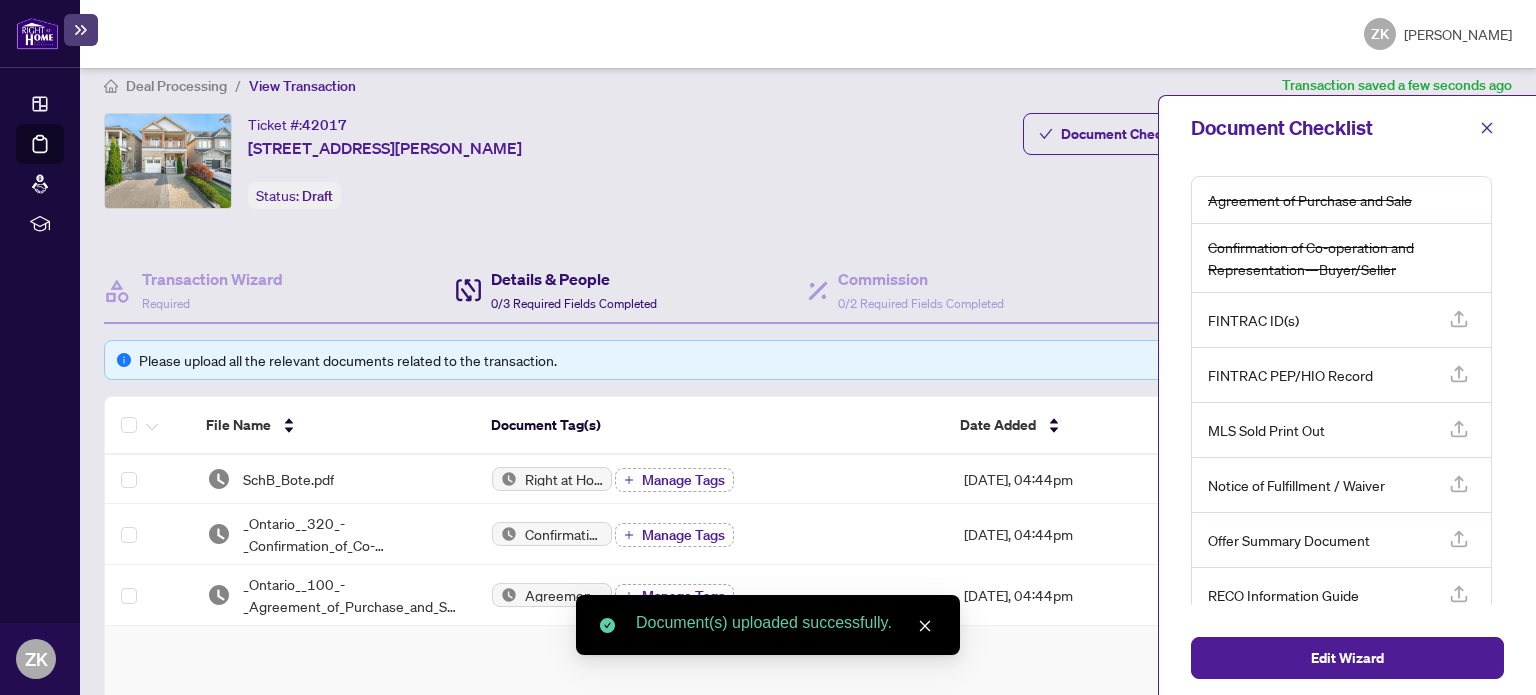 click on "Details & People" at bounding box center [574, 279] 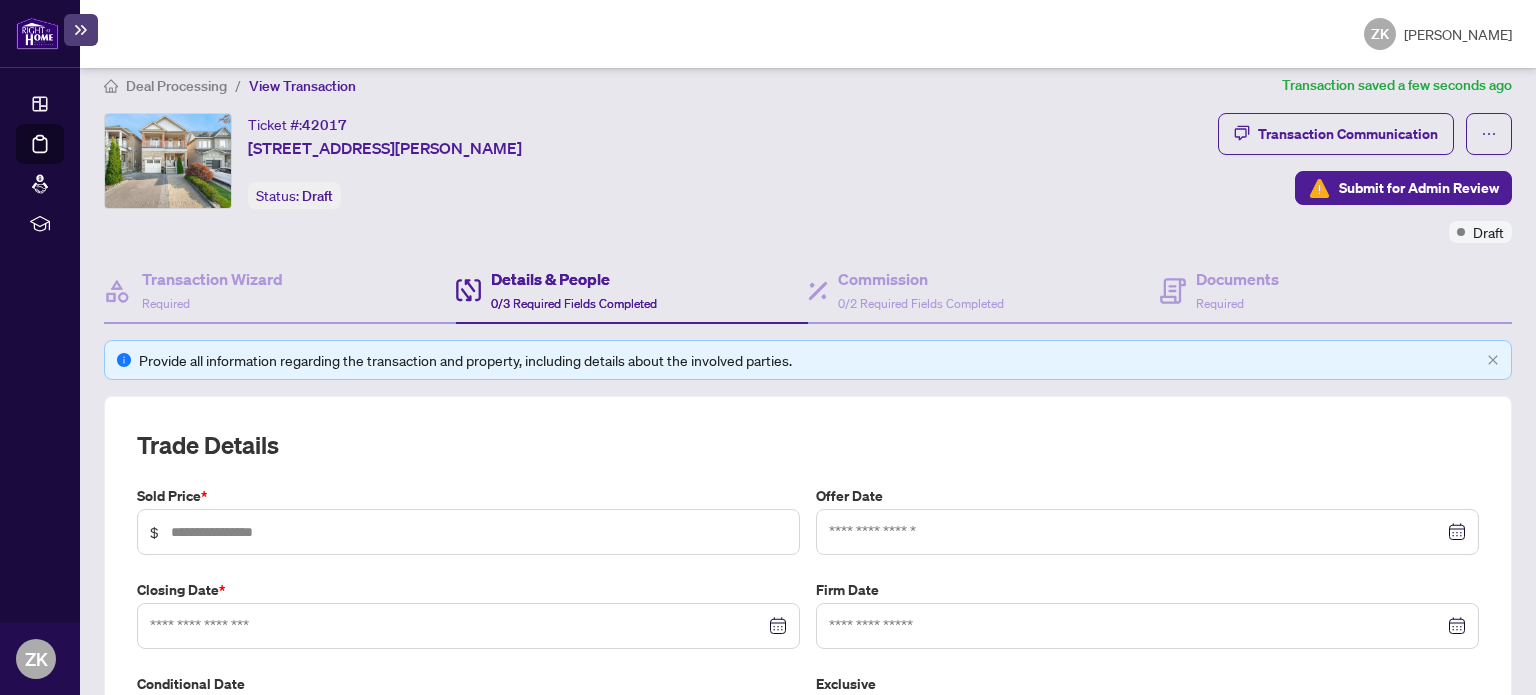 scroll, scrollTop: 218, scrollLeft: 0, axis: vertical 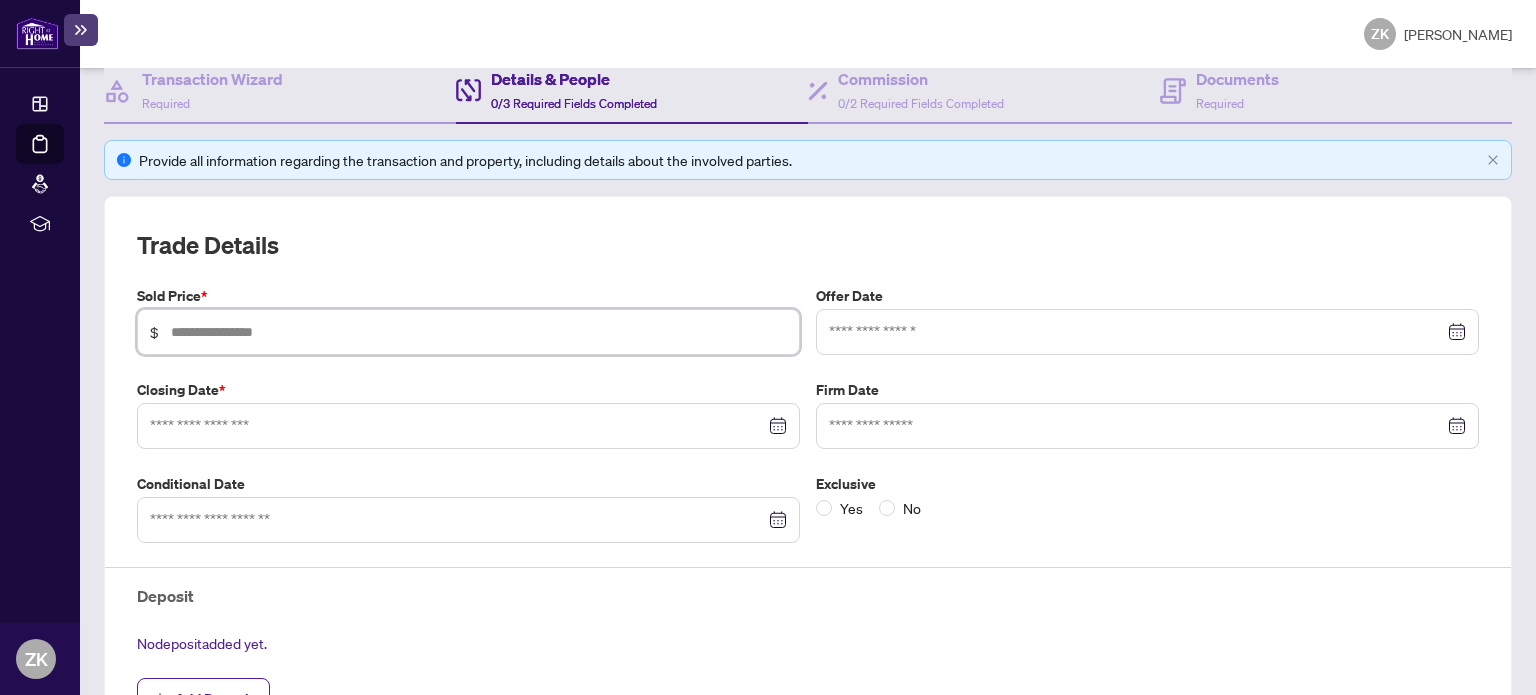 click at bounding box center (479, 332) 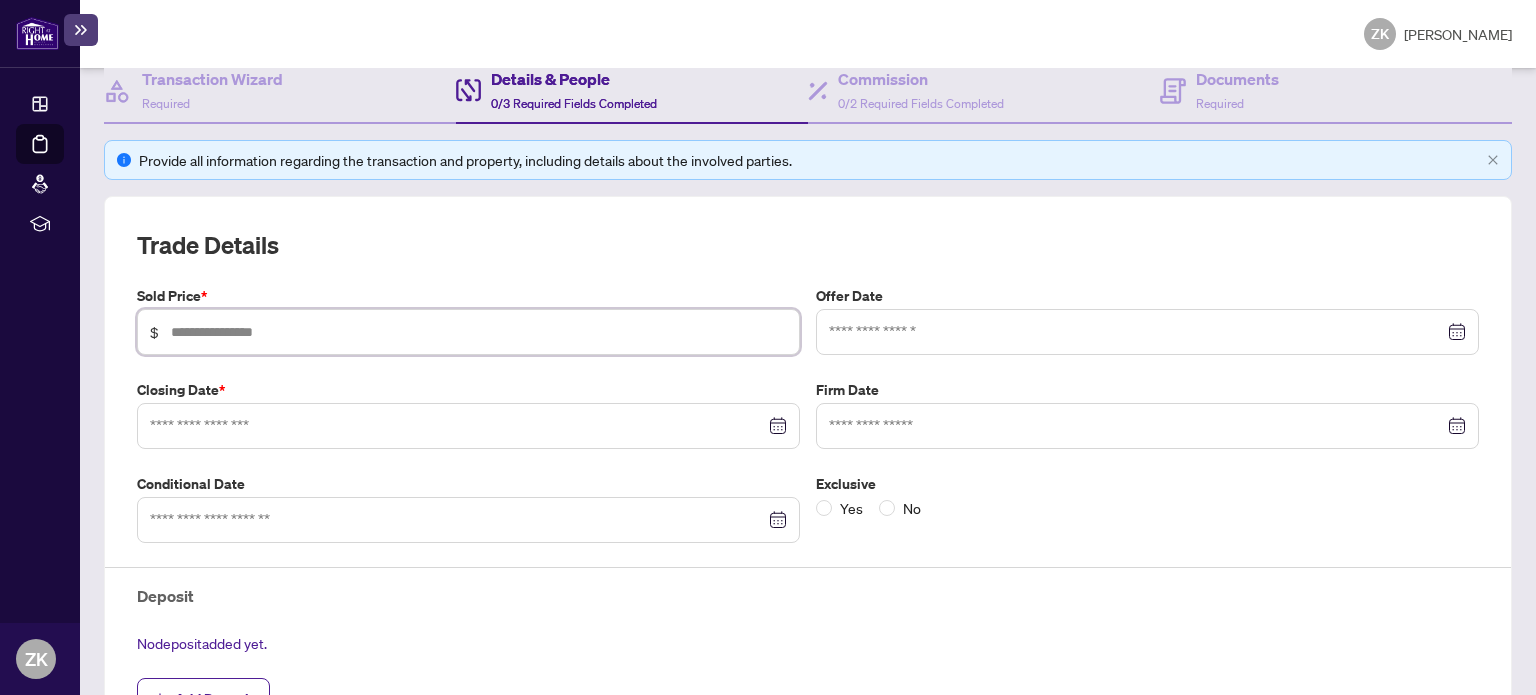 type on "*********" 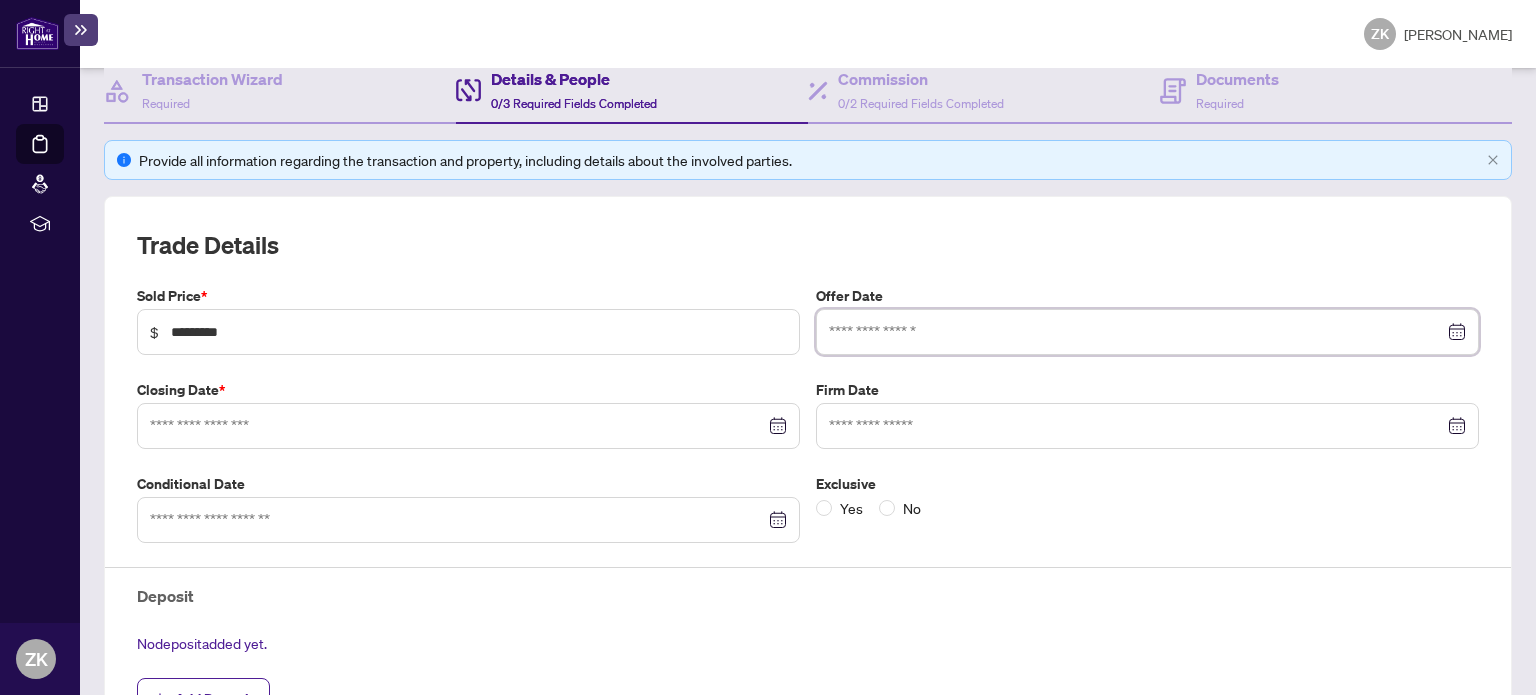 click at bounding box center (1136, 332) 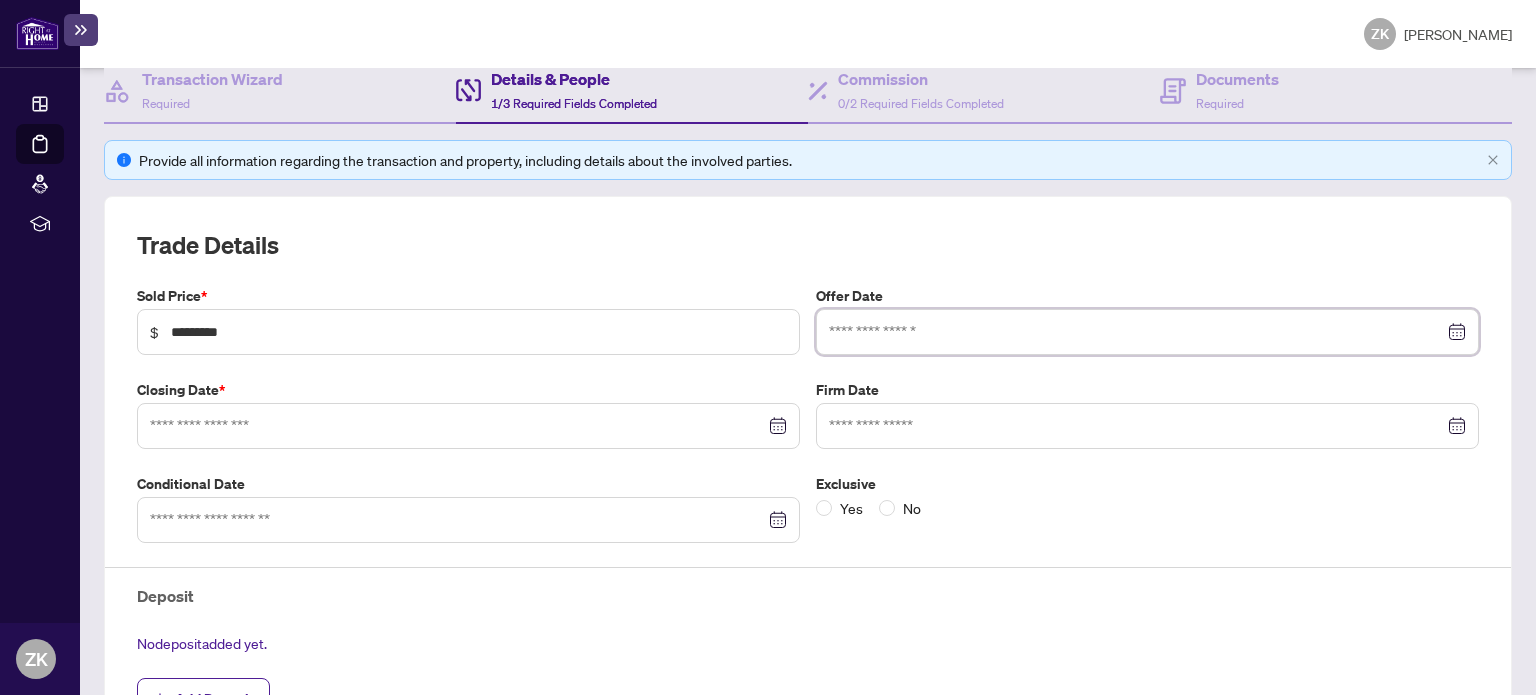 click at bounding box center (1147, 332) 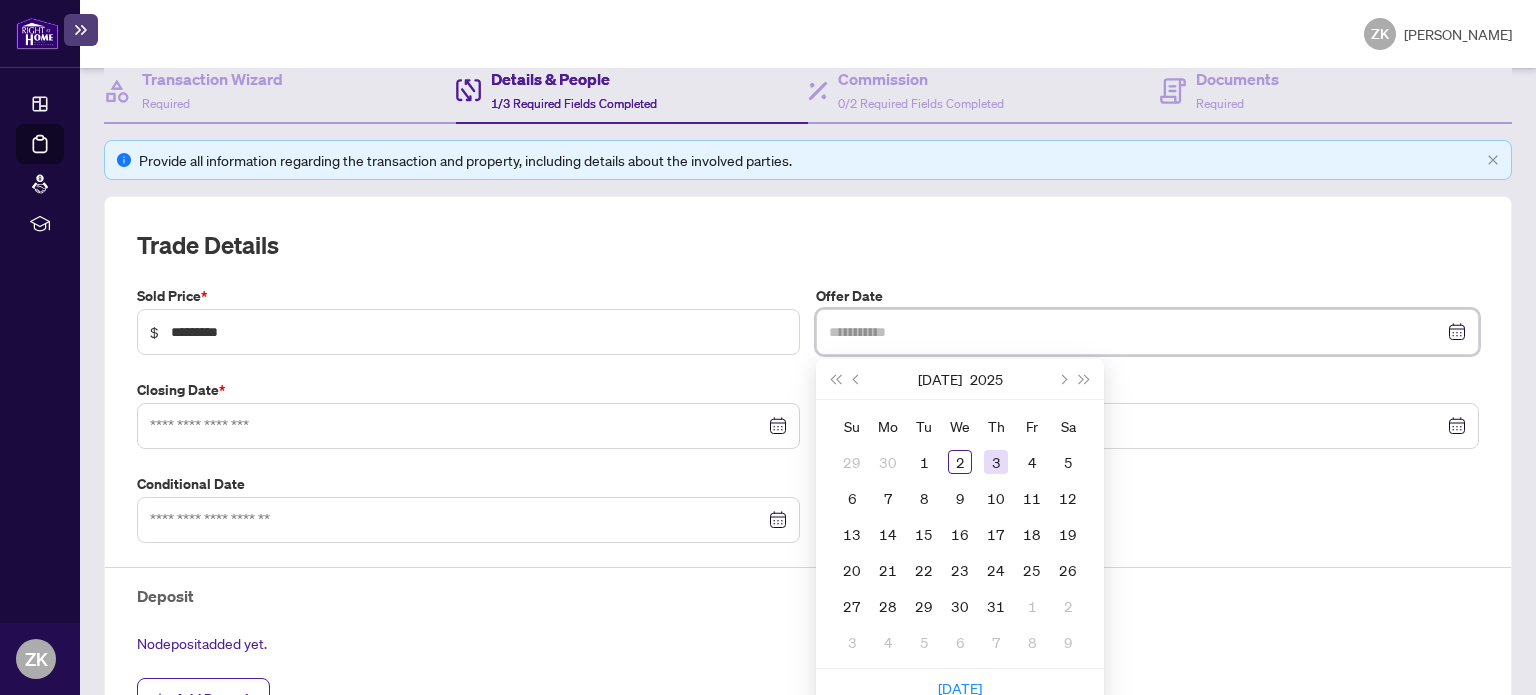 type on "**********" 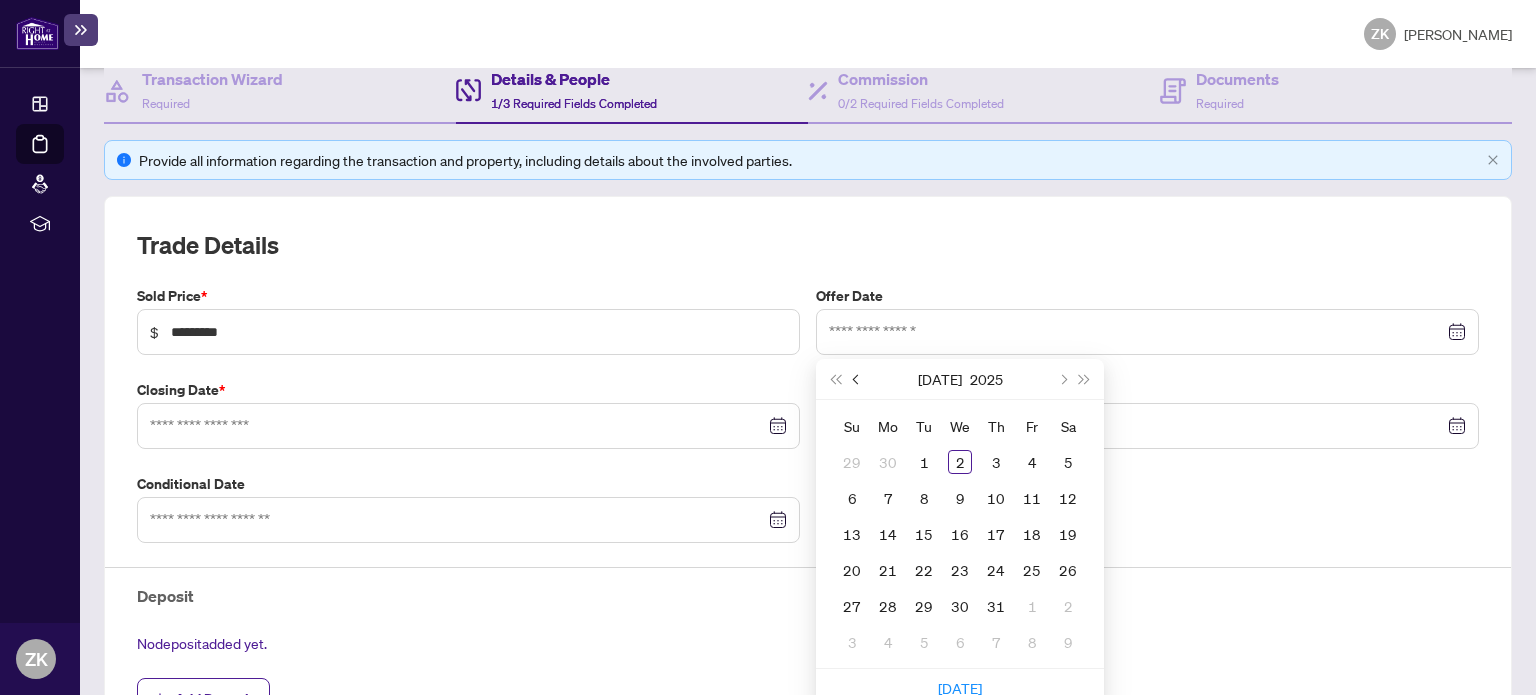 click at bounding box center (858, 379) 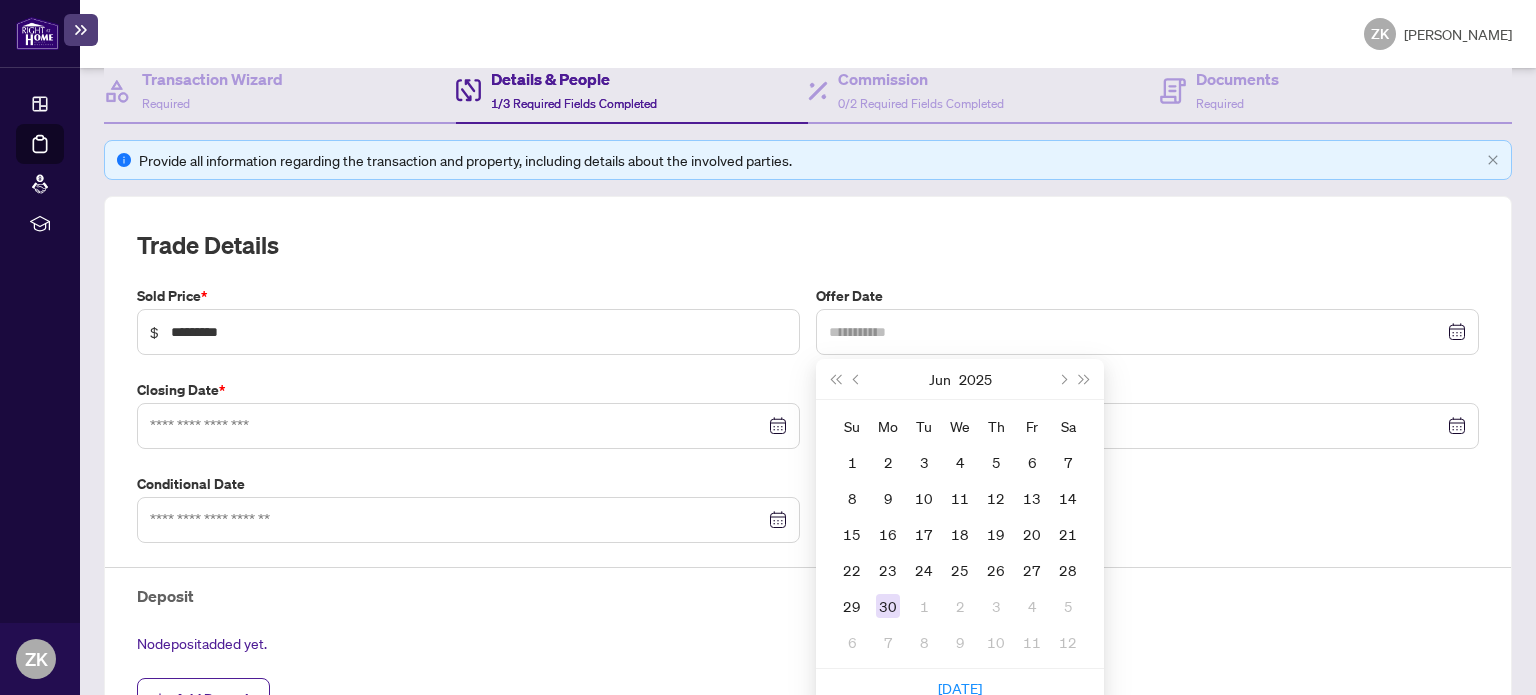type on "**********" 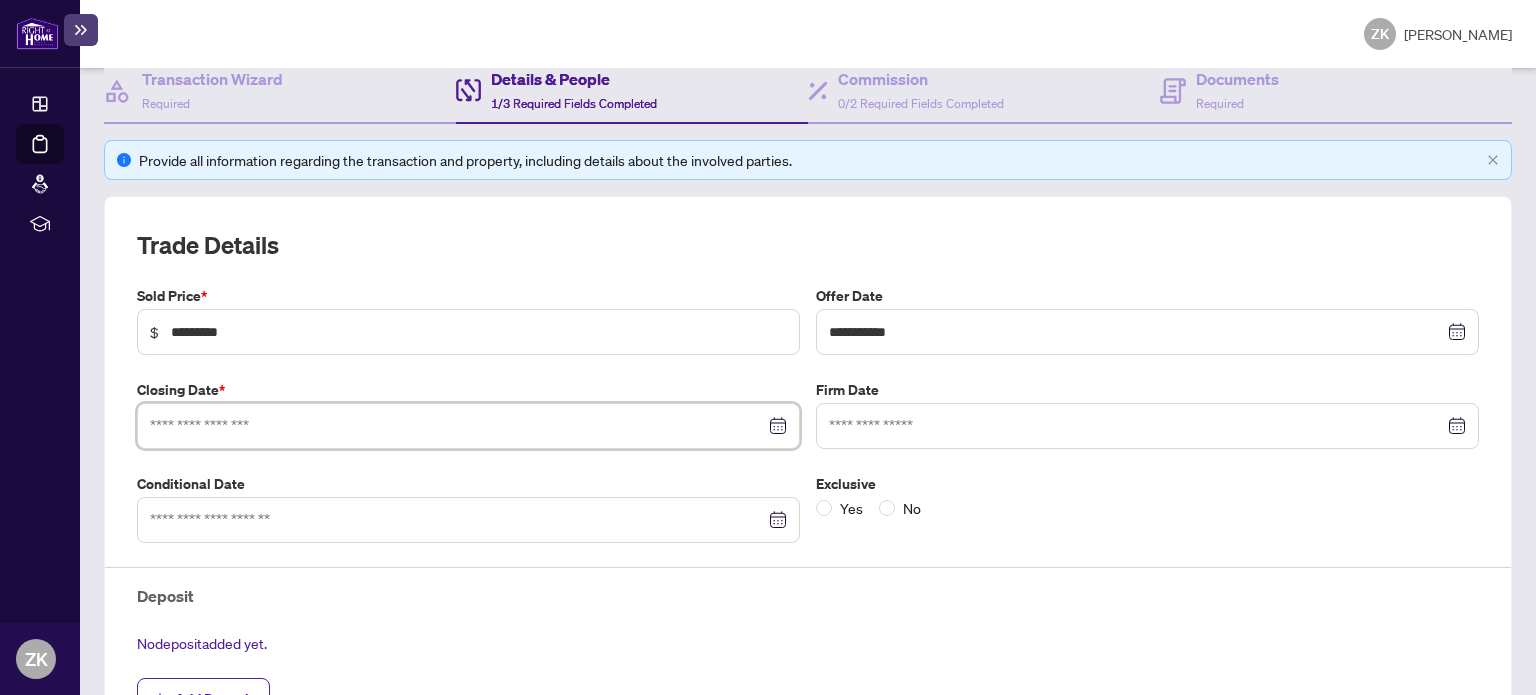 click at bounding box center (457, 426) 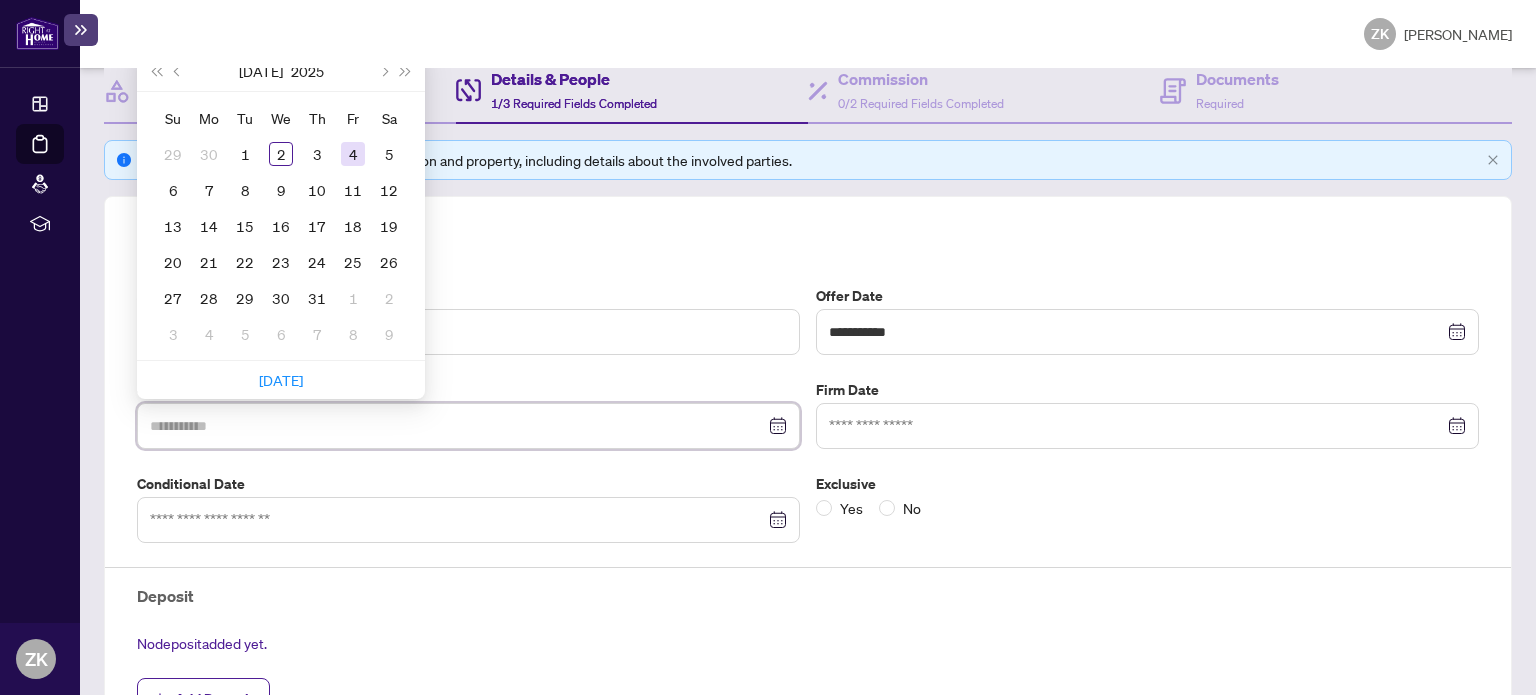 type on "**********" 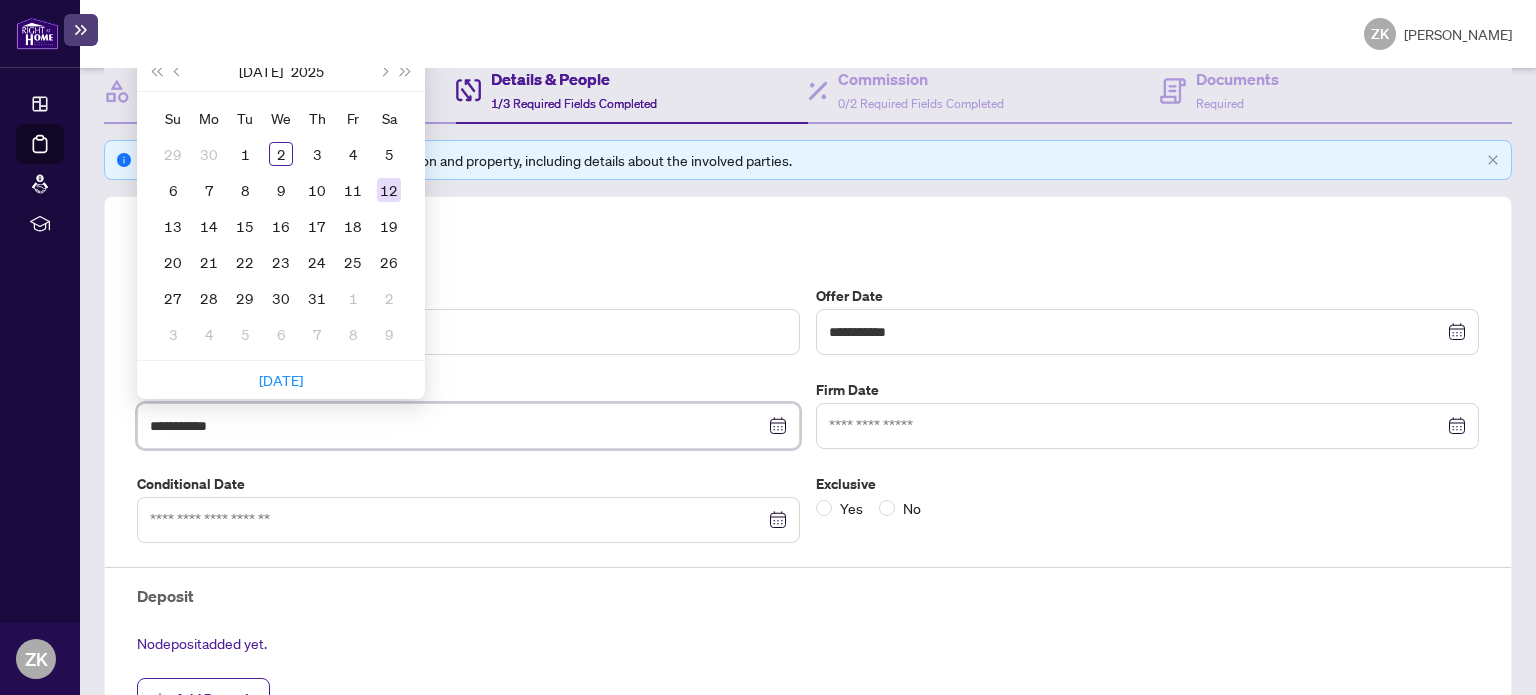 type on "**********" 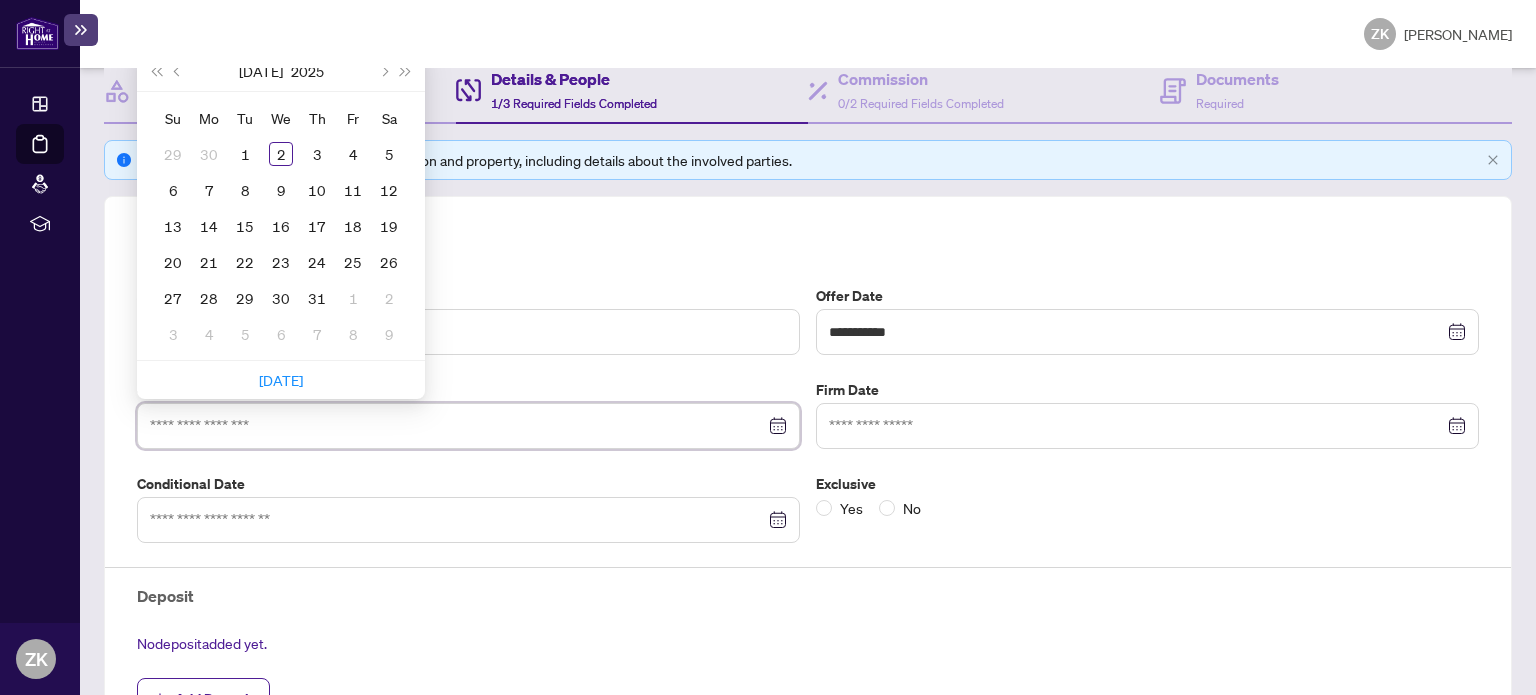 scroll, scrollTop: 0, scrollLeft: 0, axis: both 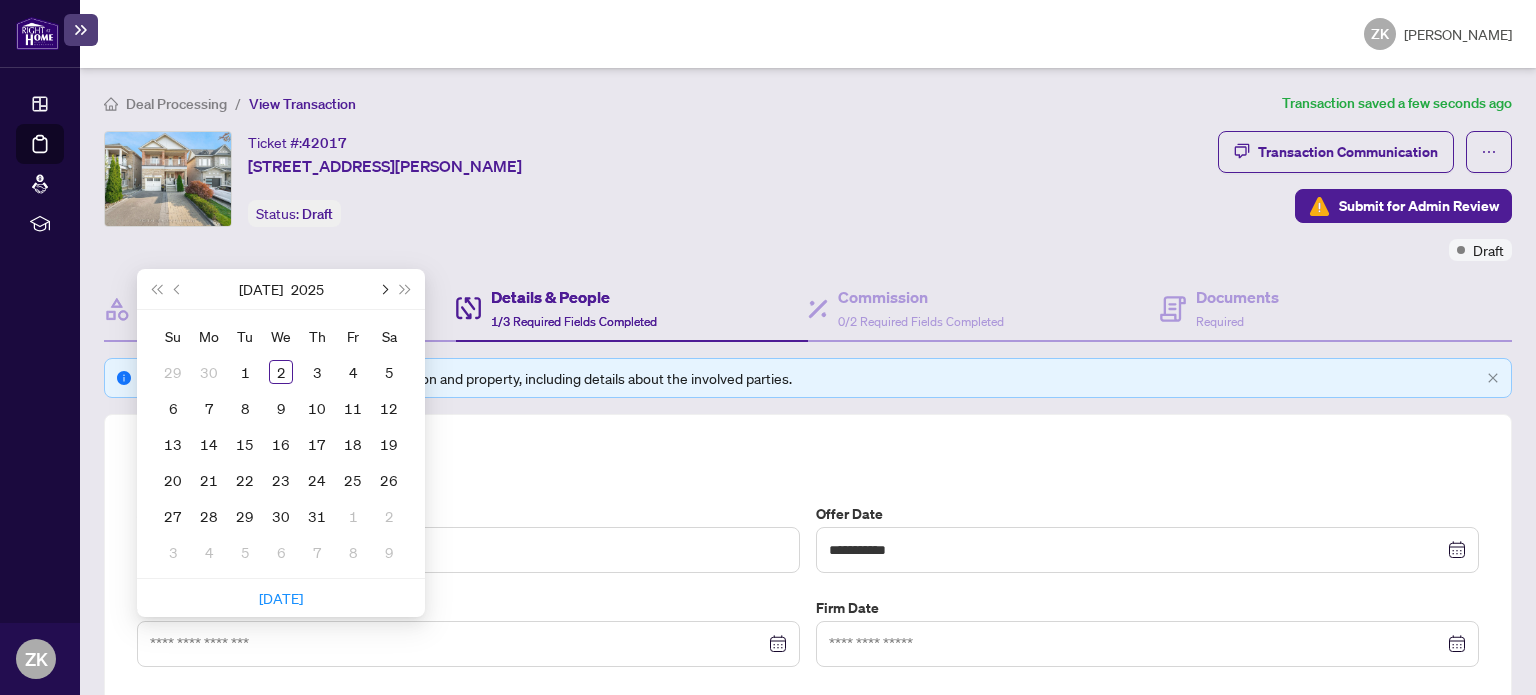 click at bounding box center (383, 289) 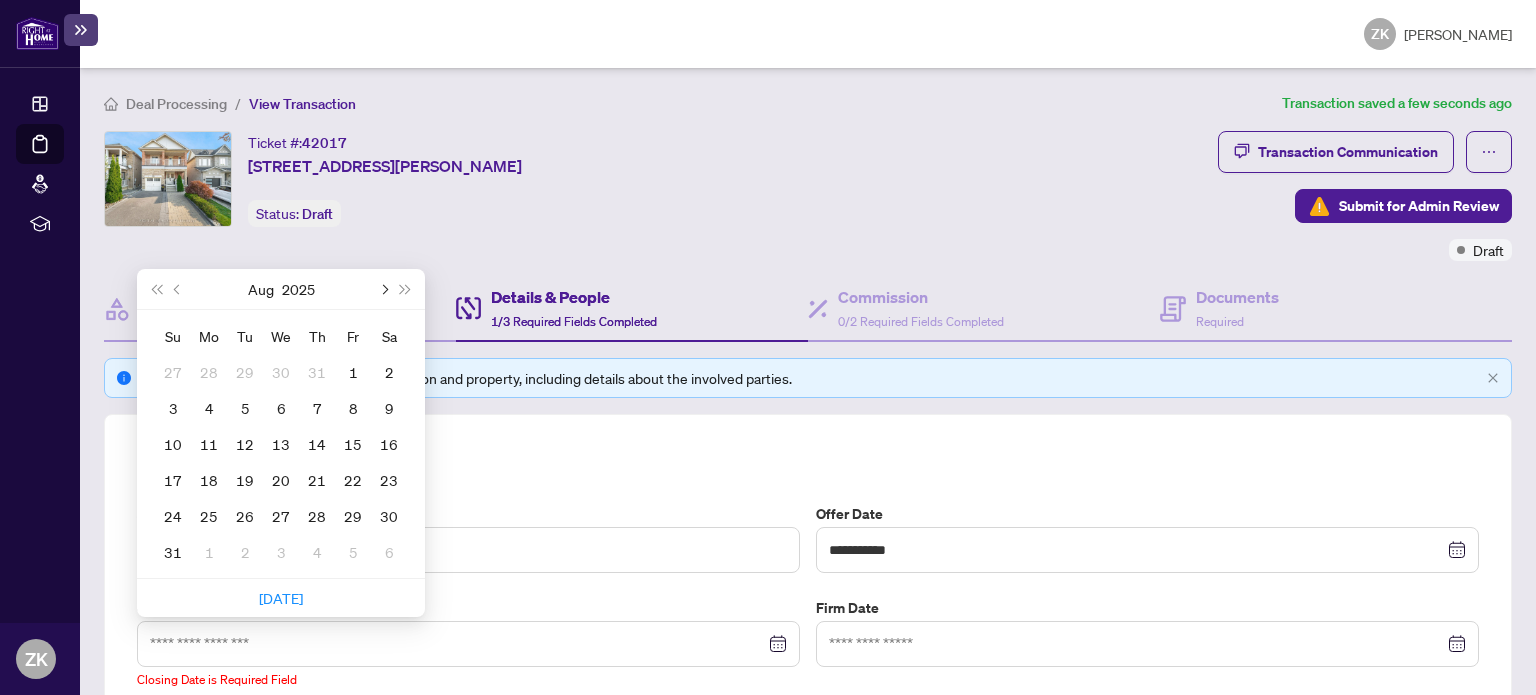 click at bounding box center (383, 289) 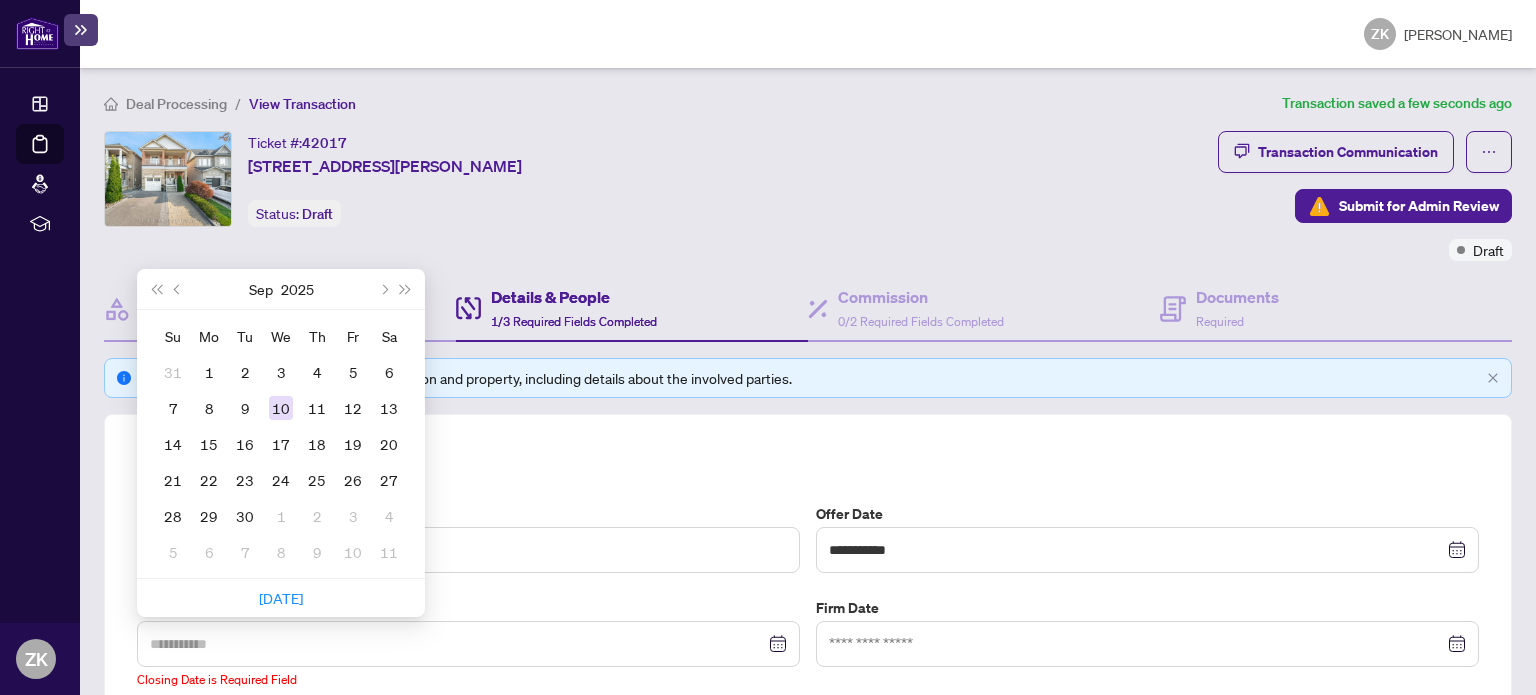 type on "**********" 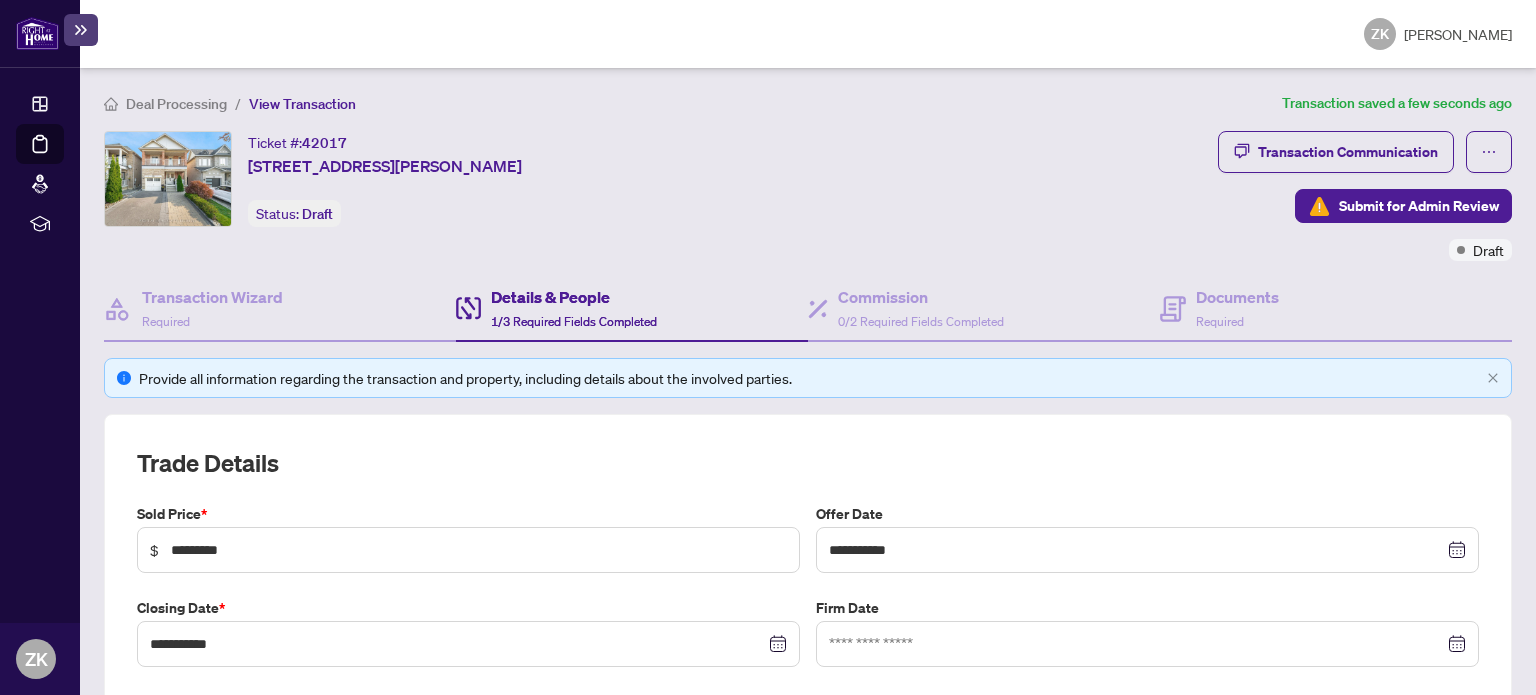 click on "Trade Details" at bounding box center [808, 463] 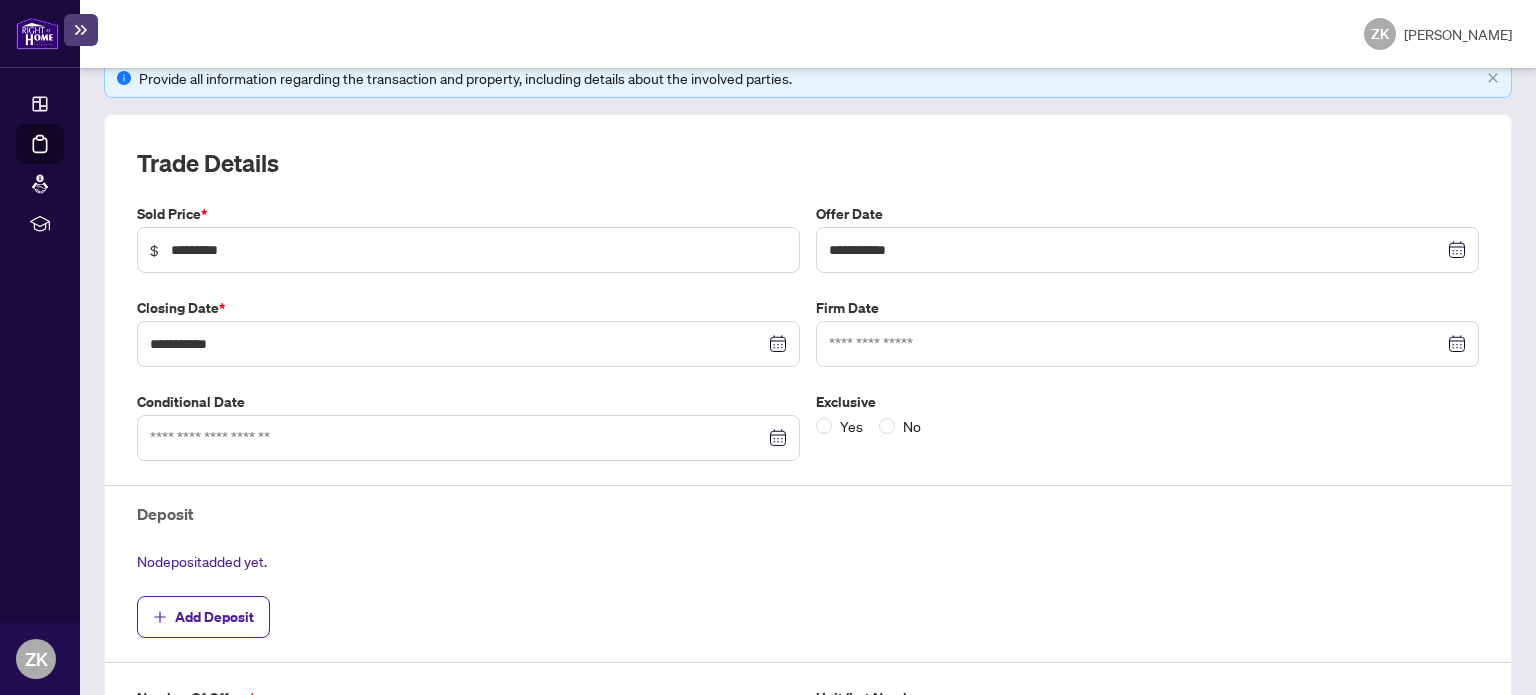 scroll, scrollTop: 600, scrollLeft: 0, axis: vertical 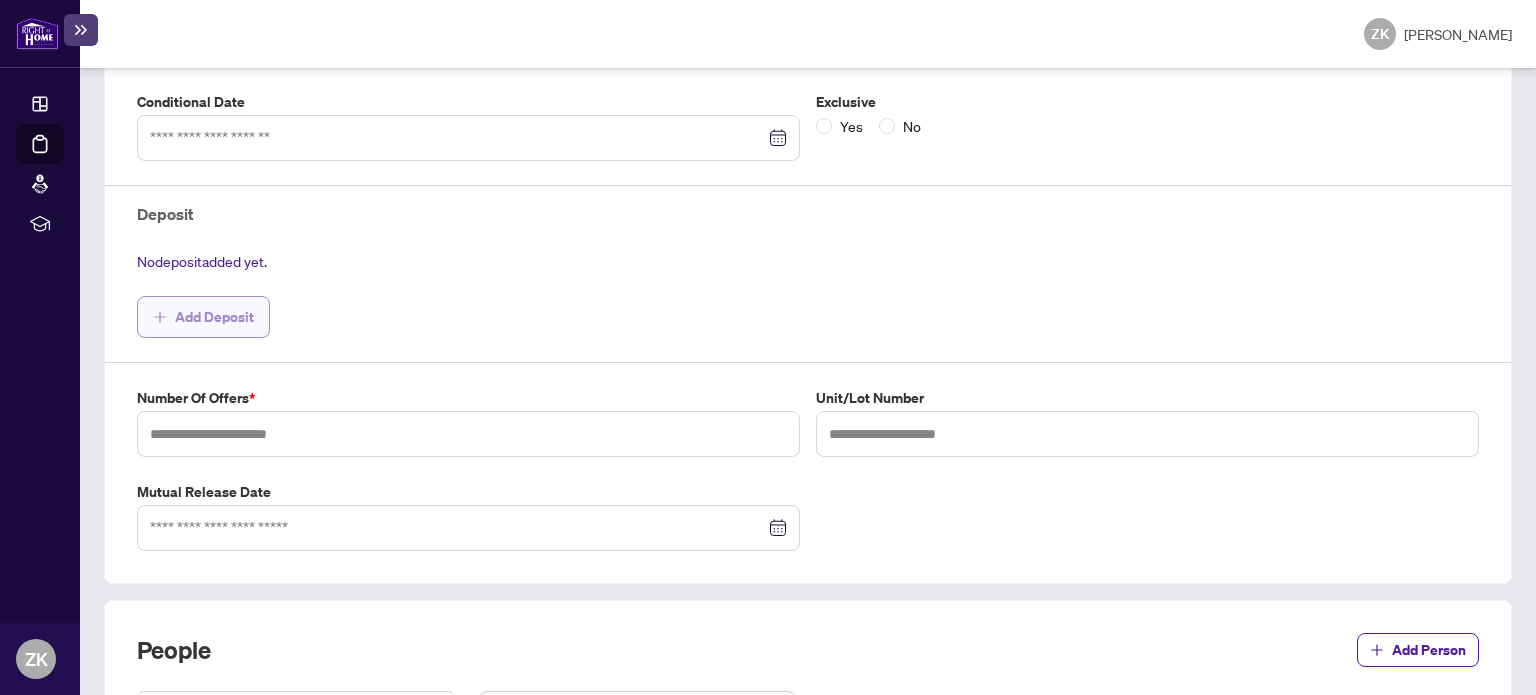 click on "Add Deposit" at bounding box center (214, 317) 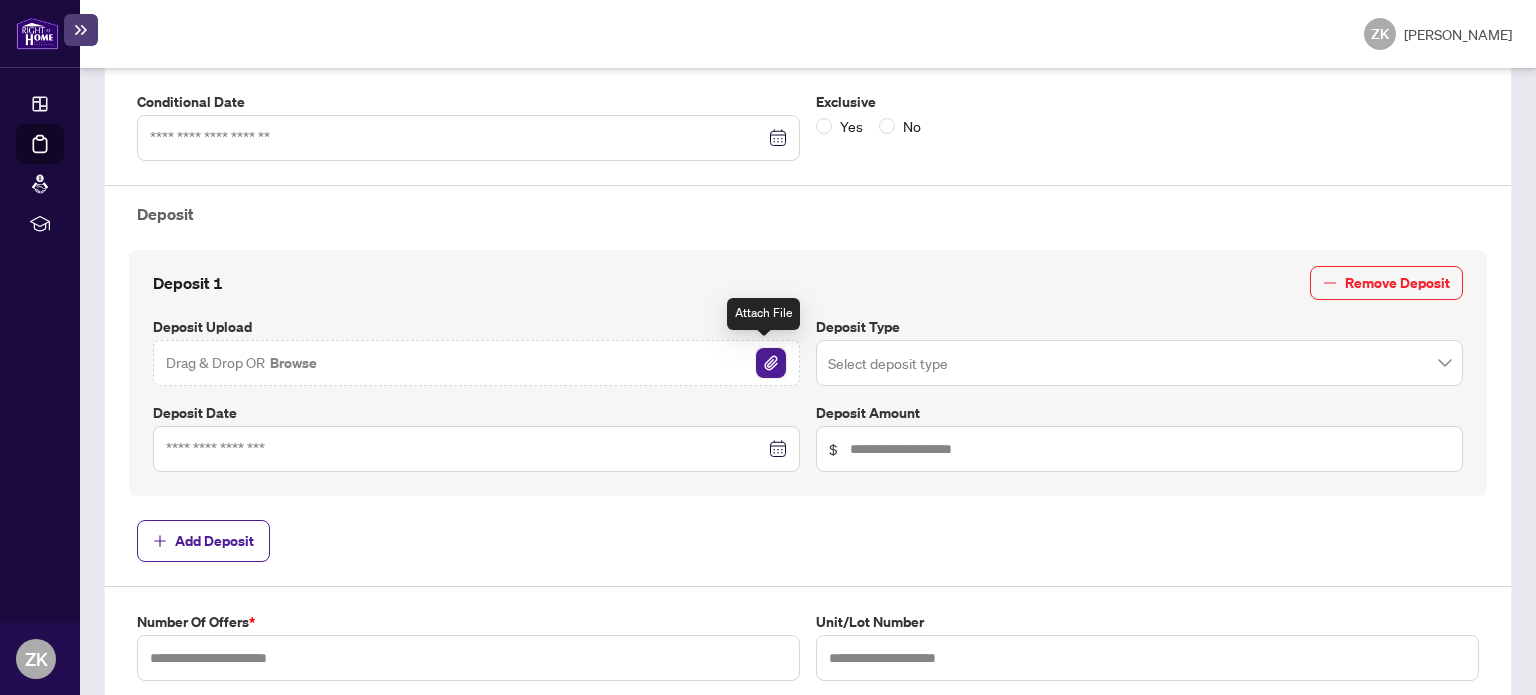 click at bounding box center (771, 363) 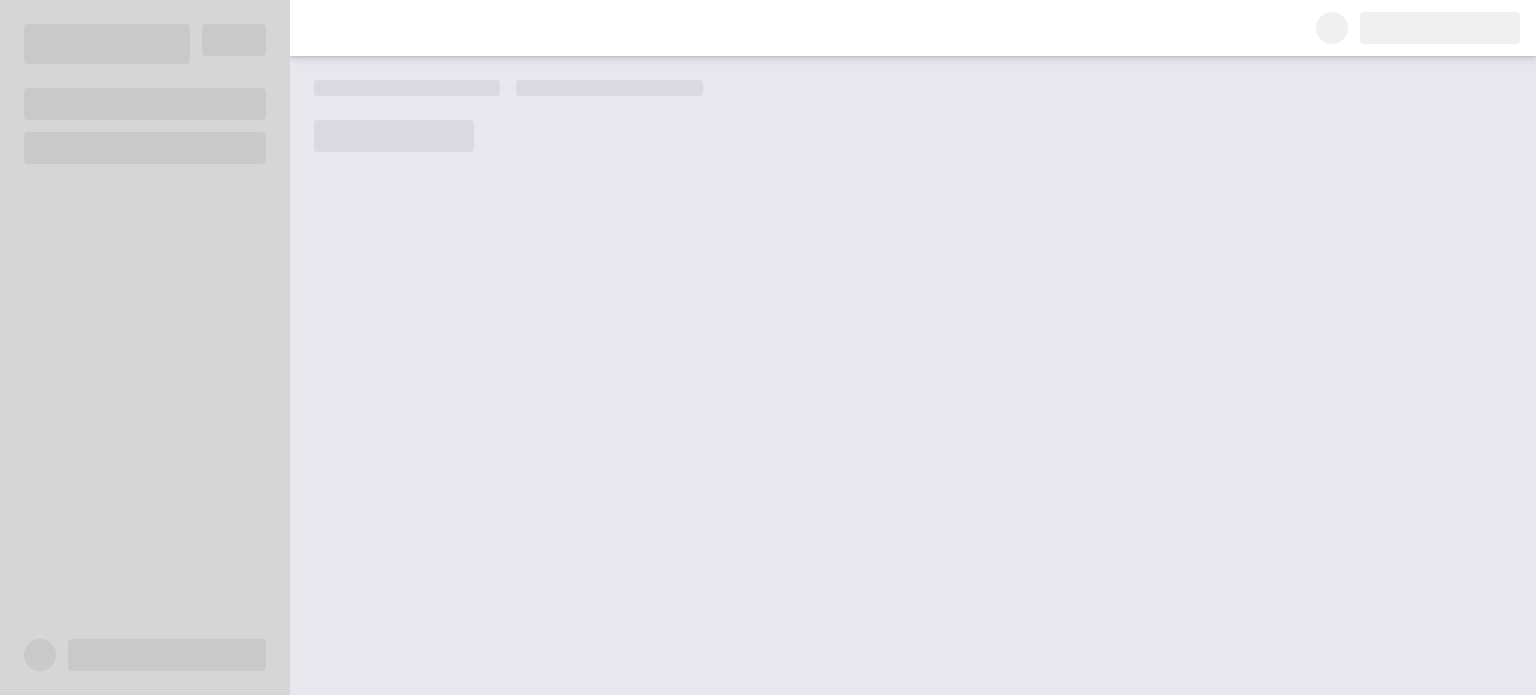 scroll, scrollTop: 0, scrollLeft: 0, axis: both 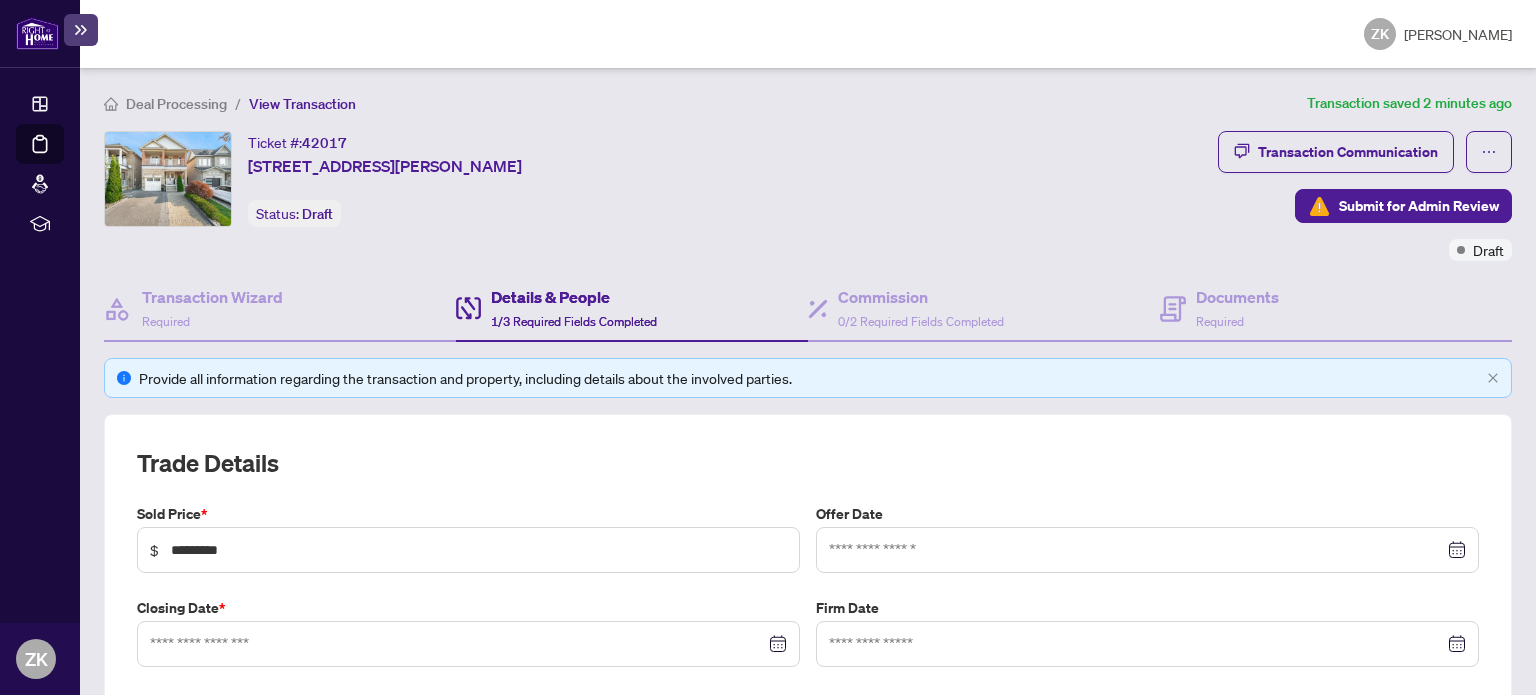 type on "**********" 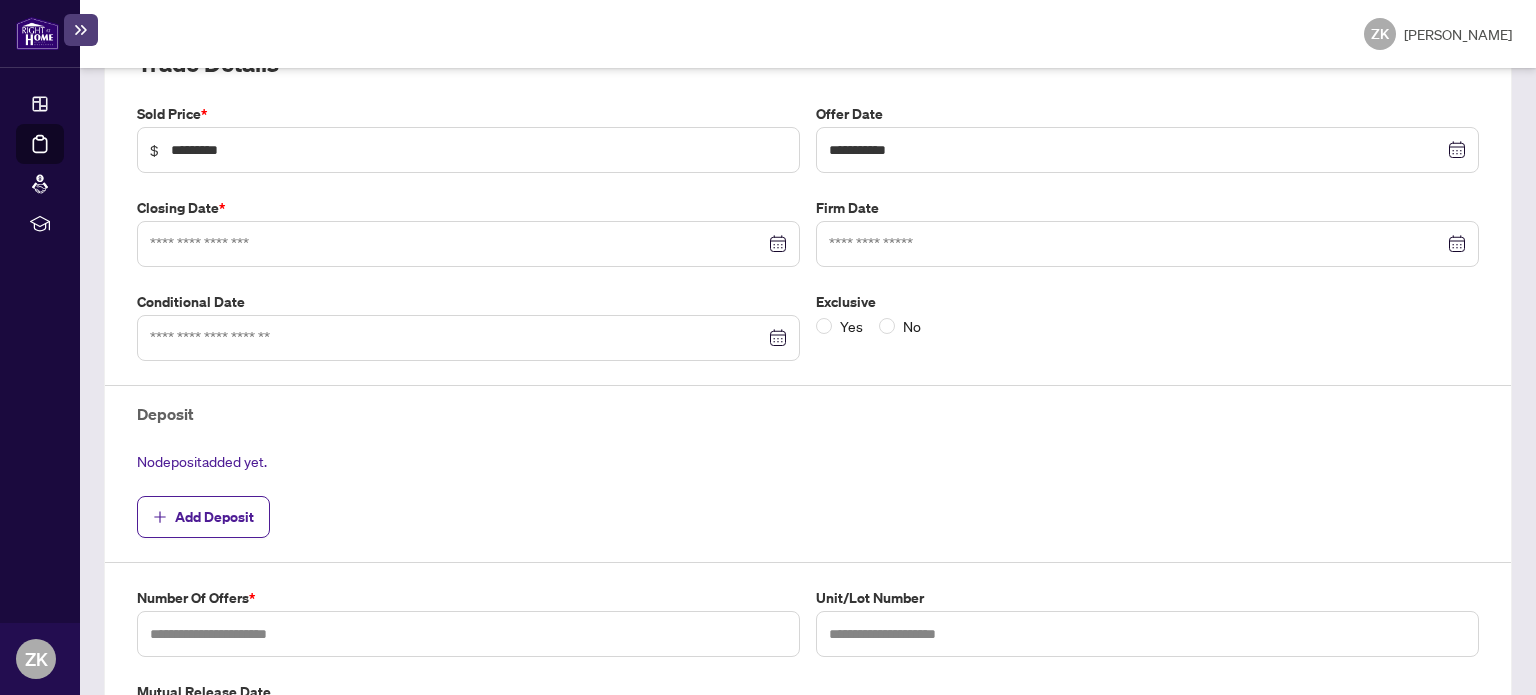 scroll, scrollTop: 500, scrollLeft: 0, axis: vertical 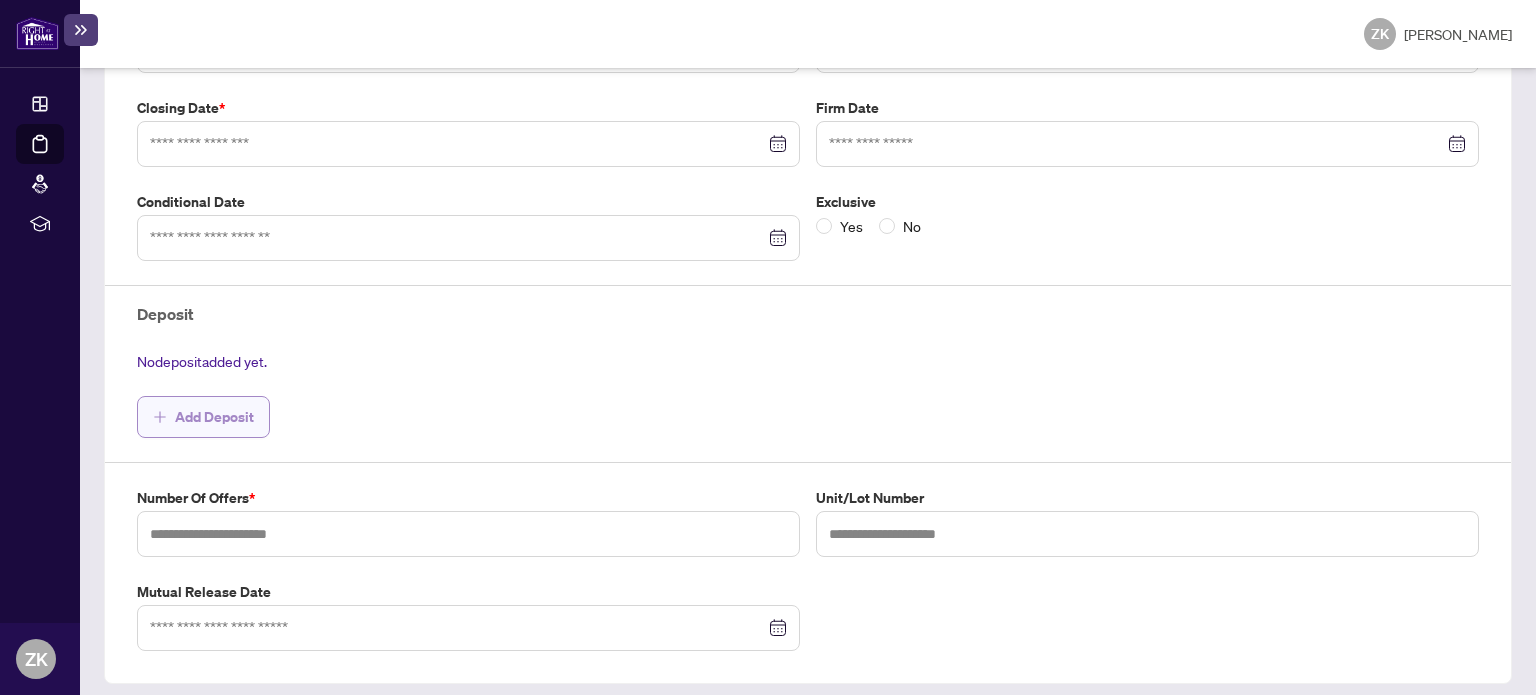 click on "Add Deposit" at bounding box center (214, 417) 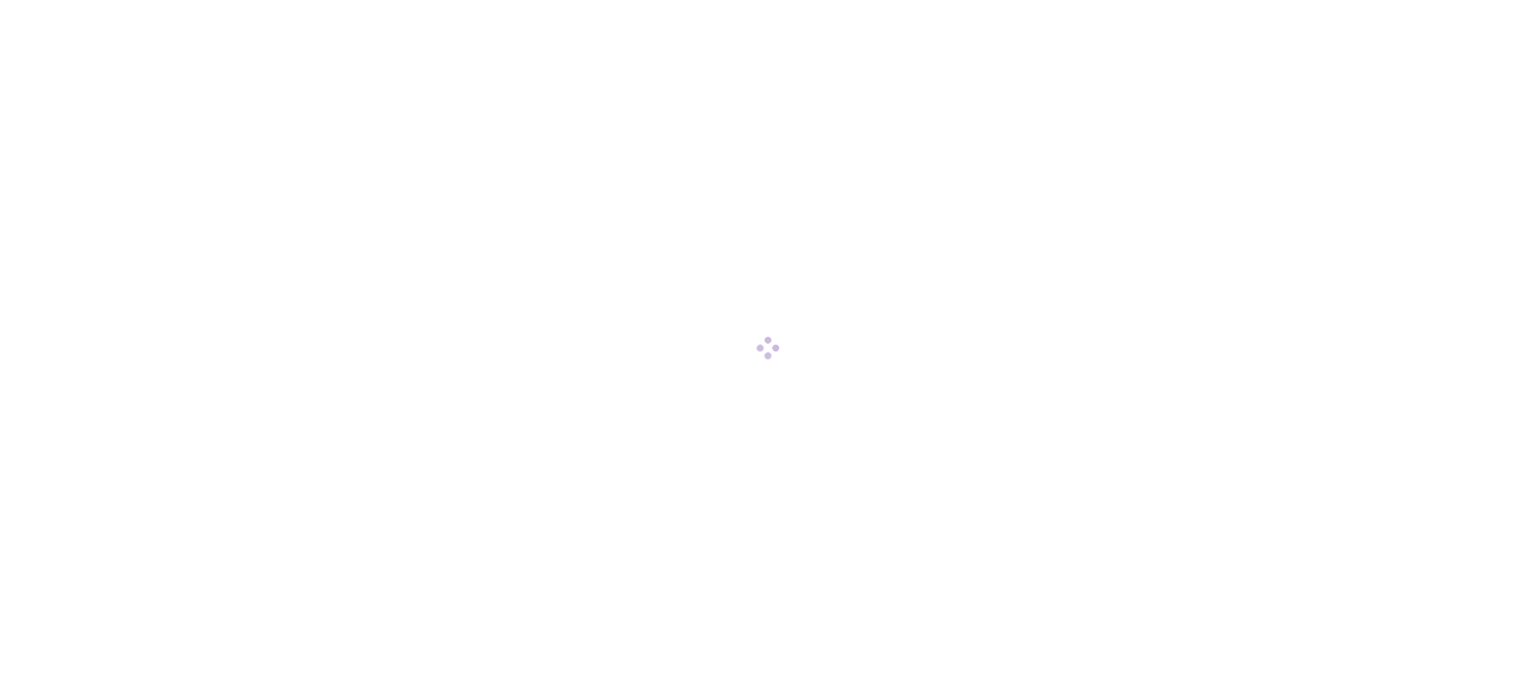 scroll, scrollTop: 0, scrollLeft: 0, axis: both 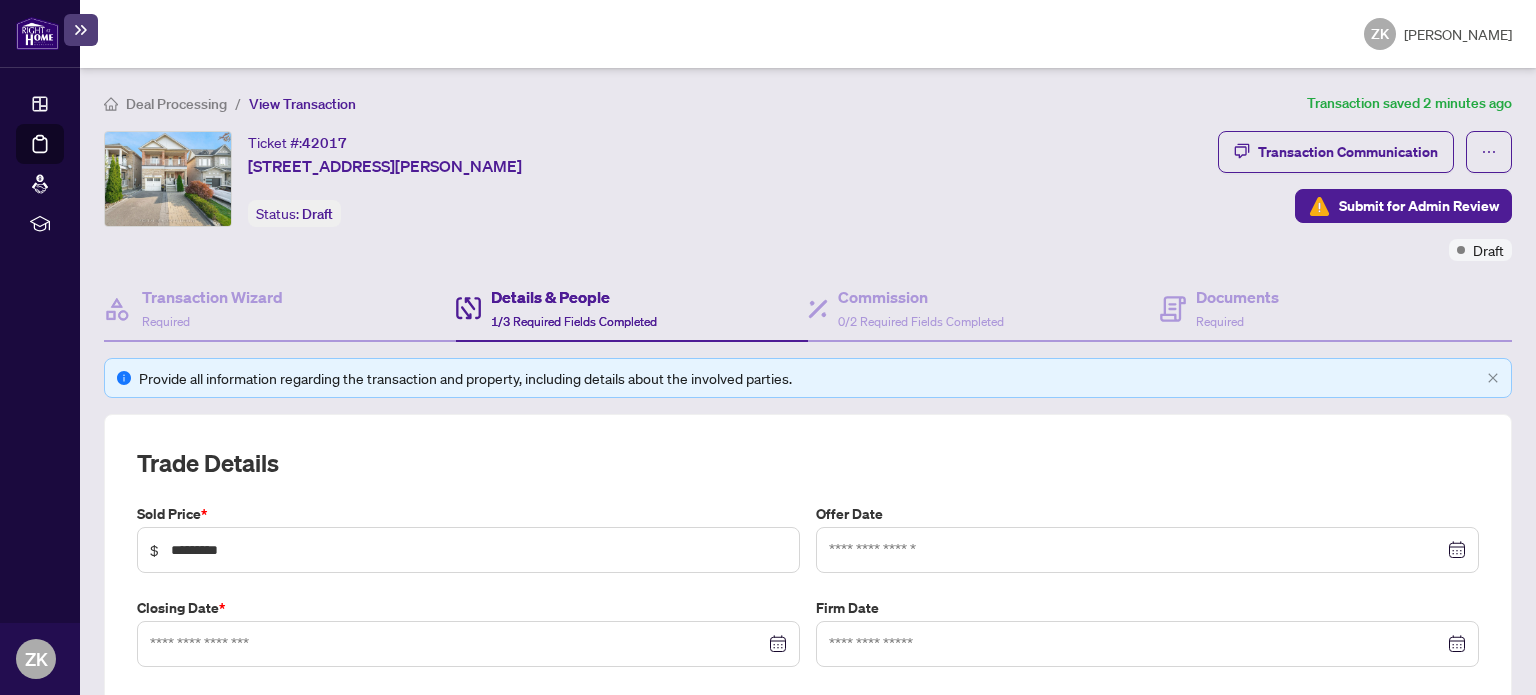type on "**********" 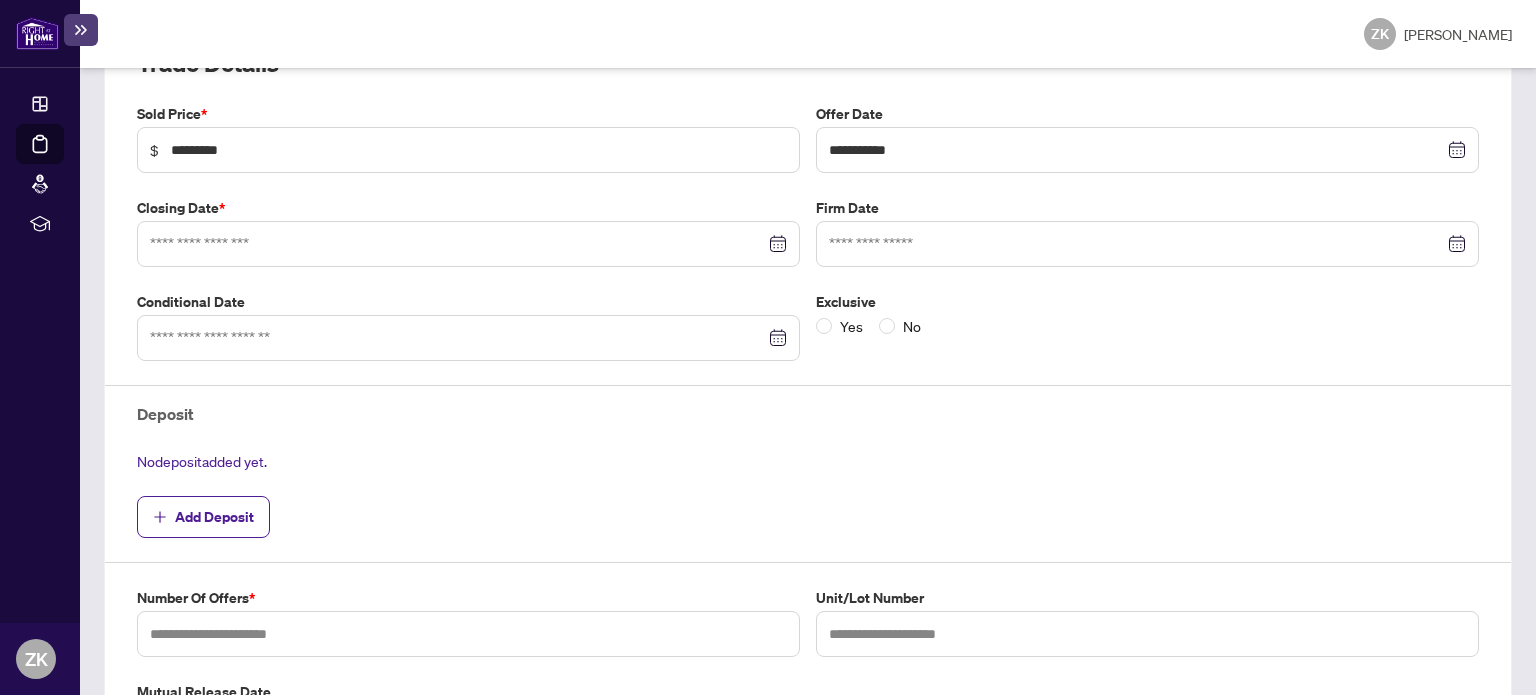 scroll, scrollTop: 500, scrollLeft: 0, axis: vertical 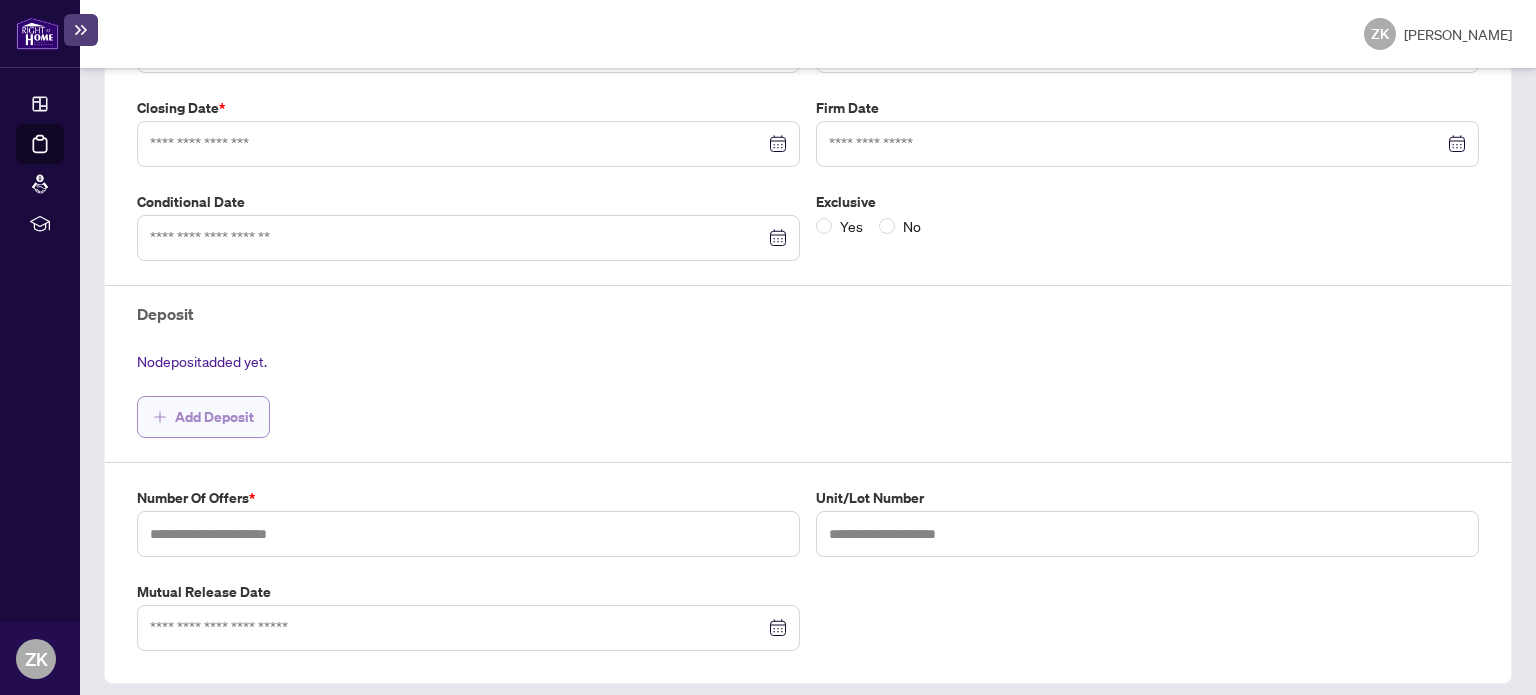 click on "Add Deposit" at bounding box center [214, 417] 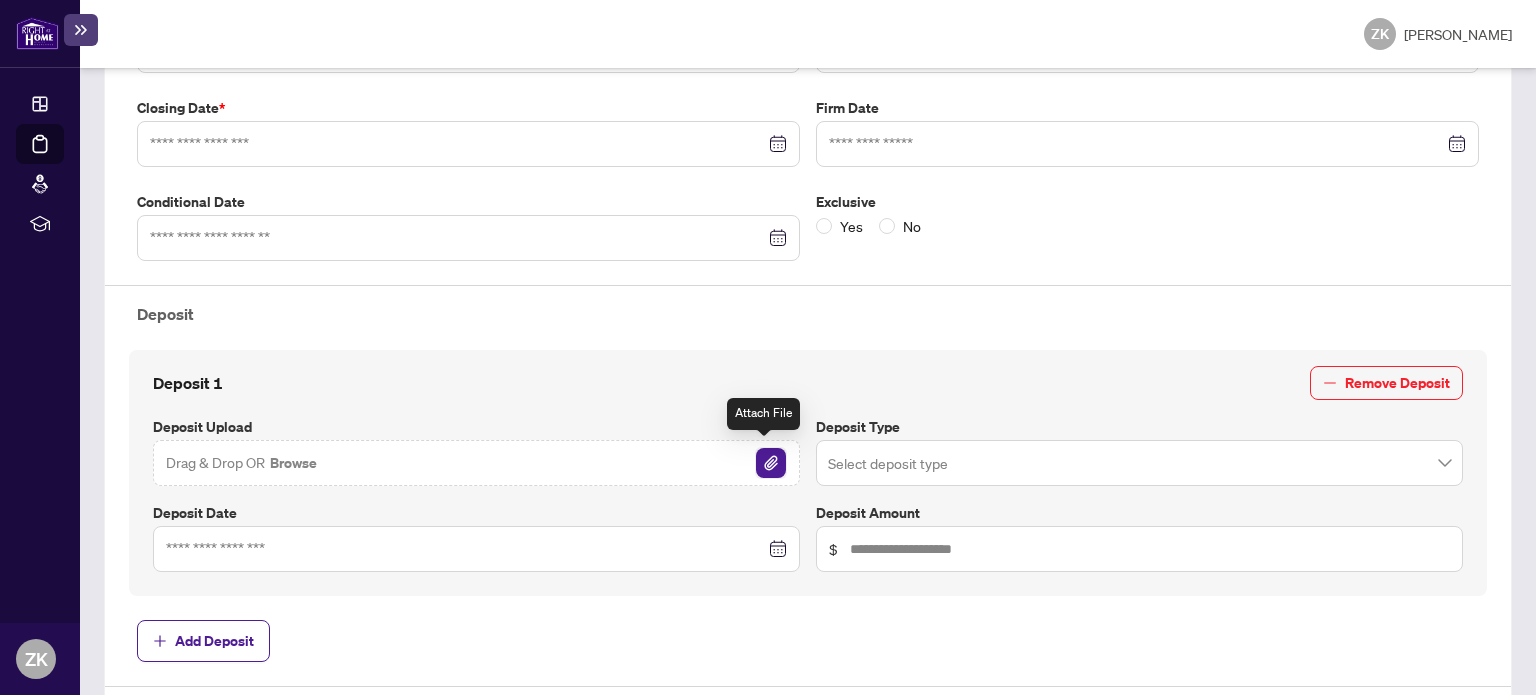 click at bounding box center [771, 463] 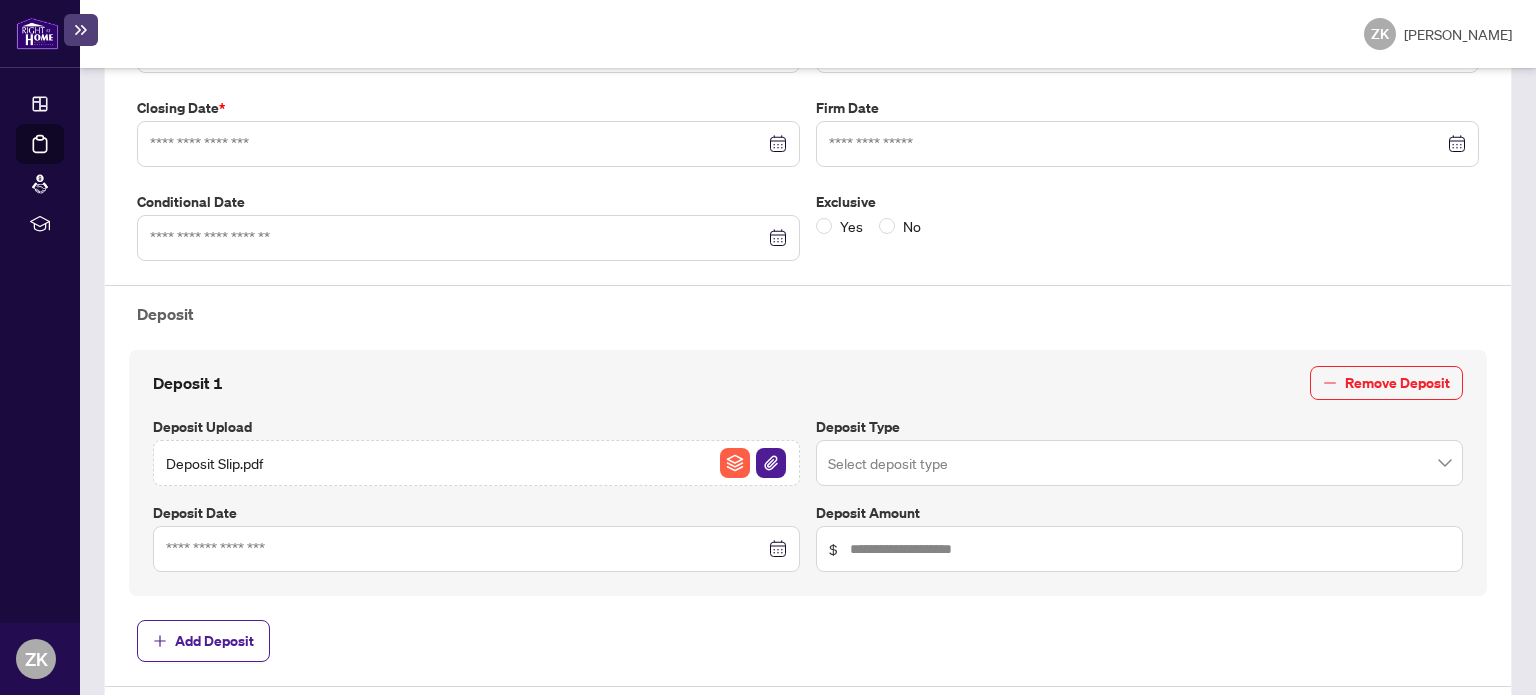 click at bounding box center (1139, 463) 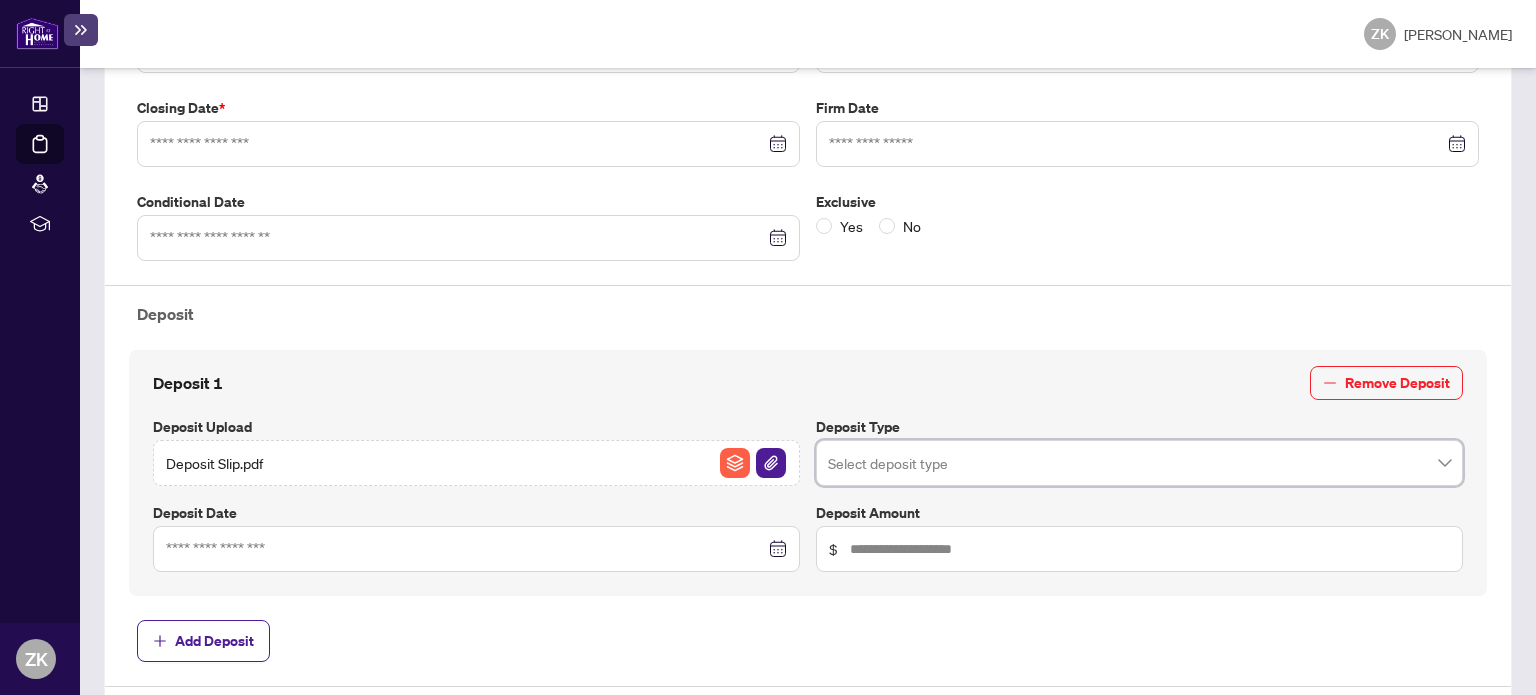 click at bounding box center (468, 238) 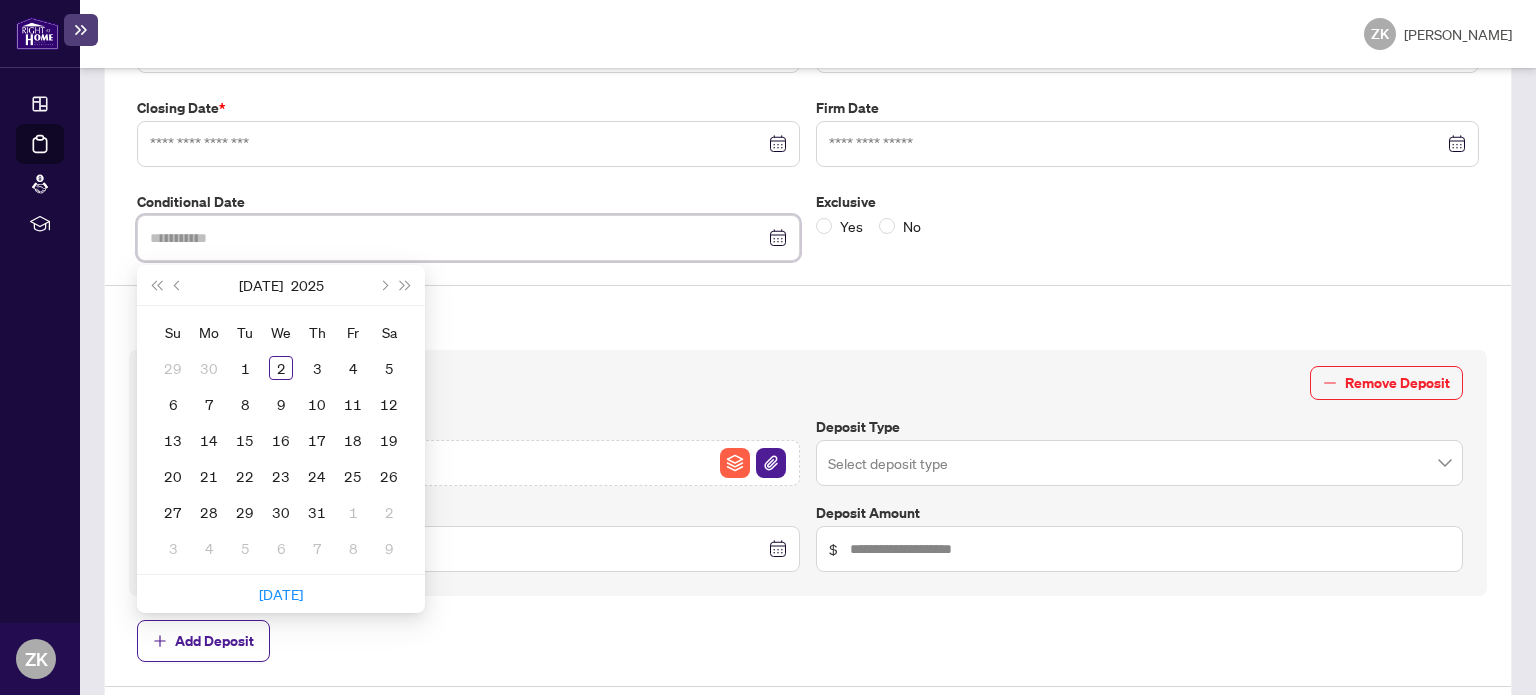 type on "**********" 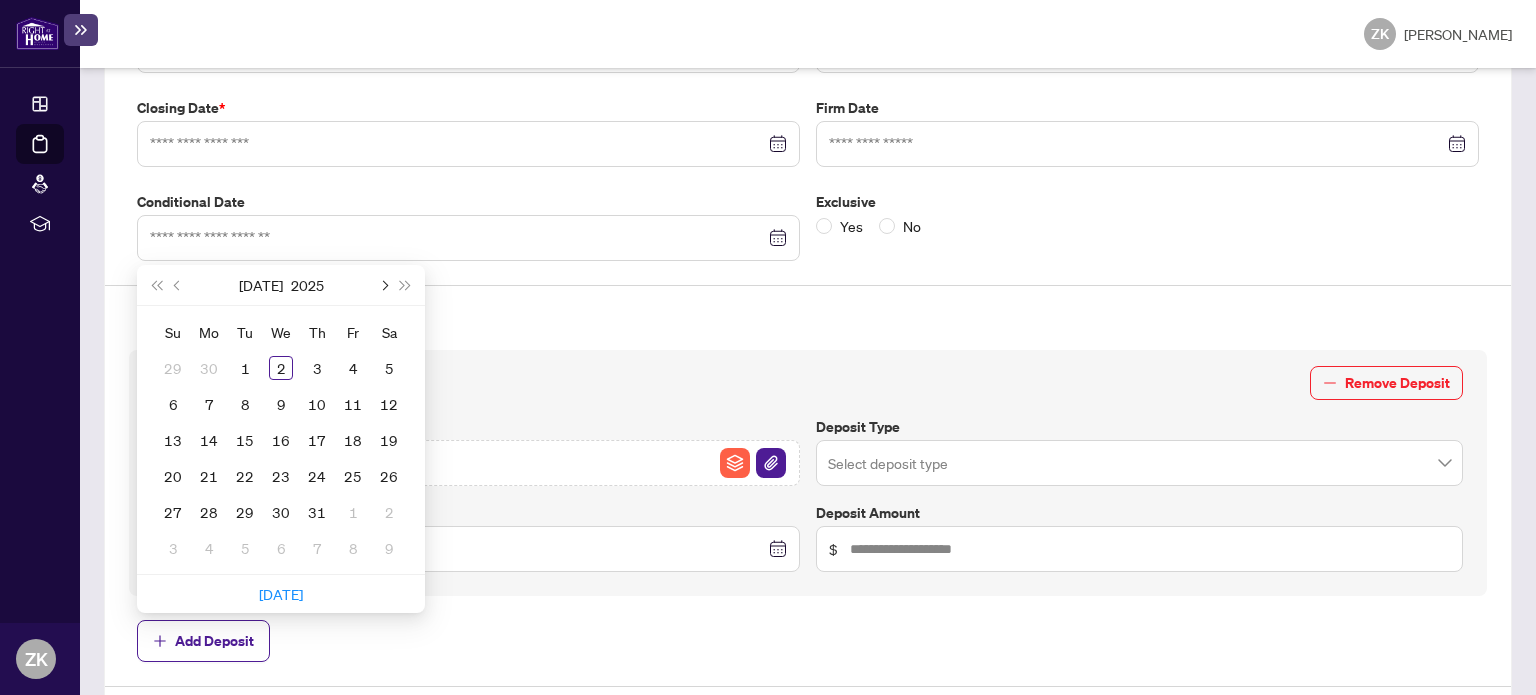 click at bounding box center [383, 285] 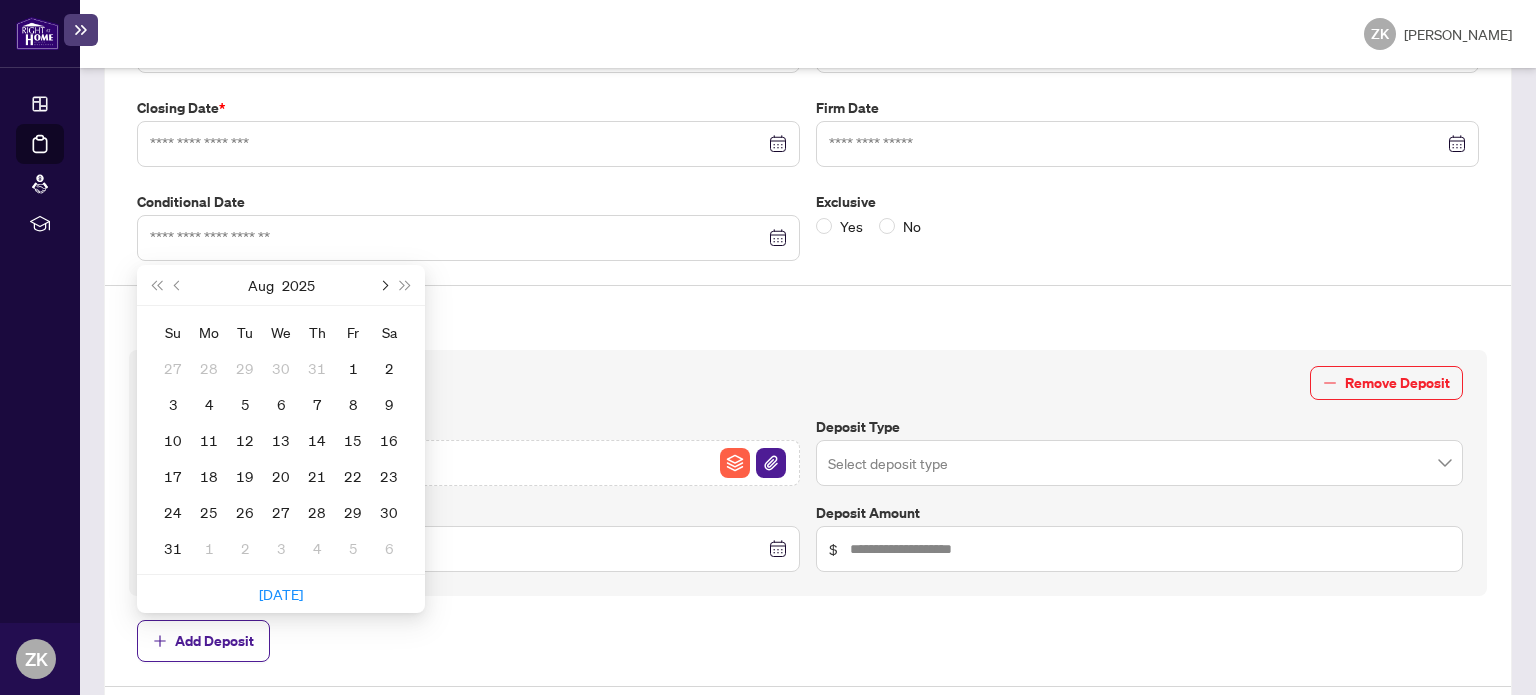 click at bounding box center (383, 285) 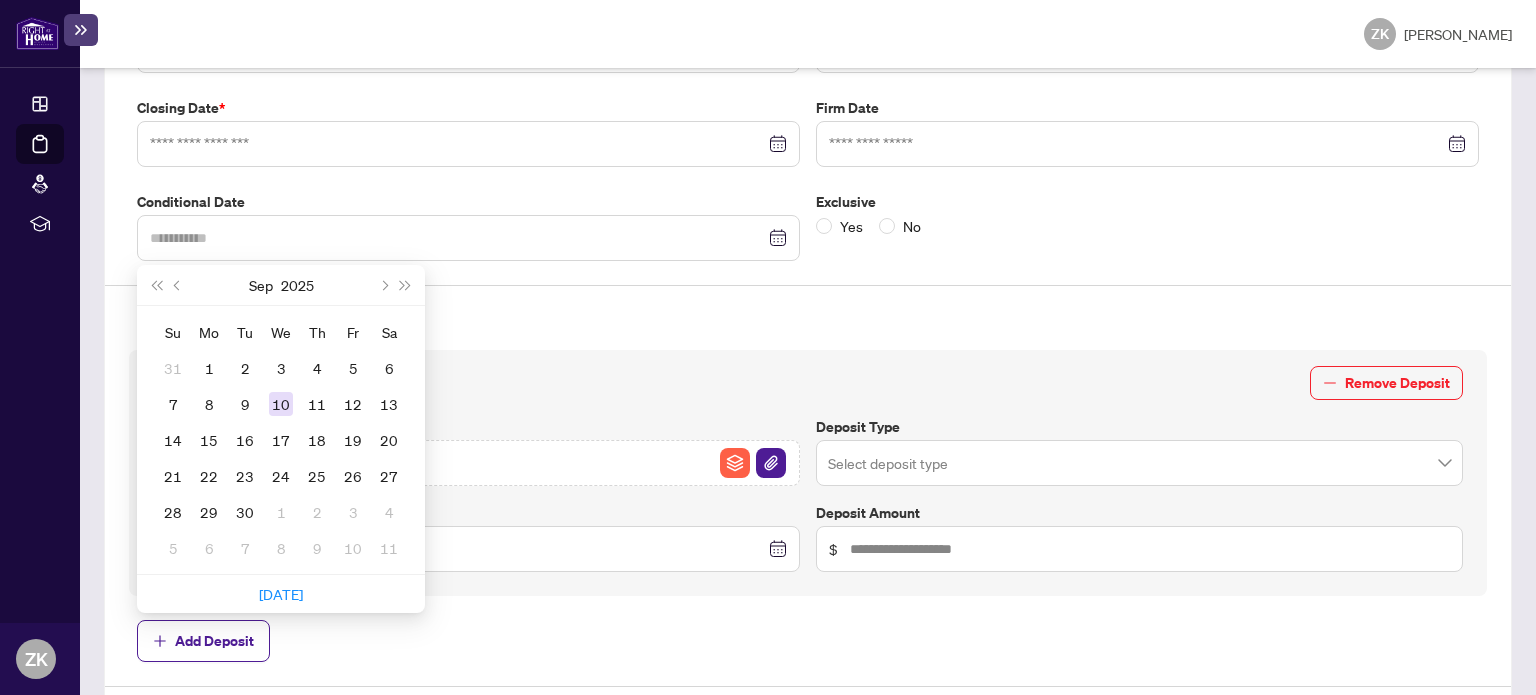 type on "**********" 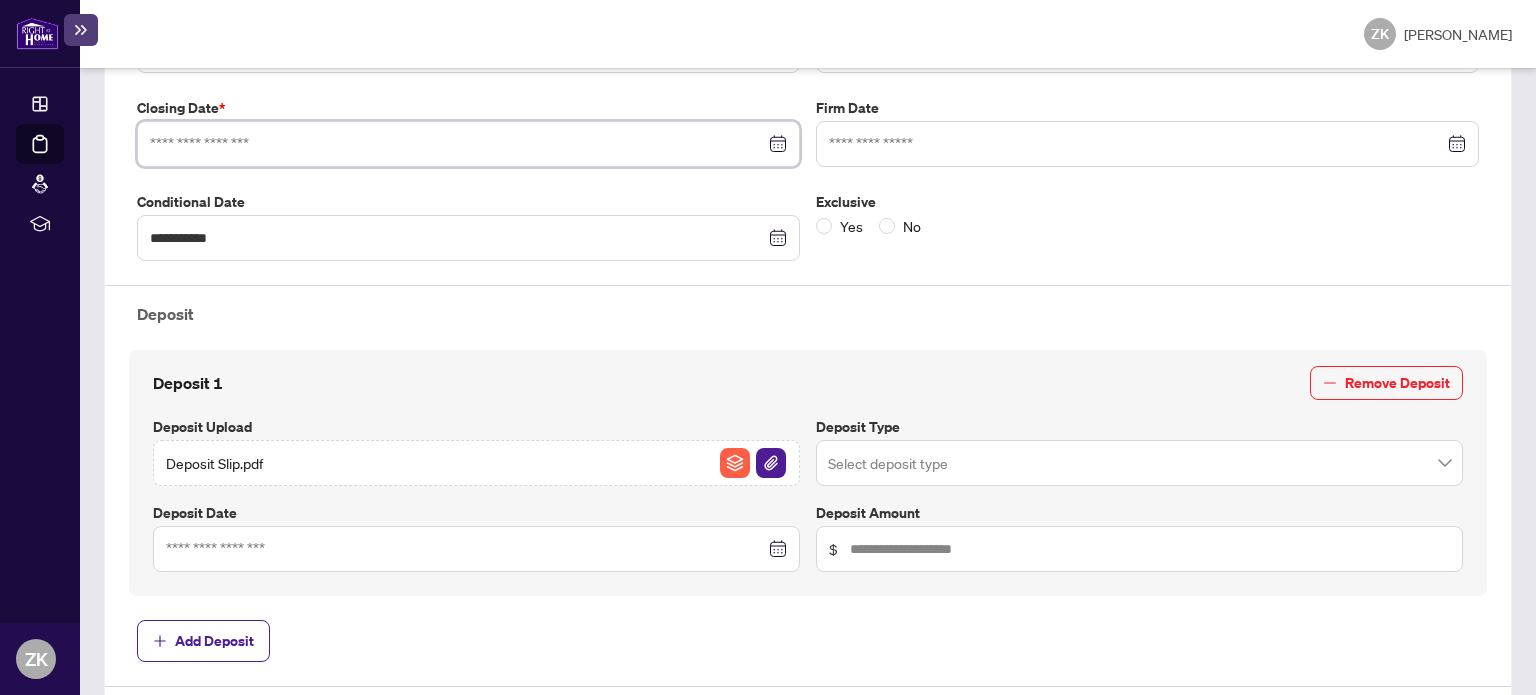 click at bounding box center [457, 144] 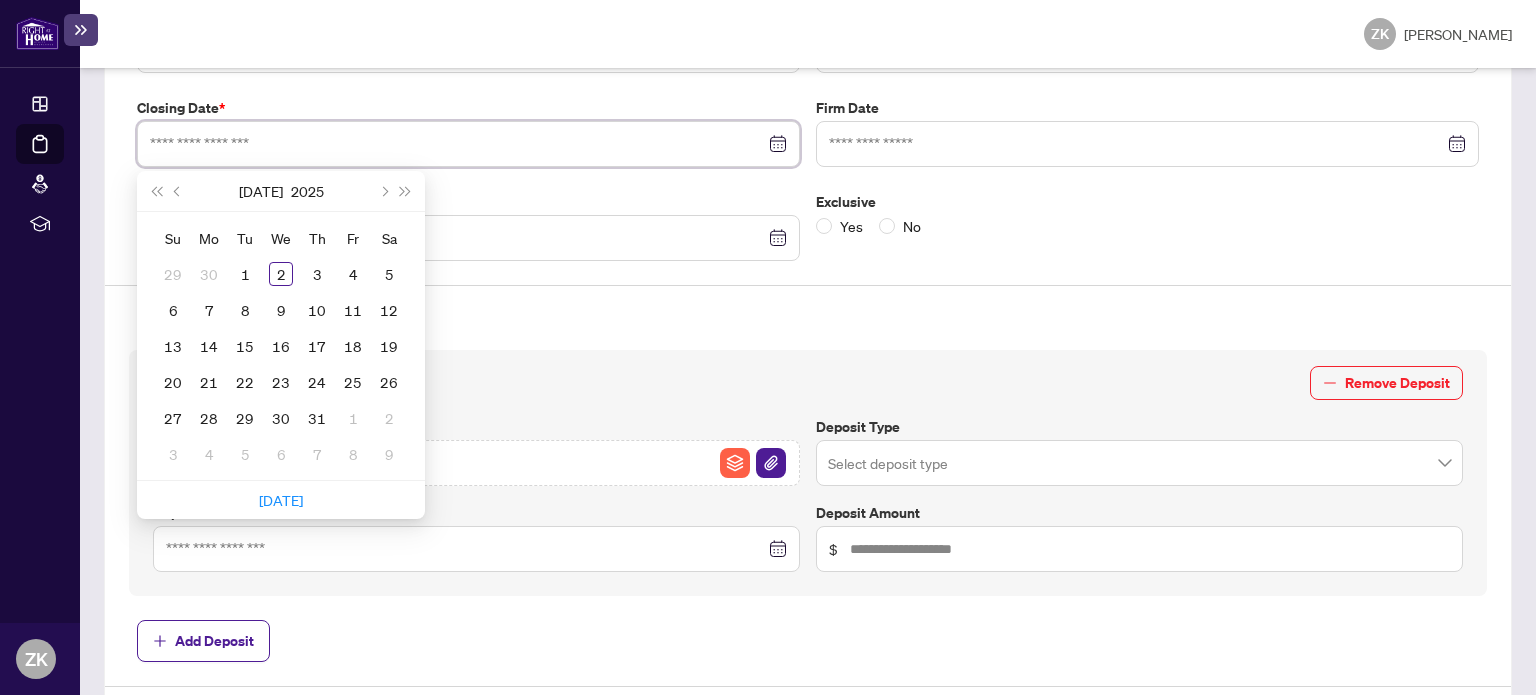 click at bounding box center [457, 144] 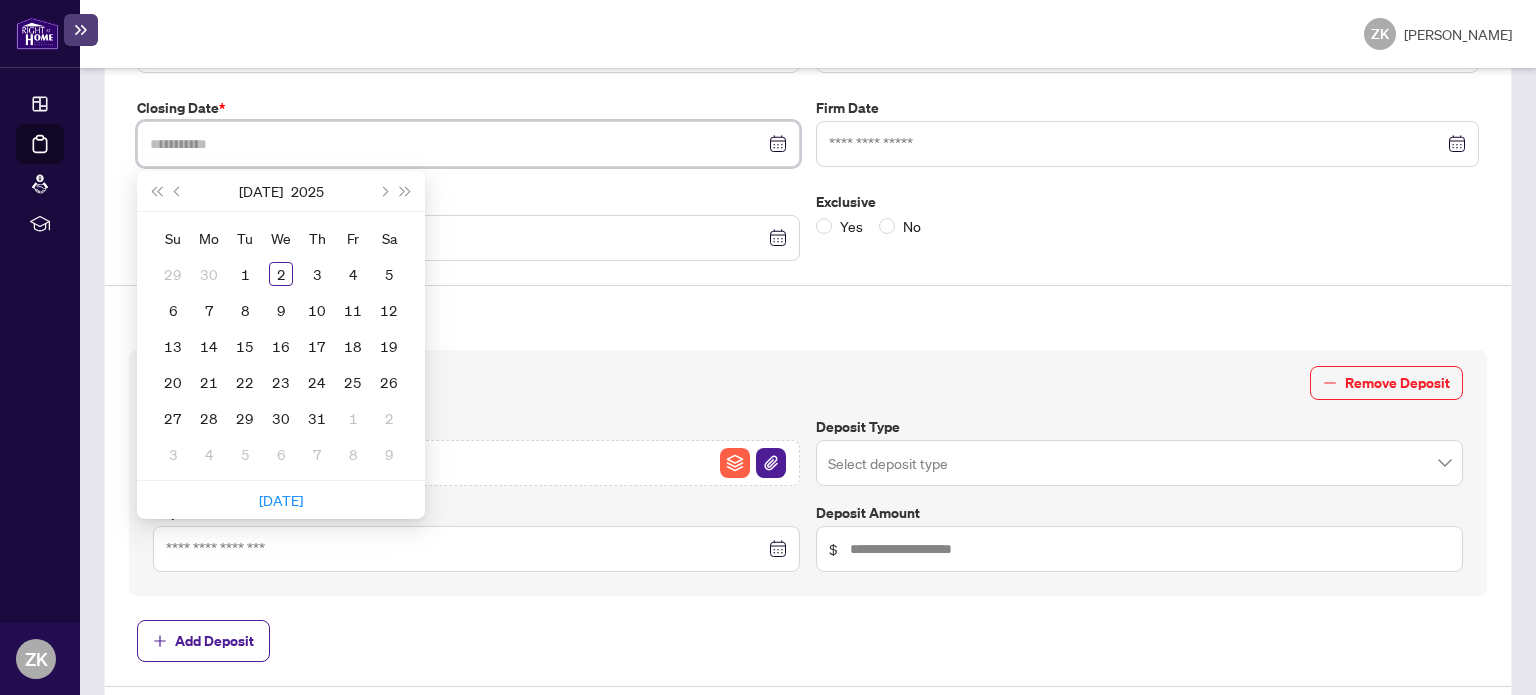 type on "**********" 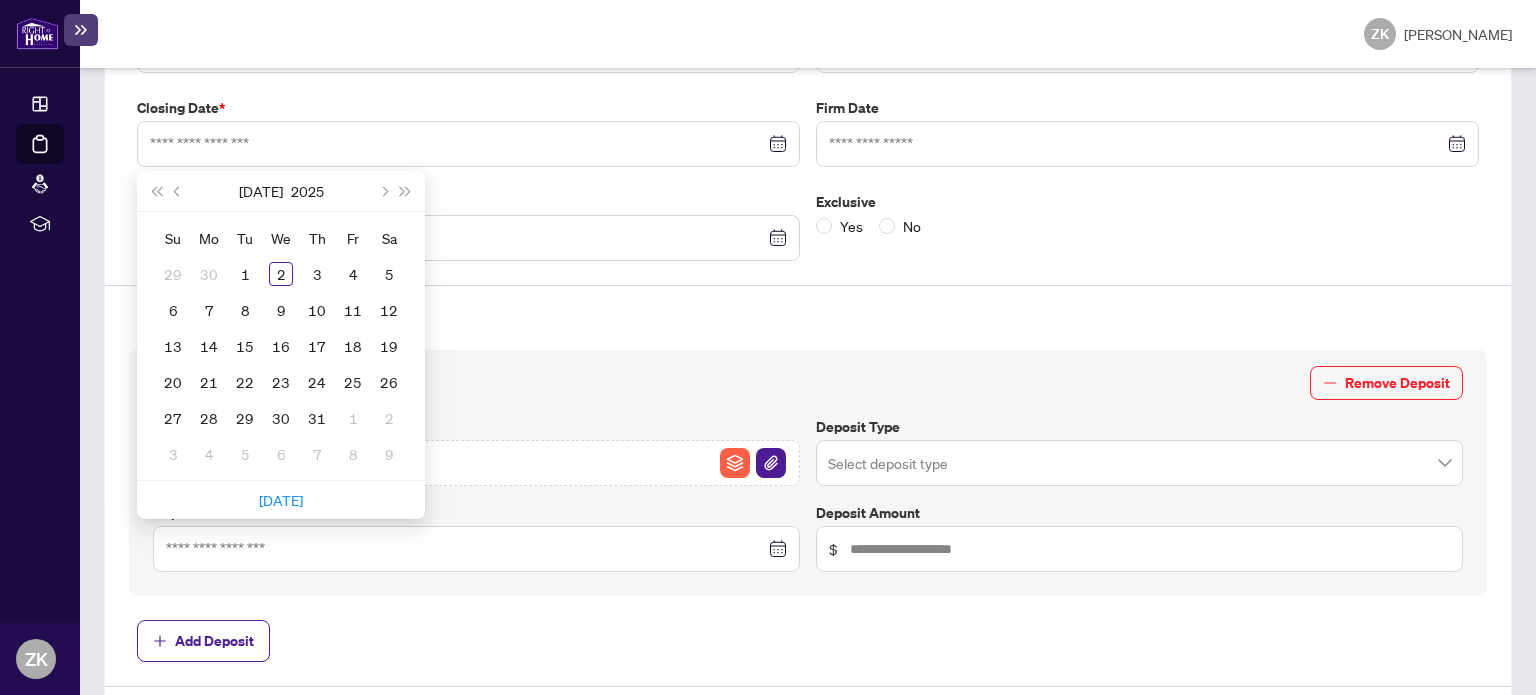 click on "Su Mo Tu We Th Fr Sa 29 30 1 2 3 4 5 6 7 8 9 10 11 12 13 14 15 16 17 18 19 20 21 22 23 24 25 26 27 28 29 30 31 1 2 3 4 5 6 7 8 9" at bounding box center [281, 346] 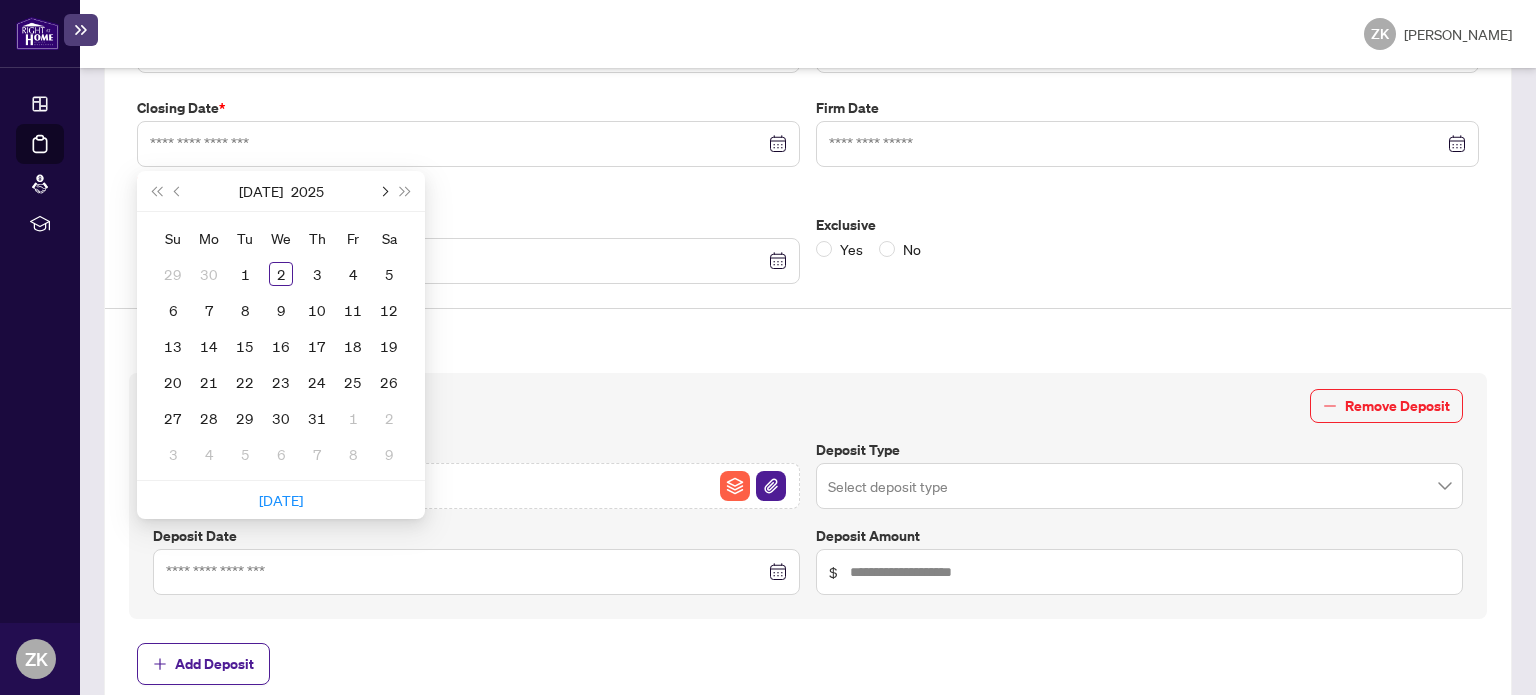 click at bounding box center (383, 191) 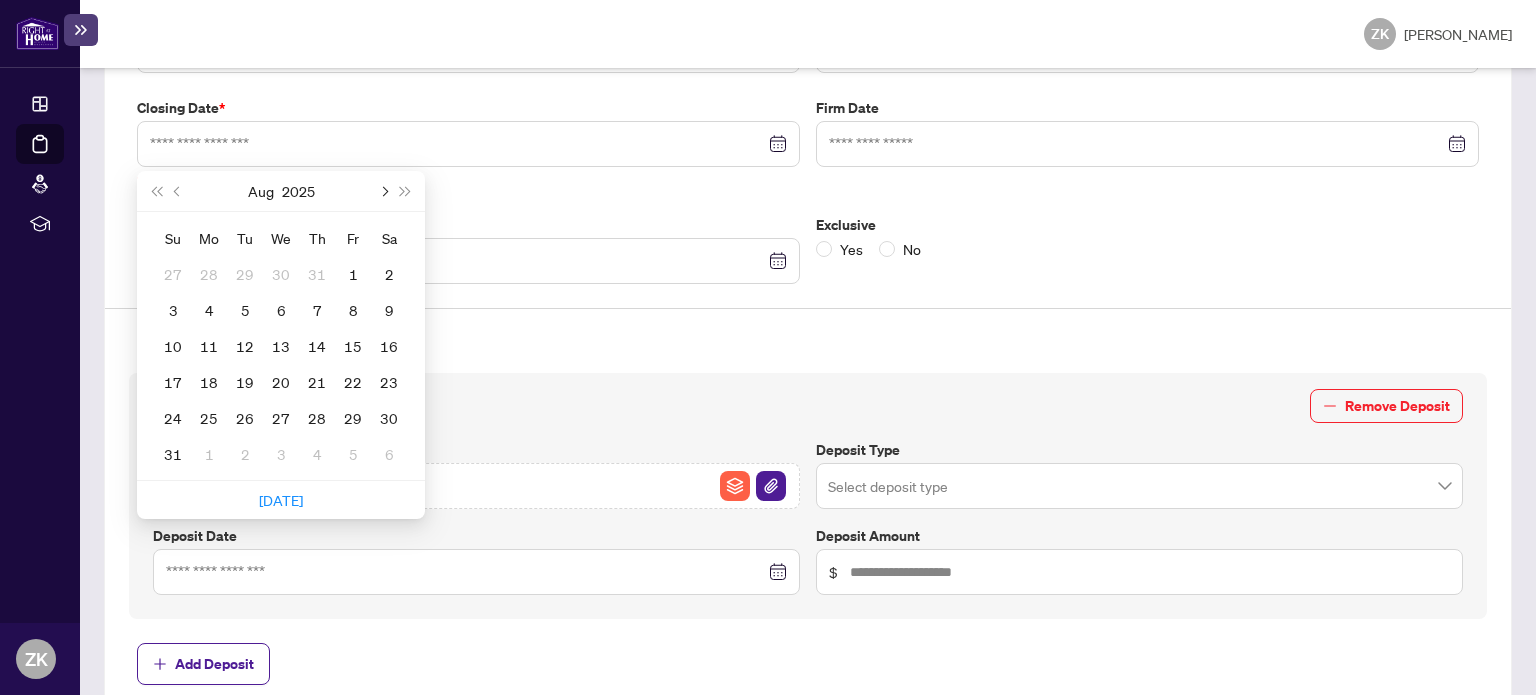 click at bounding box center (383, 191) 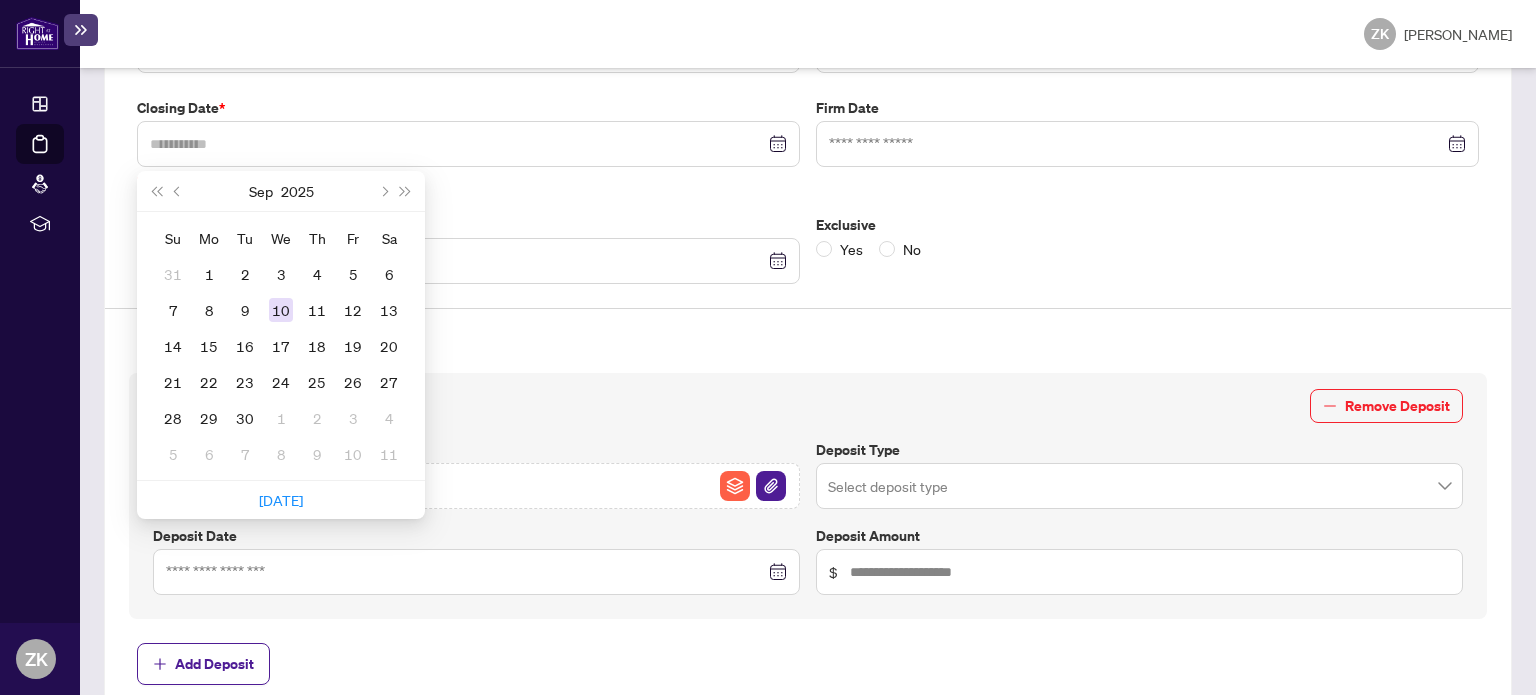 type on "**********" 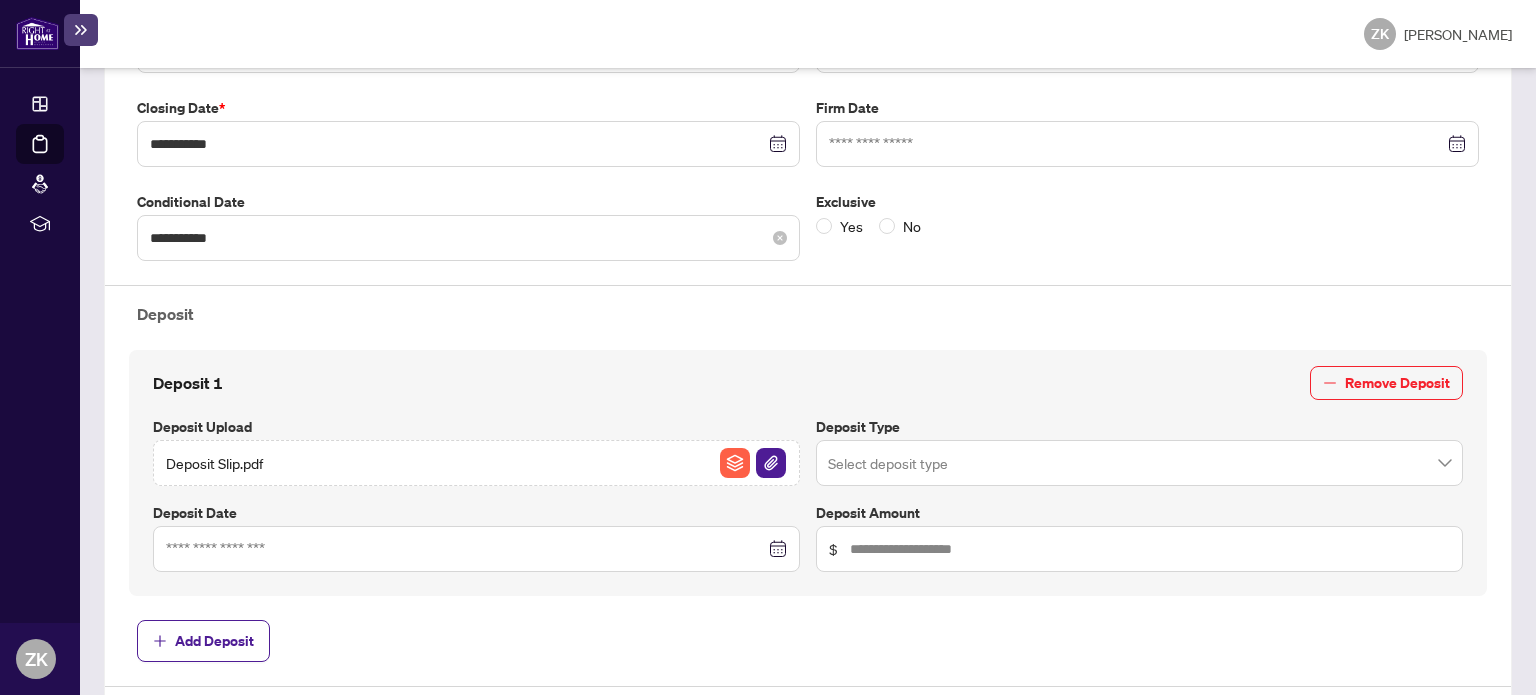 click 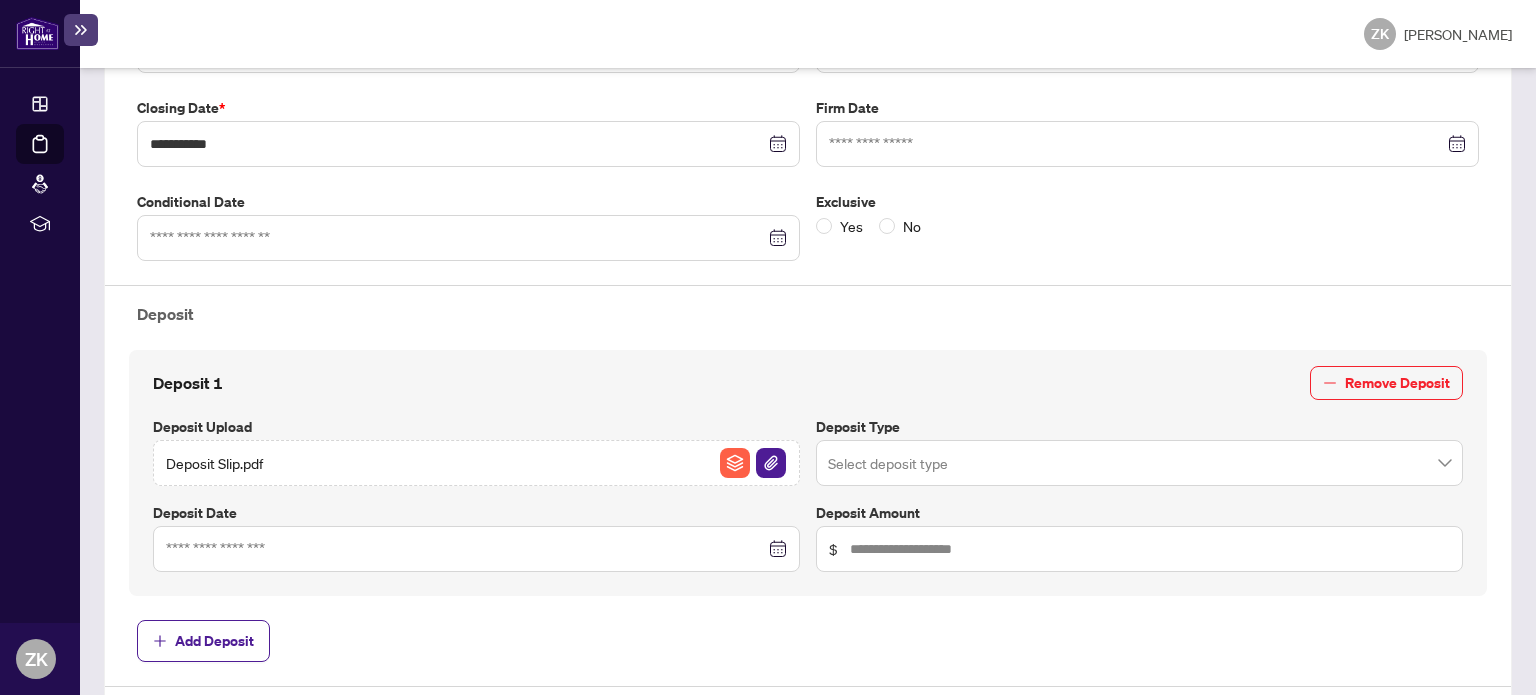 scroll, scrollTop: 600, scrollLeft: 0, axis: vertical 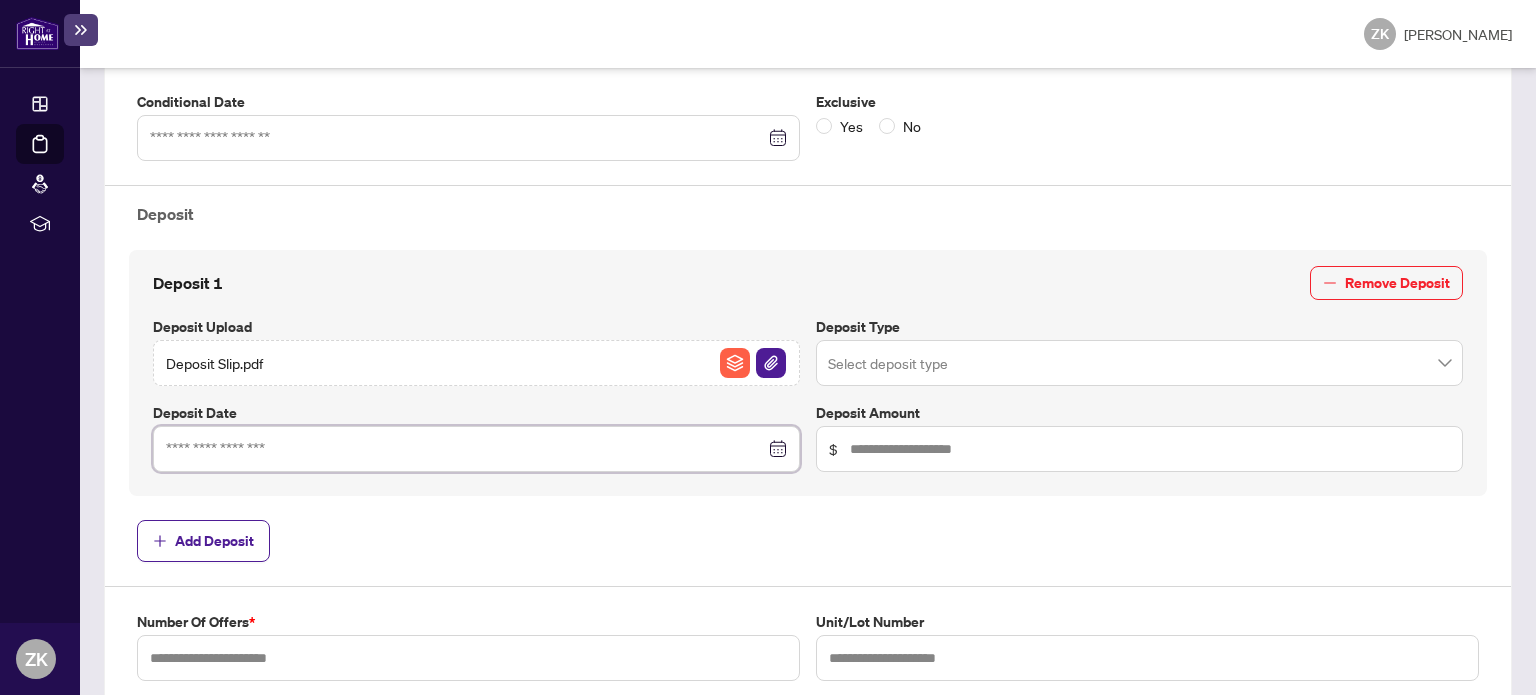 click at bounding box center [465, 449] 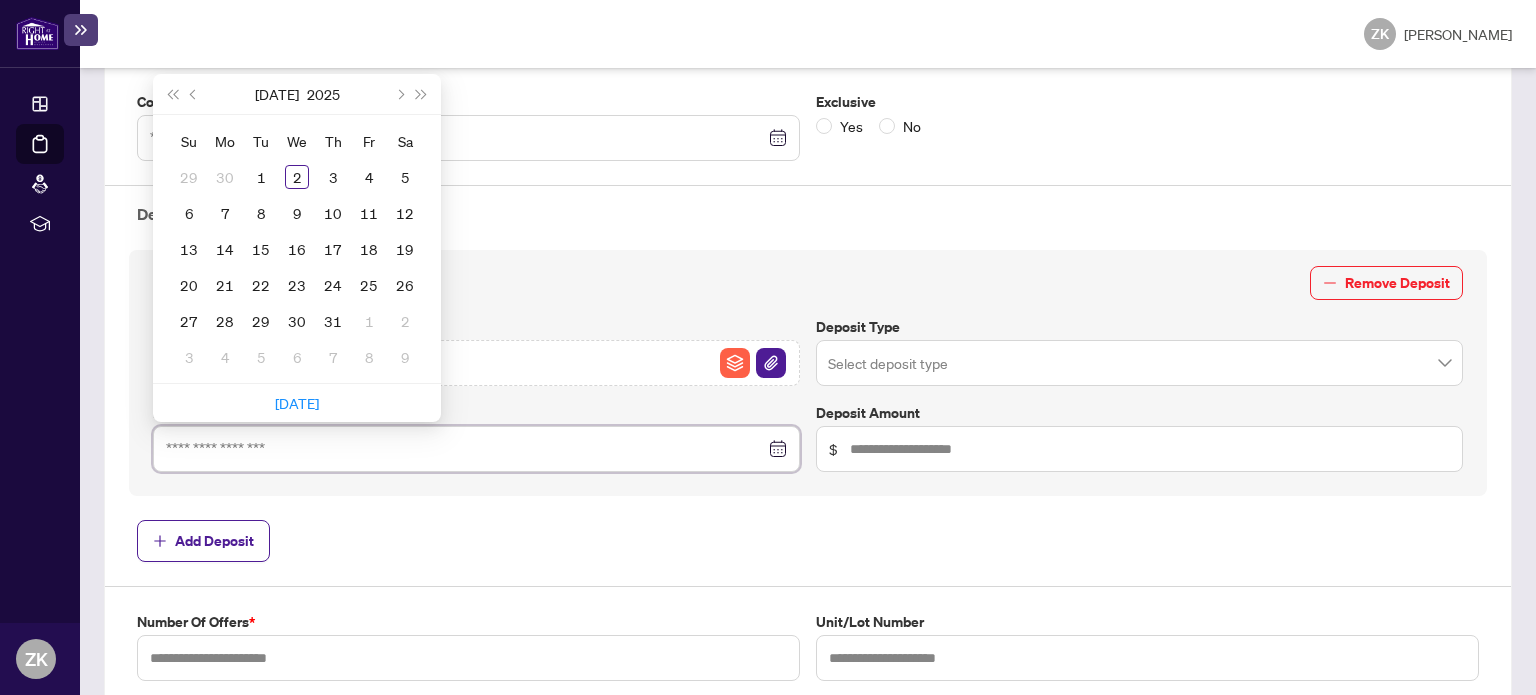 type on "**********" 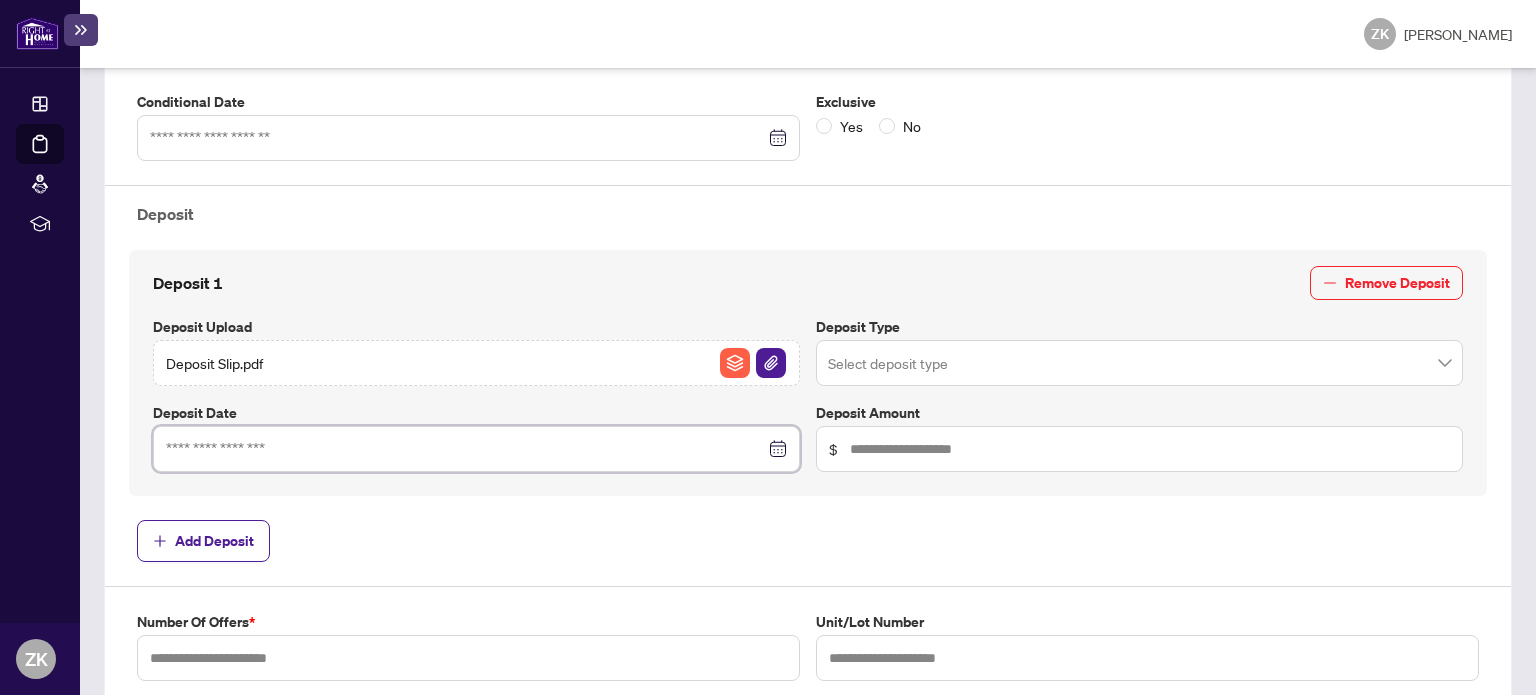 click at bounding box center [476, 449] 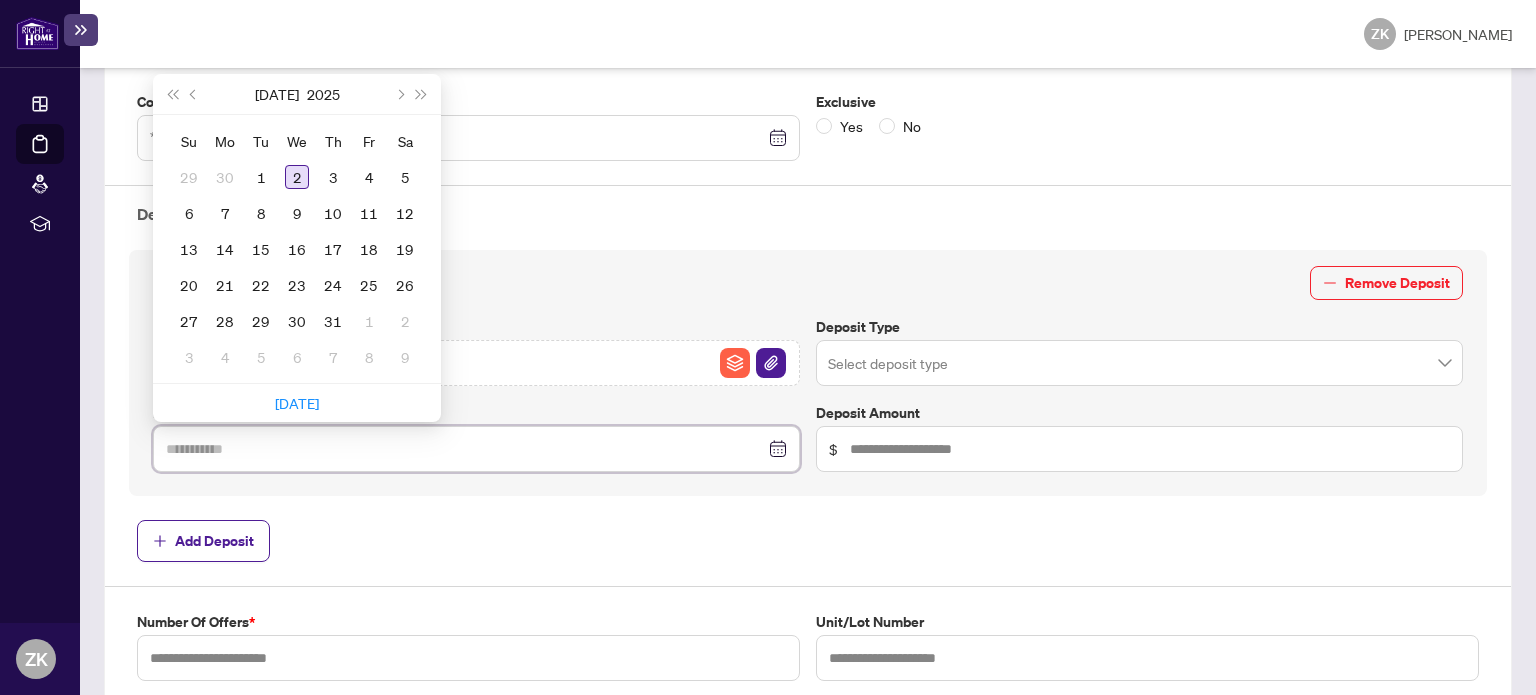 type on "**********" 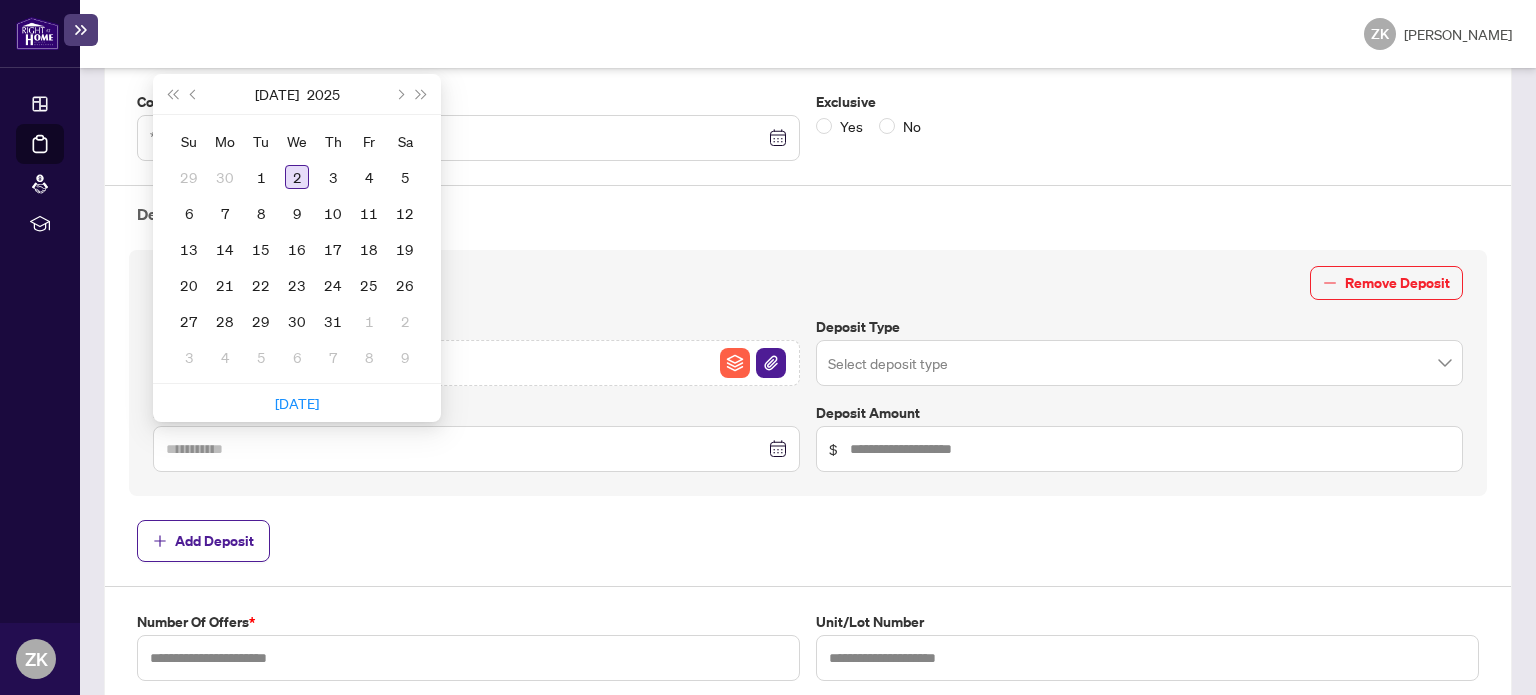 click on "2" at bounding box center (297, 177) 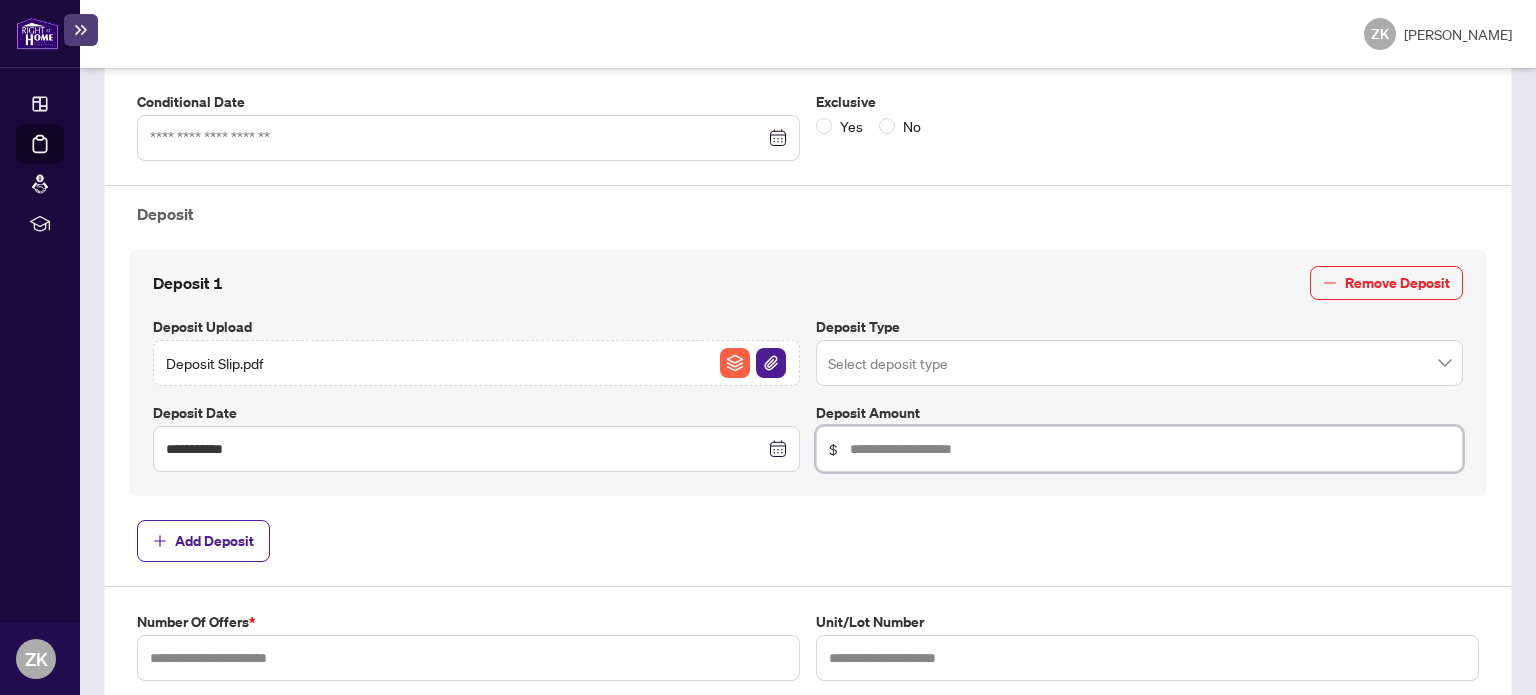 click at bounding box center (1150, 449) 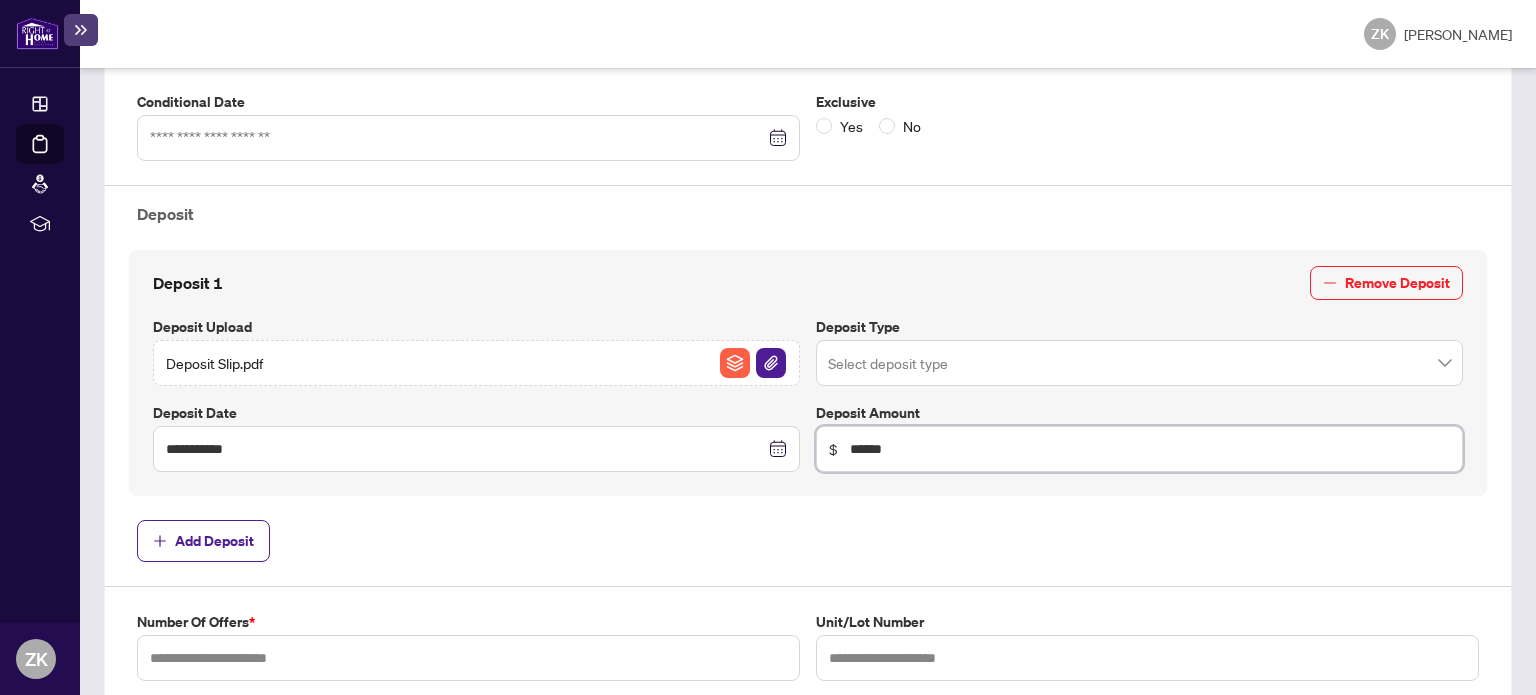 type on "******" 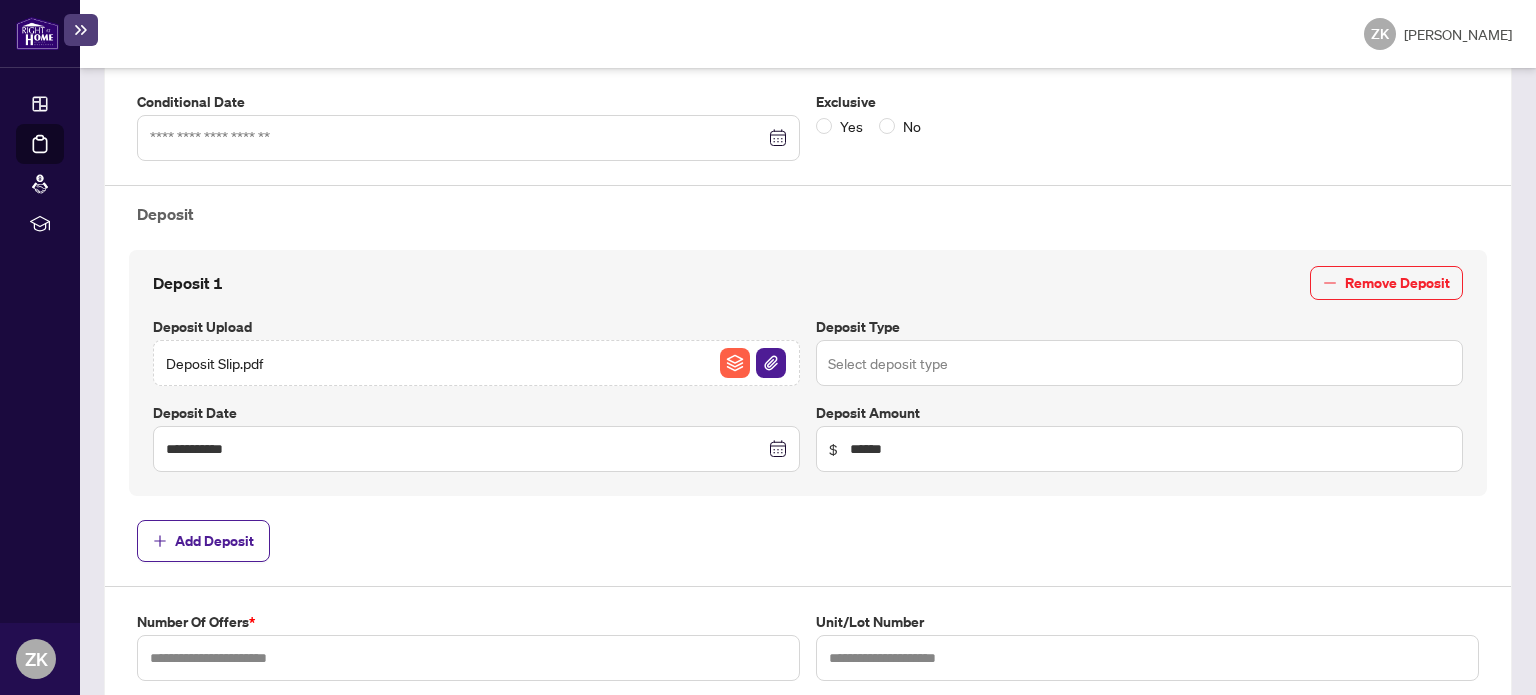 click at bounding box center [1139, 363] 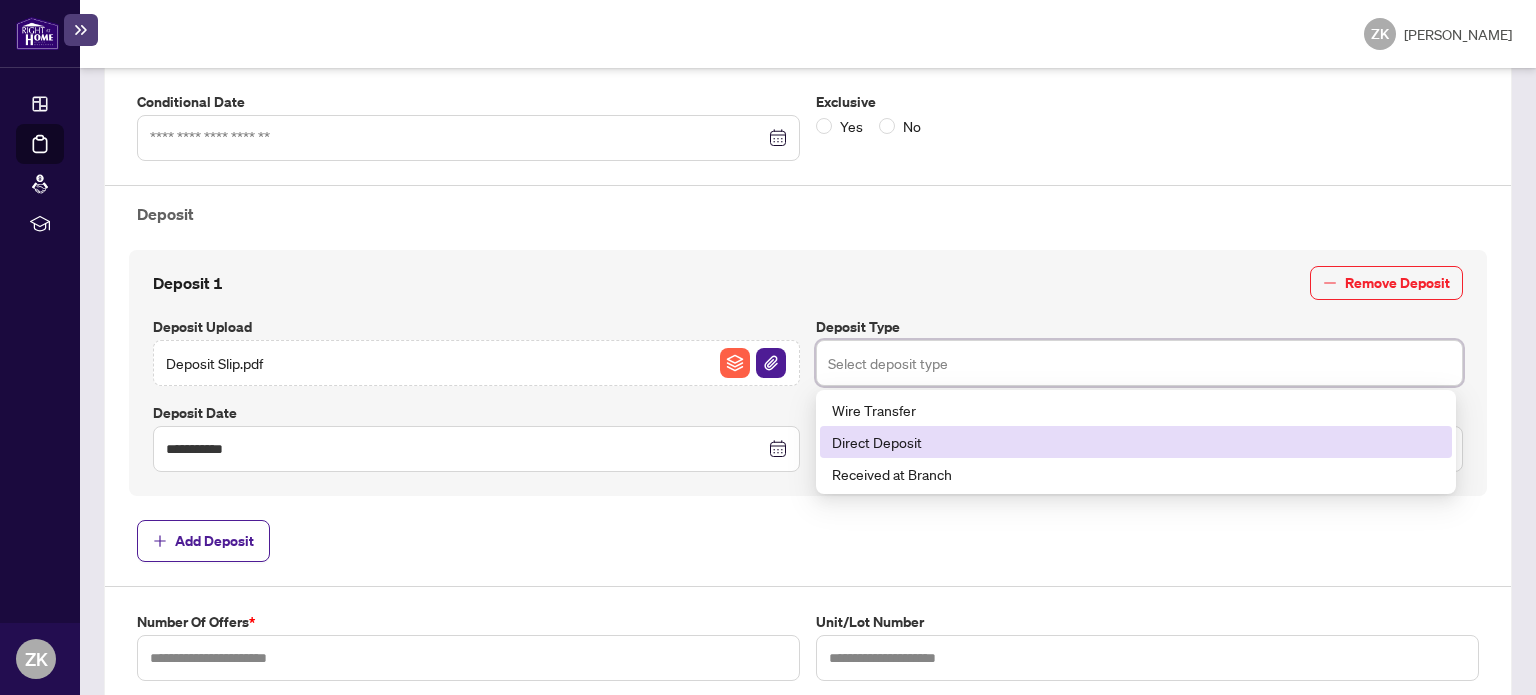 click on "Direct Deposit" at bounding box center (1136, 442) 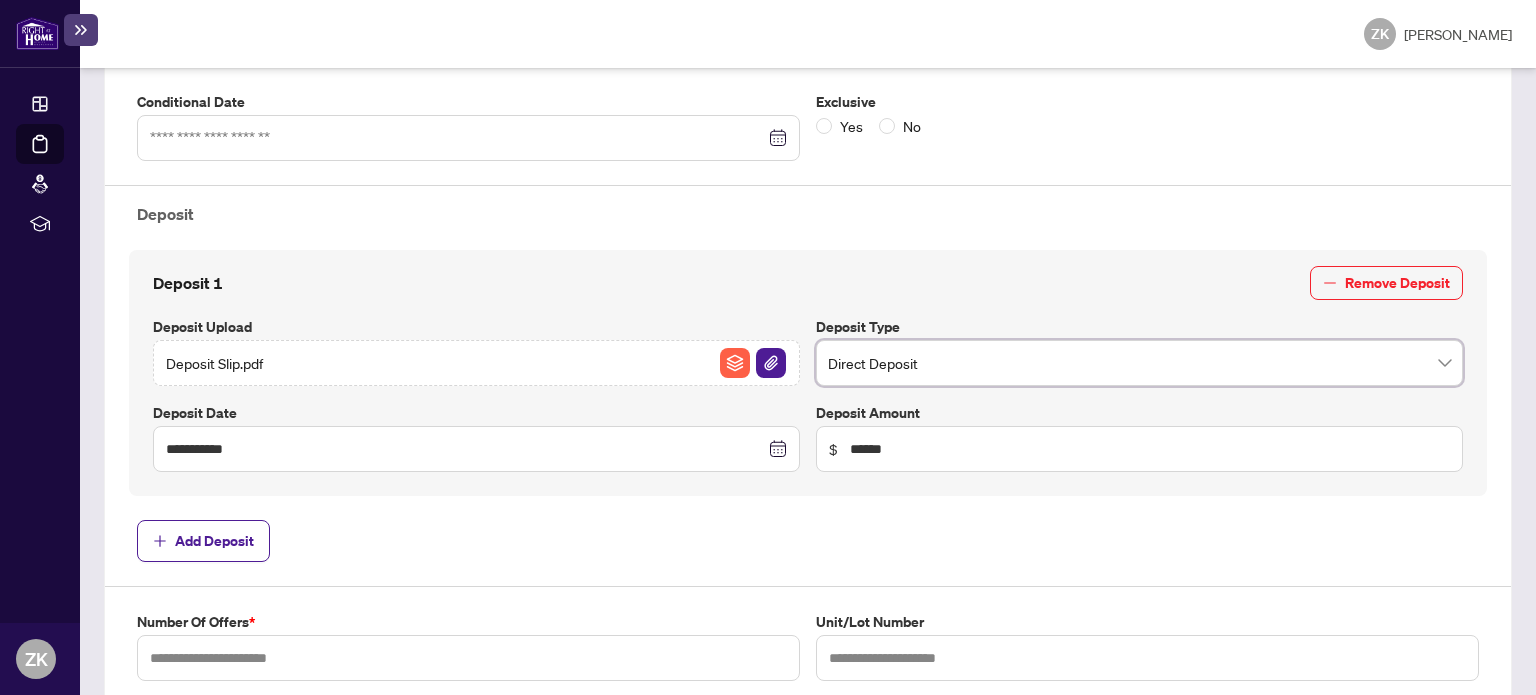 click on "Add Deposit" at bounding box center [808, 541] 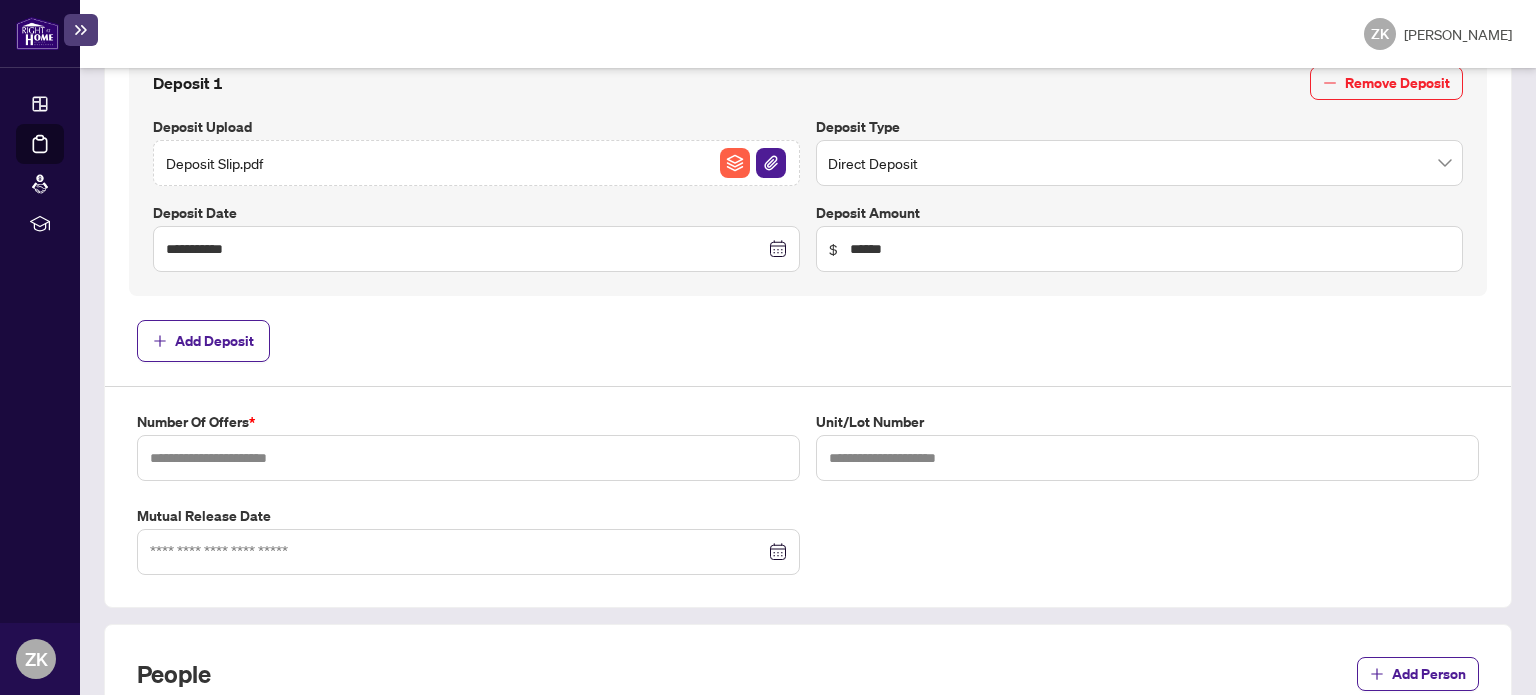 scroll, scrollTop: 900, scrollLeft: 0, axis: vertical 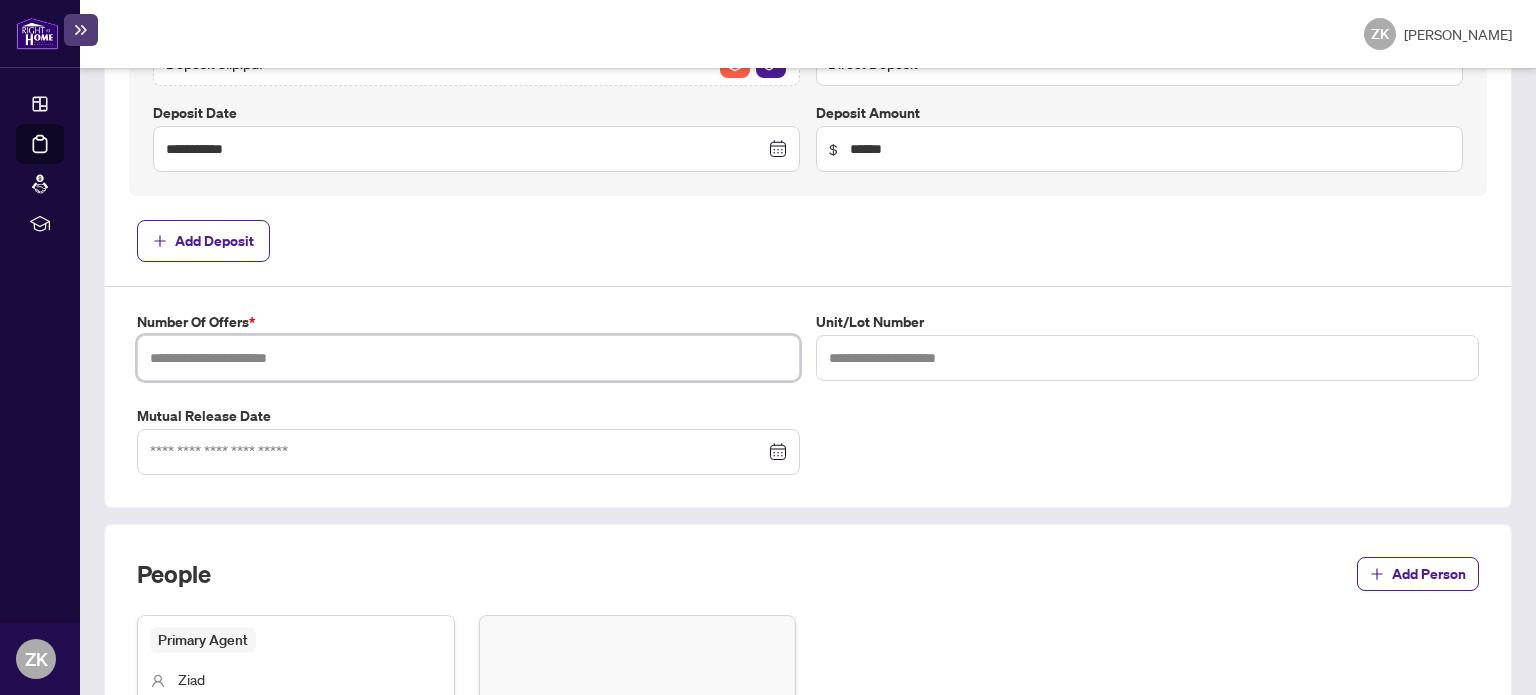 click at bounding box center [468, 358] 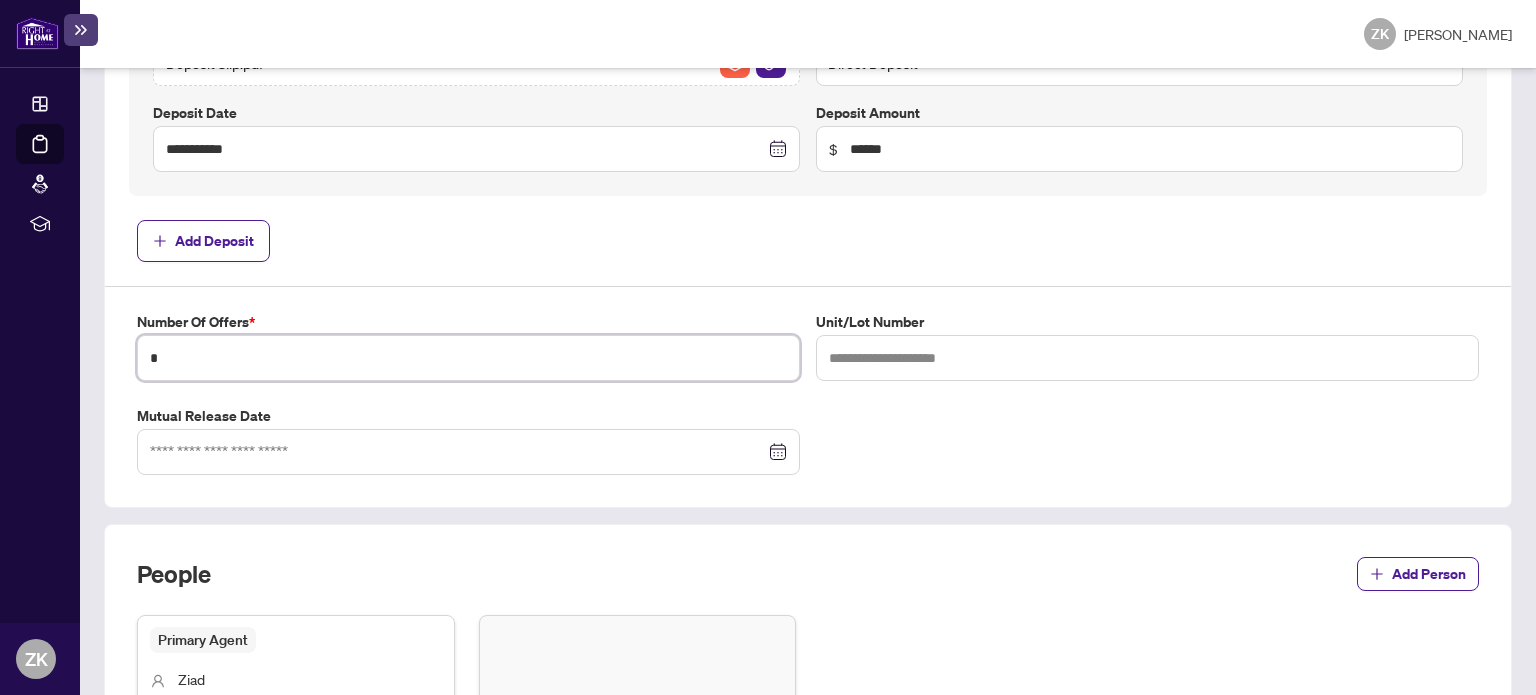 type on "*" 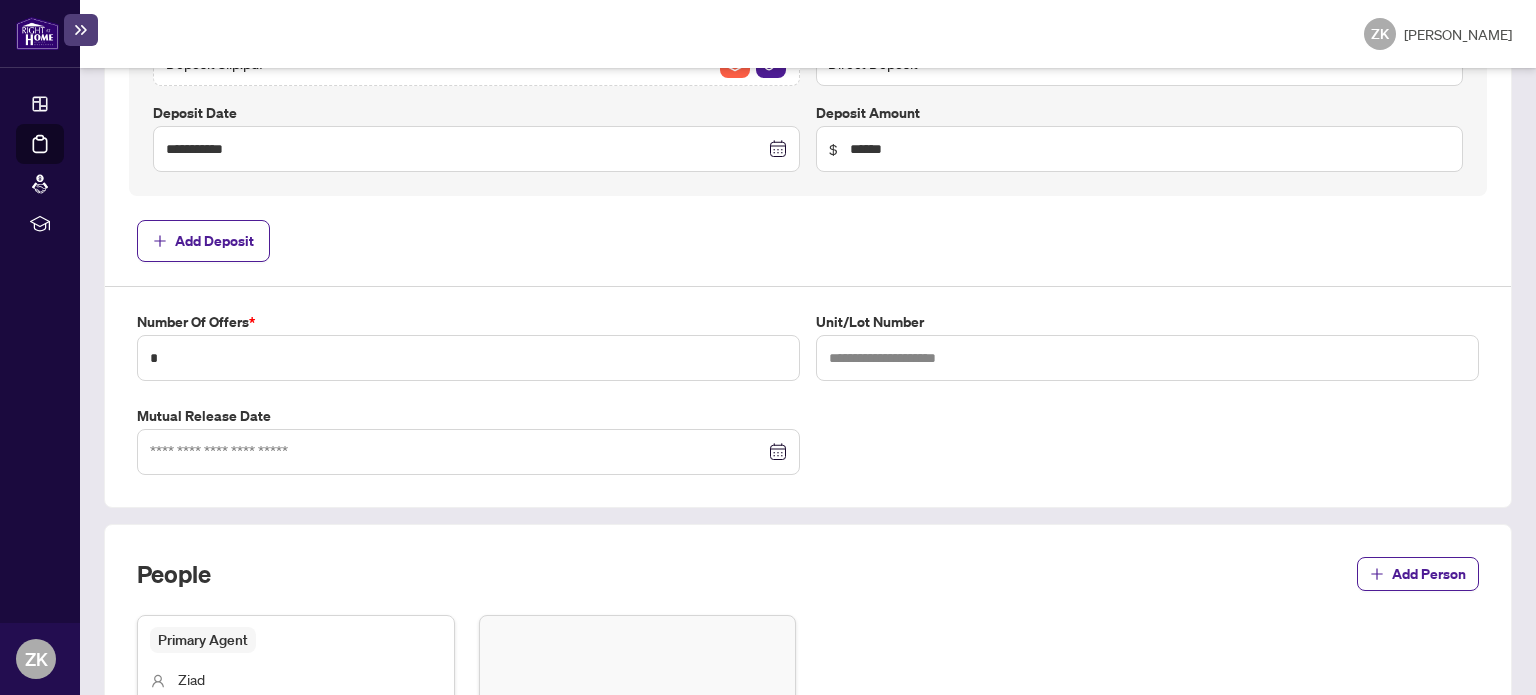 click on "**********" at bounding box center [808, 39] 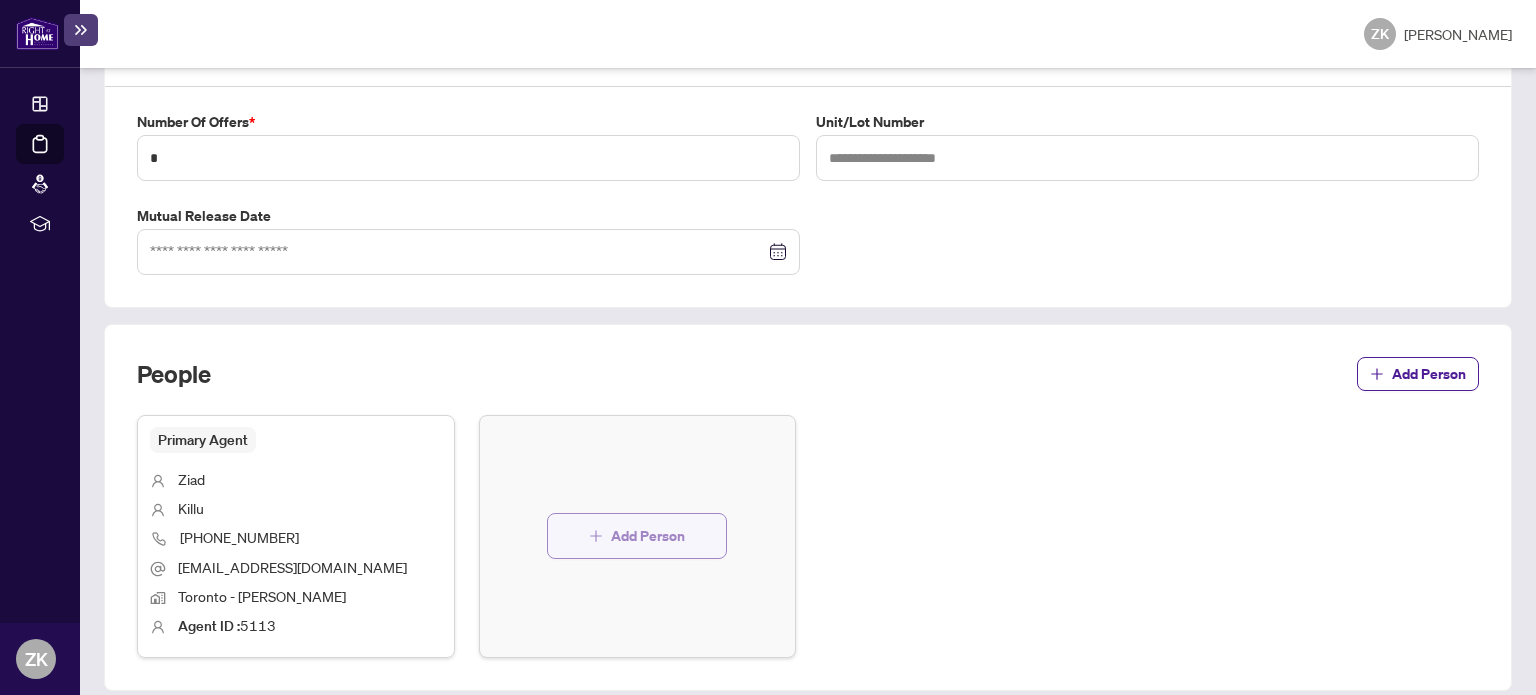 click on "Add Person" at bounding box center (648, 536) 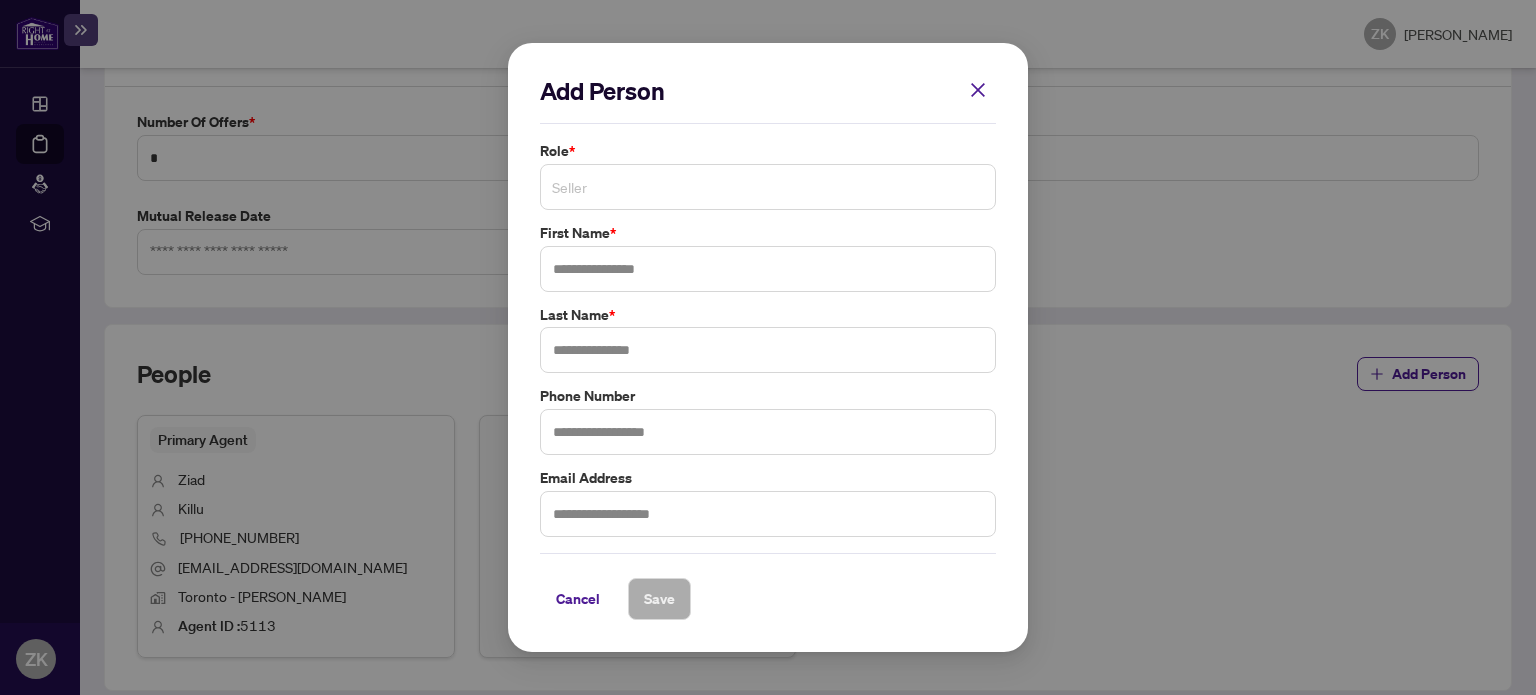 click on "Seller" at bounding box center (768, 187) 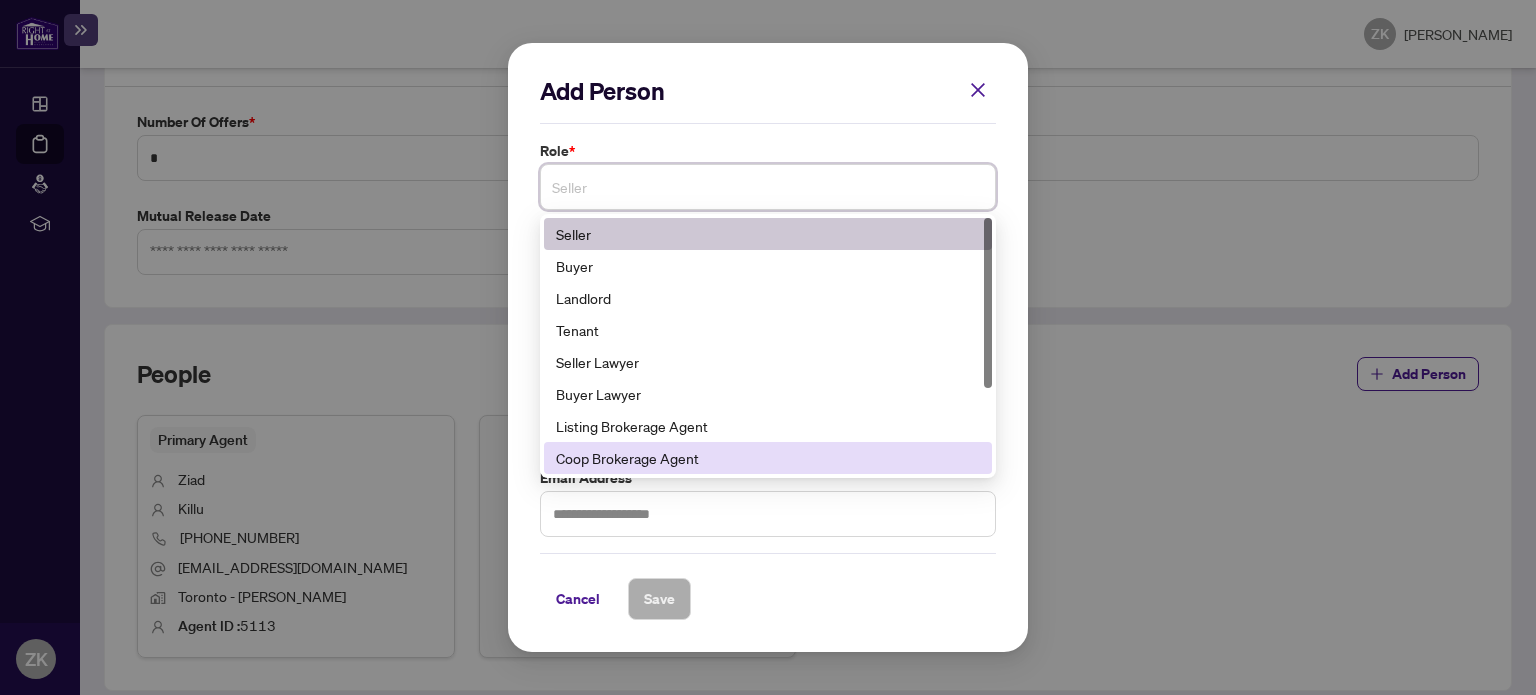 click on "Coop Brokerage Agent" at bounding box center [768, 458] 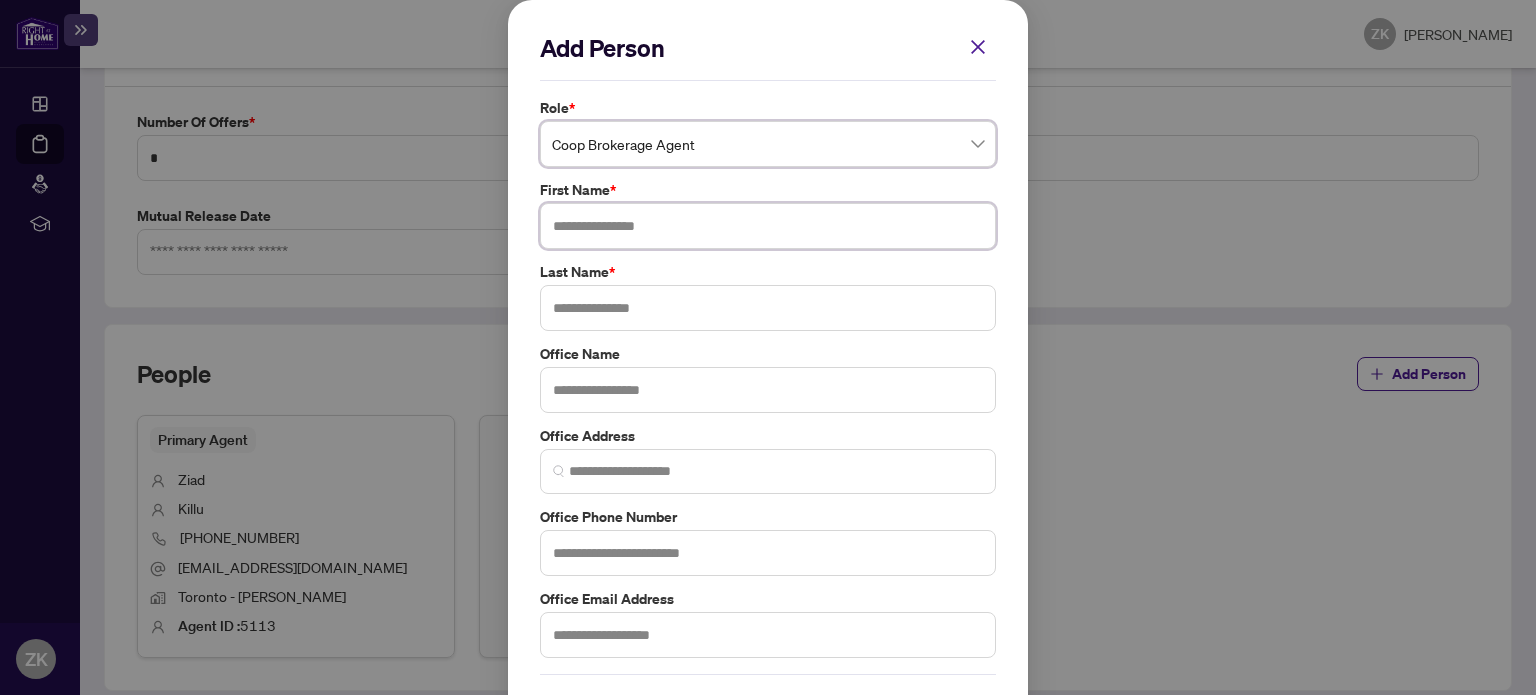 click at bounding box center (768, 226) 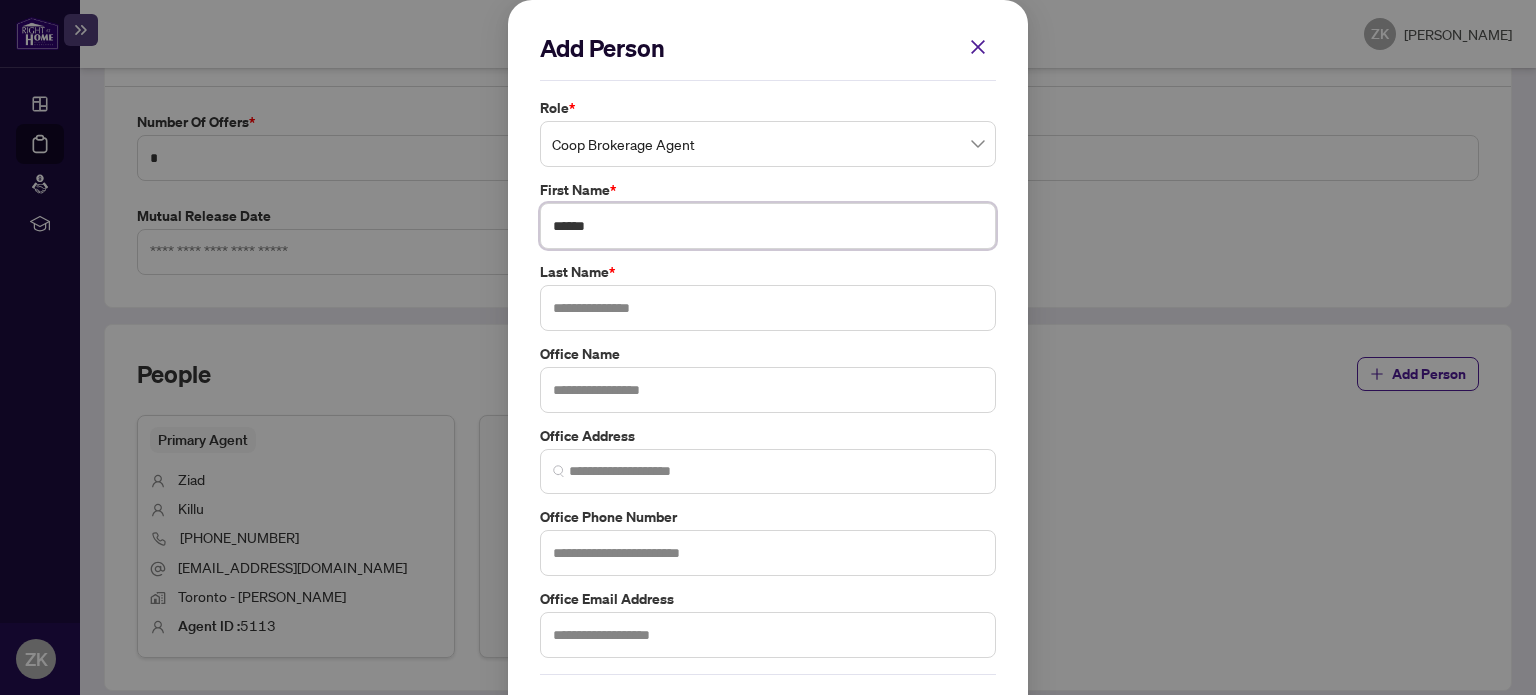 type on "******" 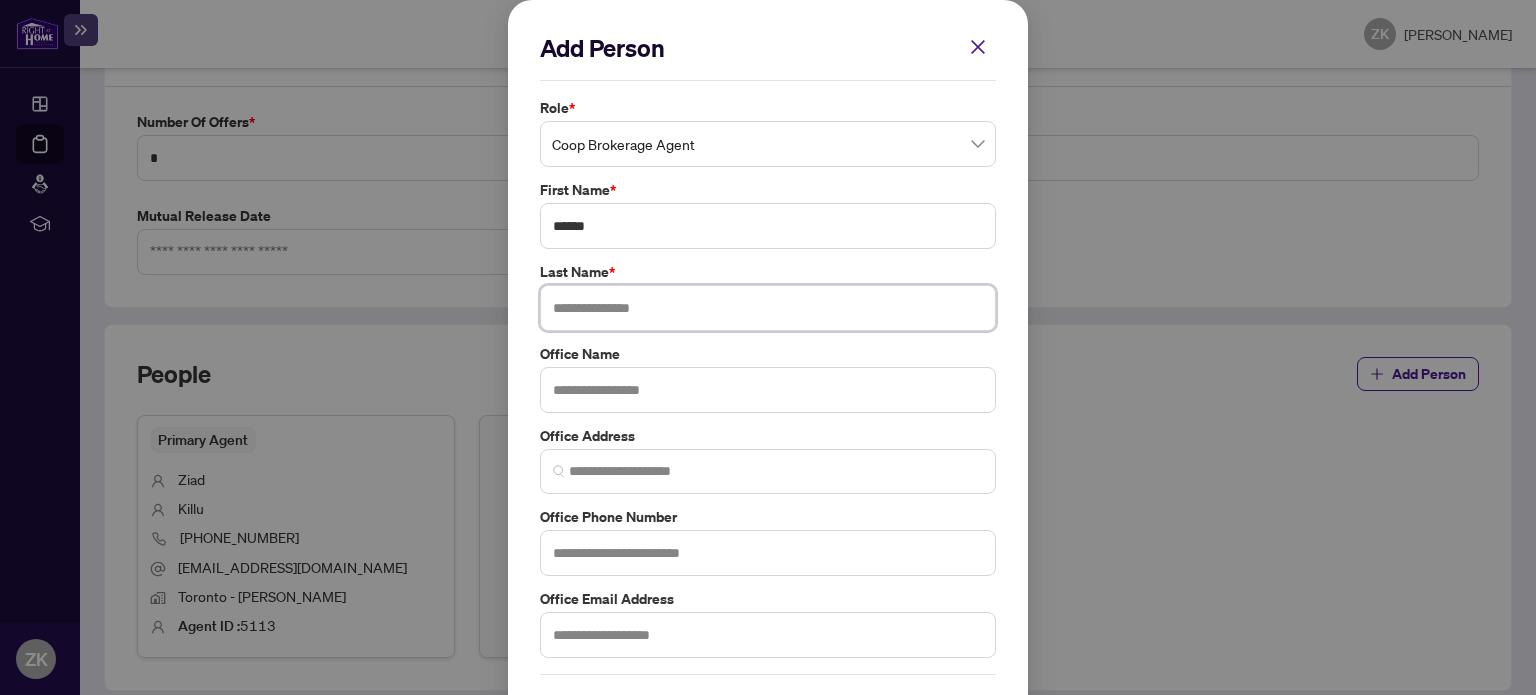 click at bounding box center (768, 308) 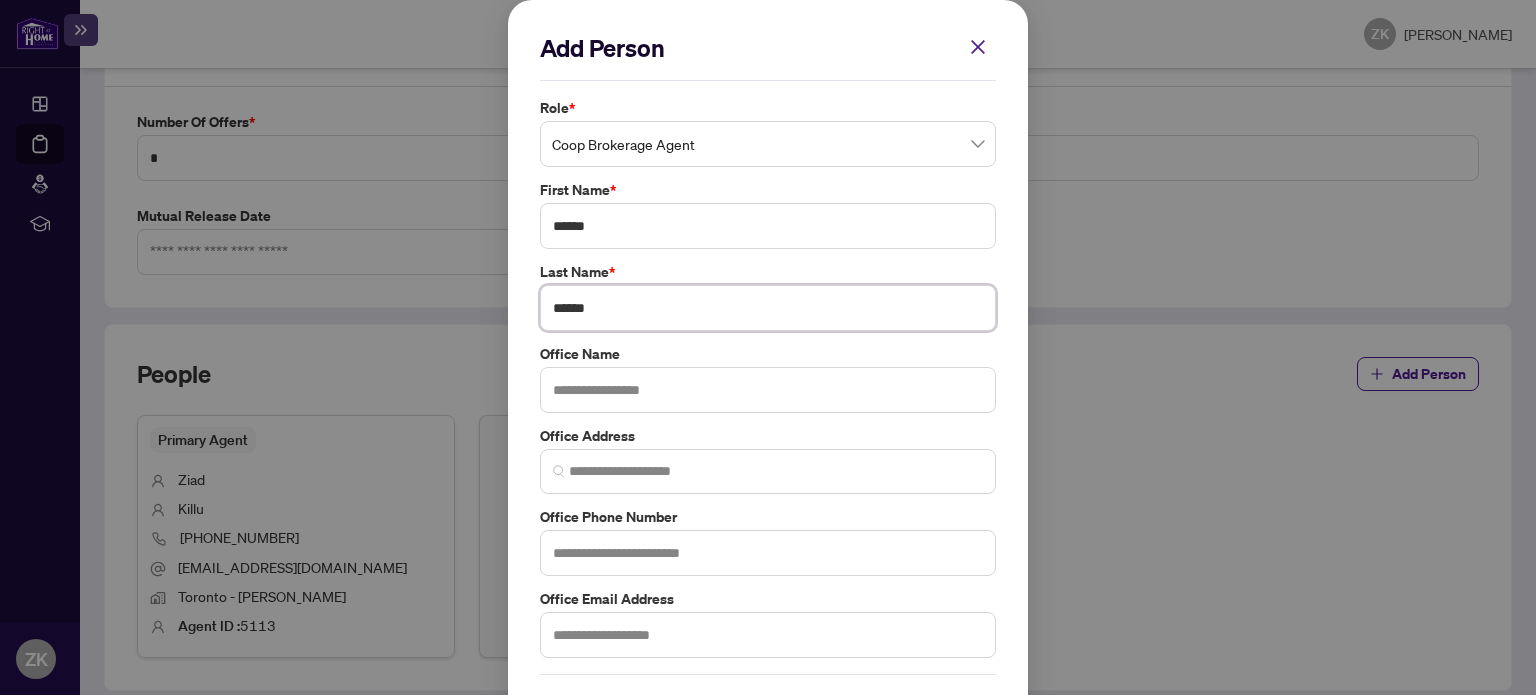 type on "******" 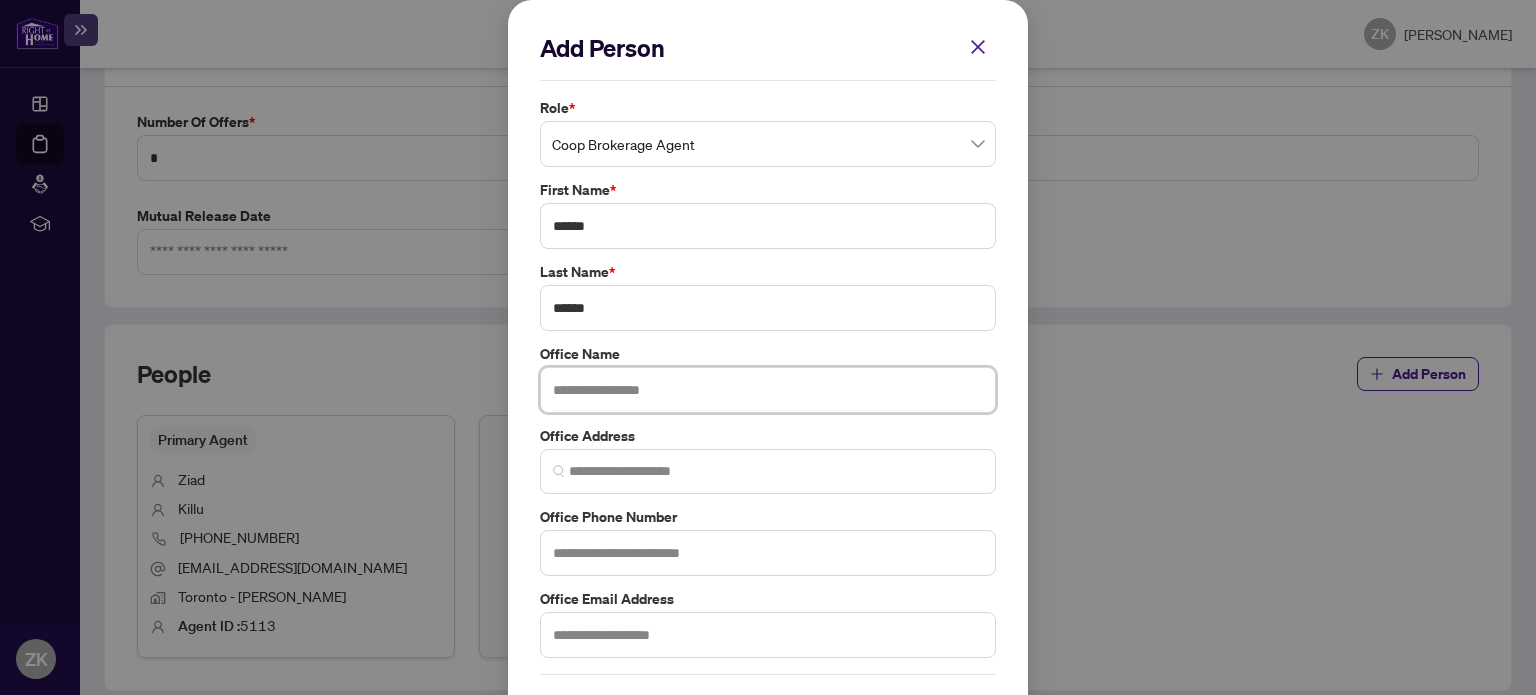 click at bounding box center [768, 390] 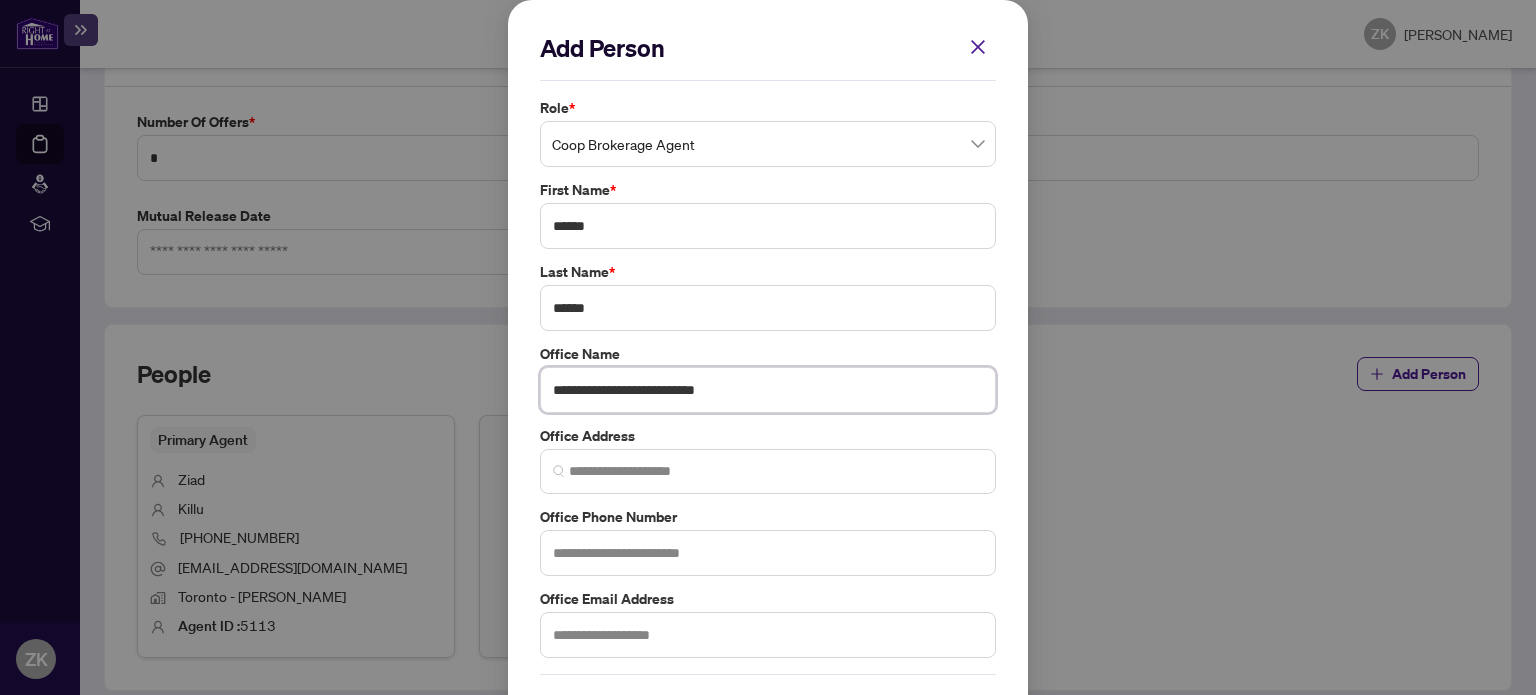 type on "**********" 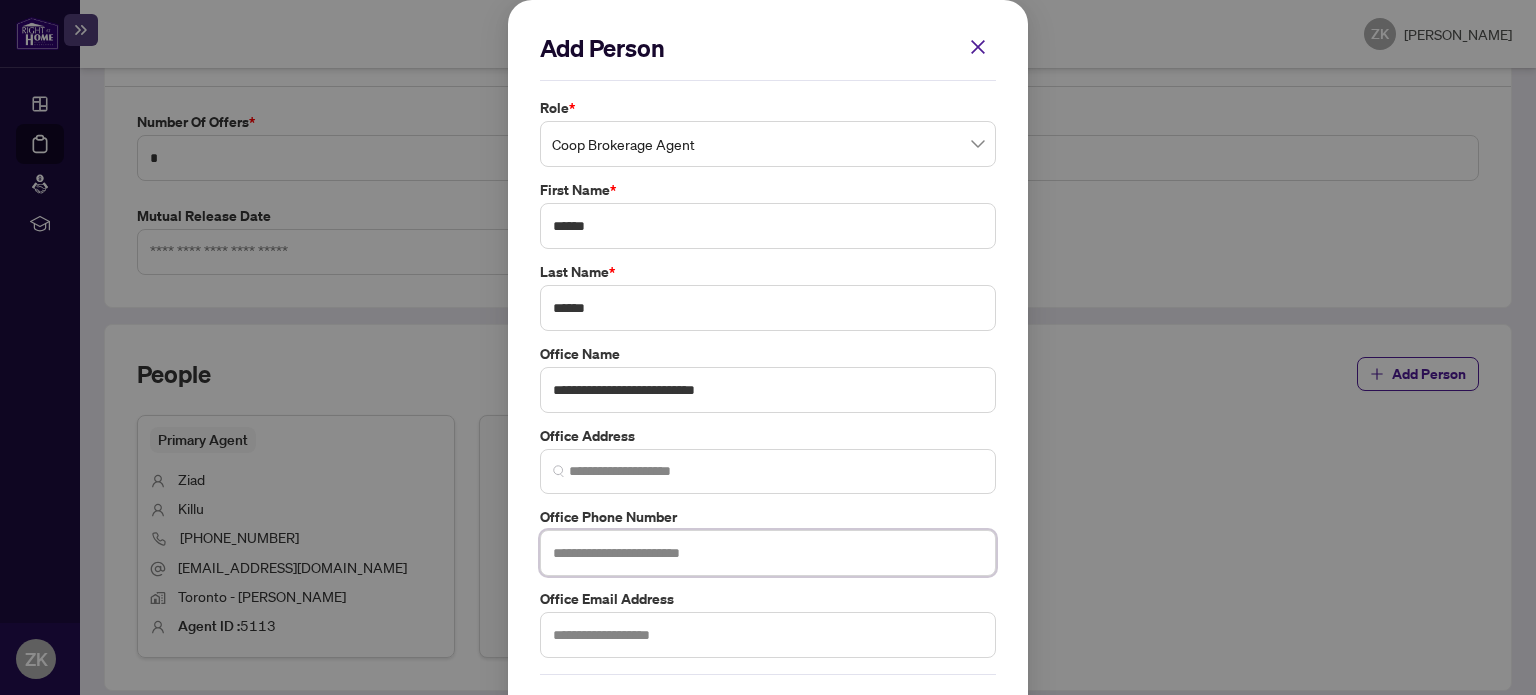 click at bounding box center [768, 553] 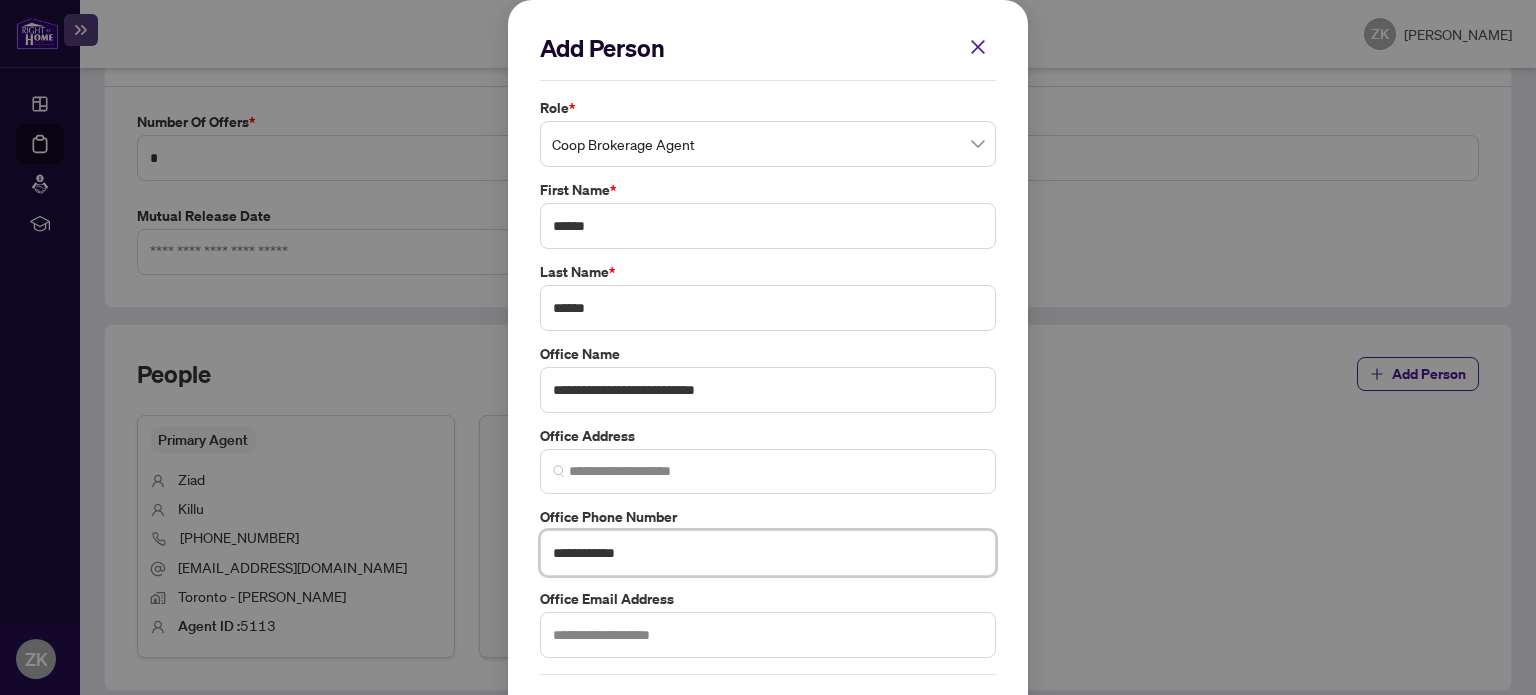 type on "**********" 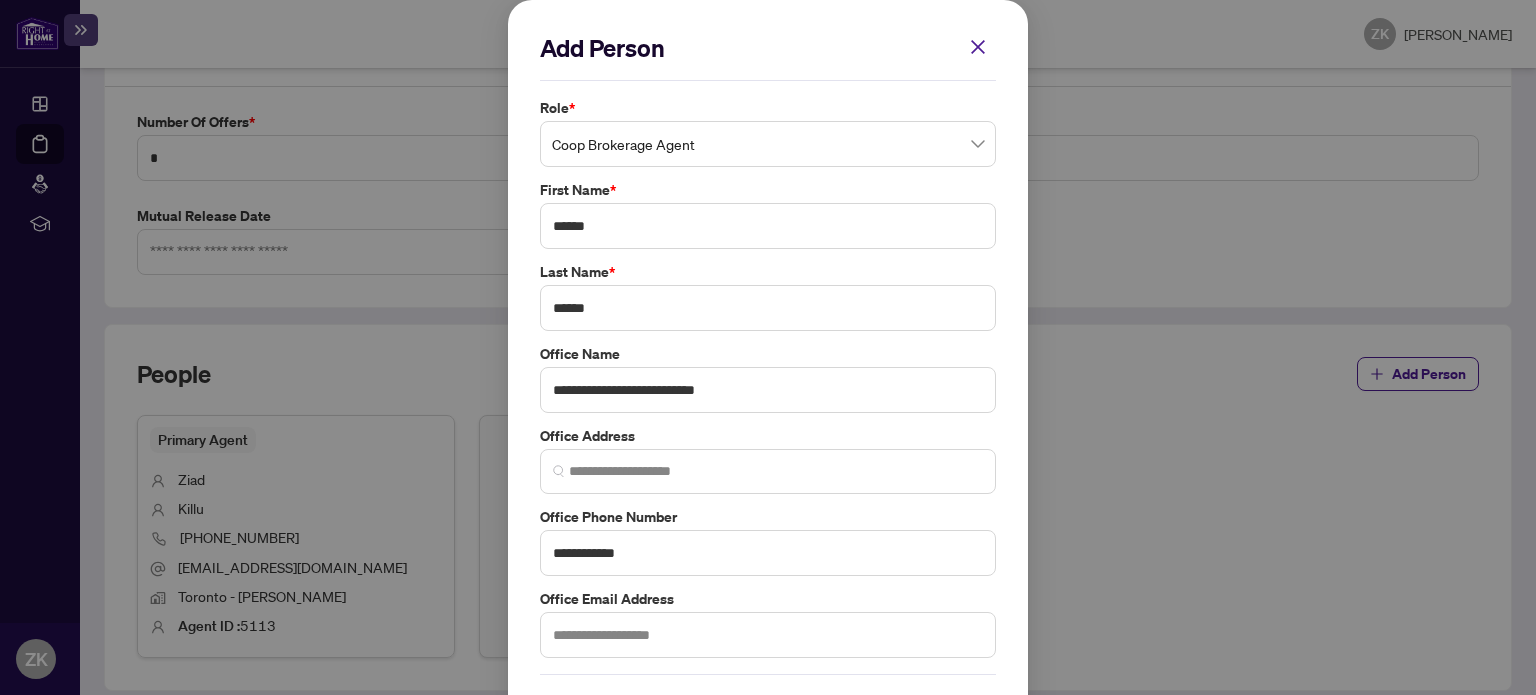 click on "**********" at bounding box center [768, 541] 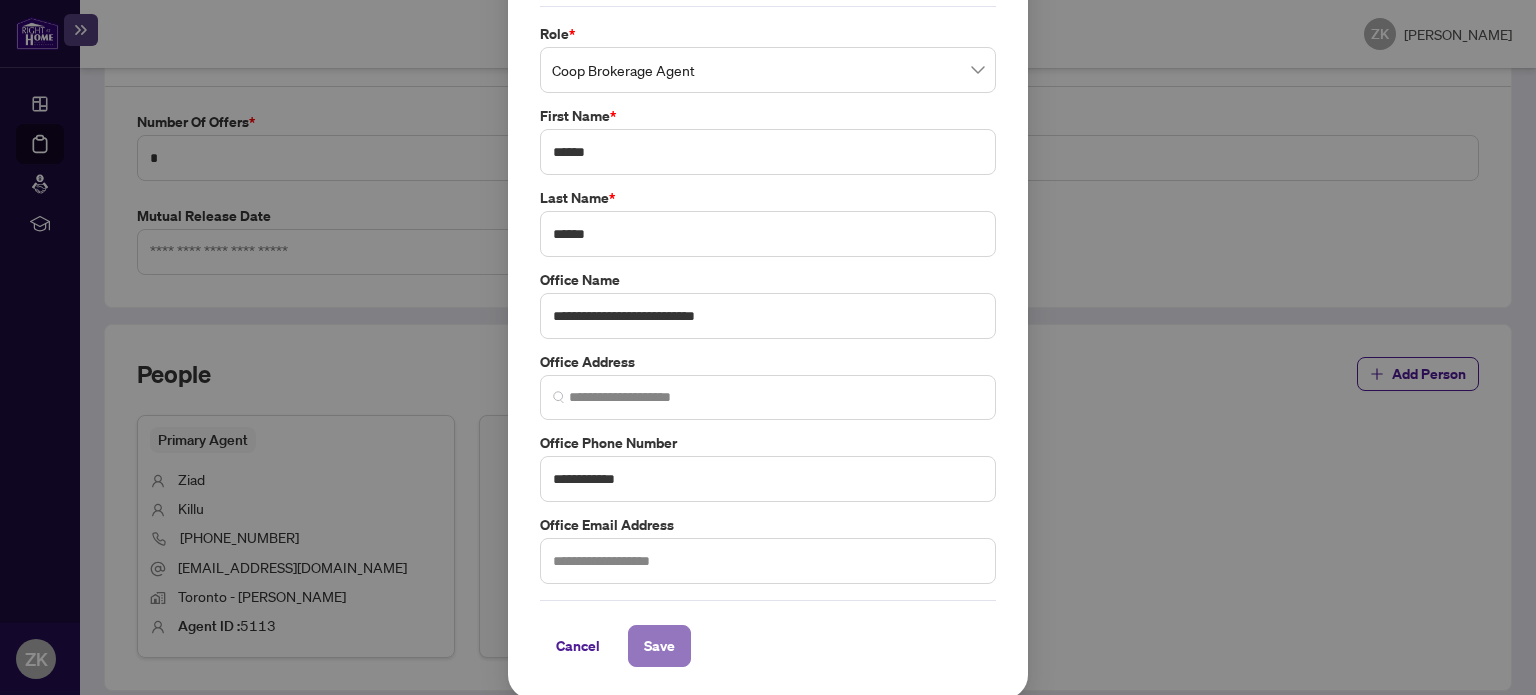 click on "Save" at bounding box center (659, 646) 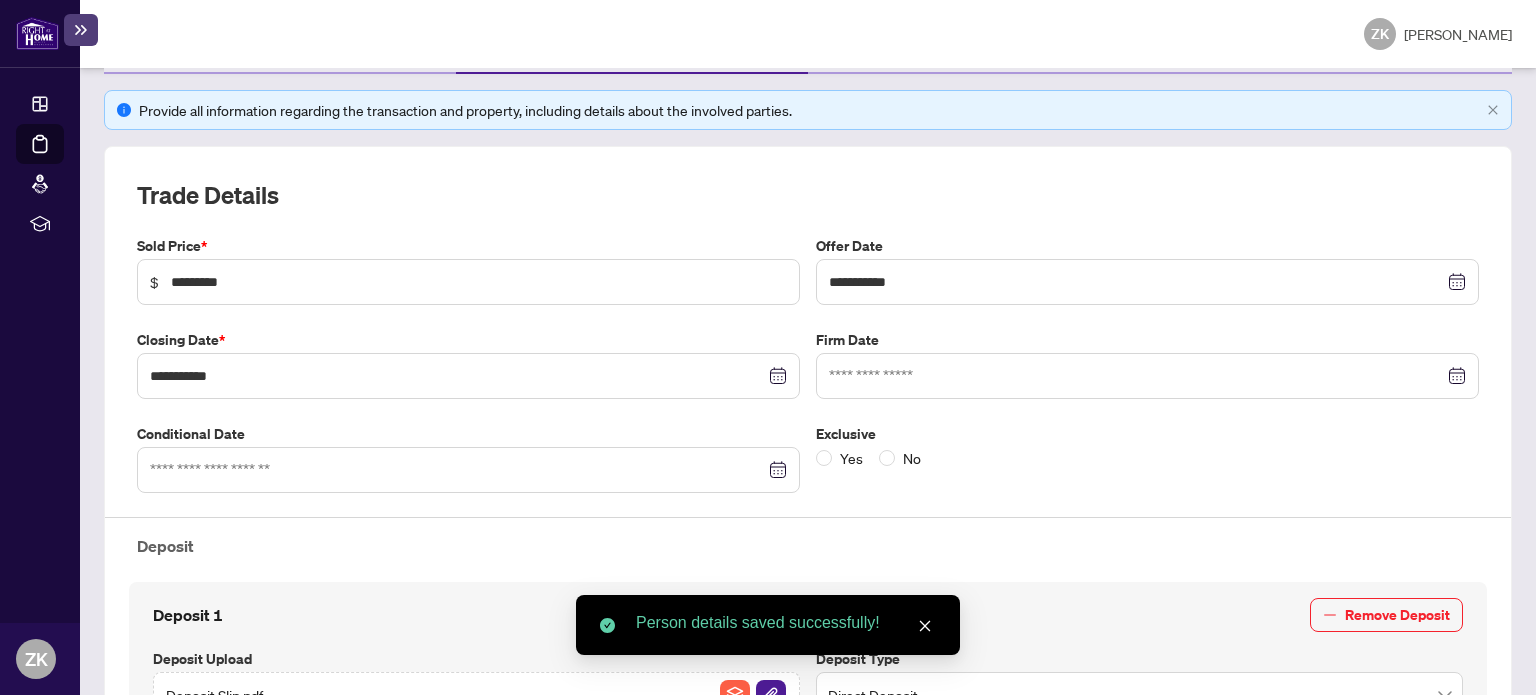 scroll, scrollTop: 168, scrollLeft: 0, axis: vertical 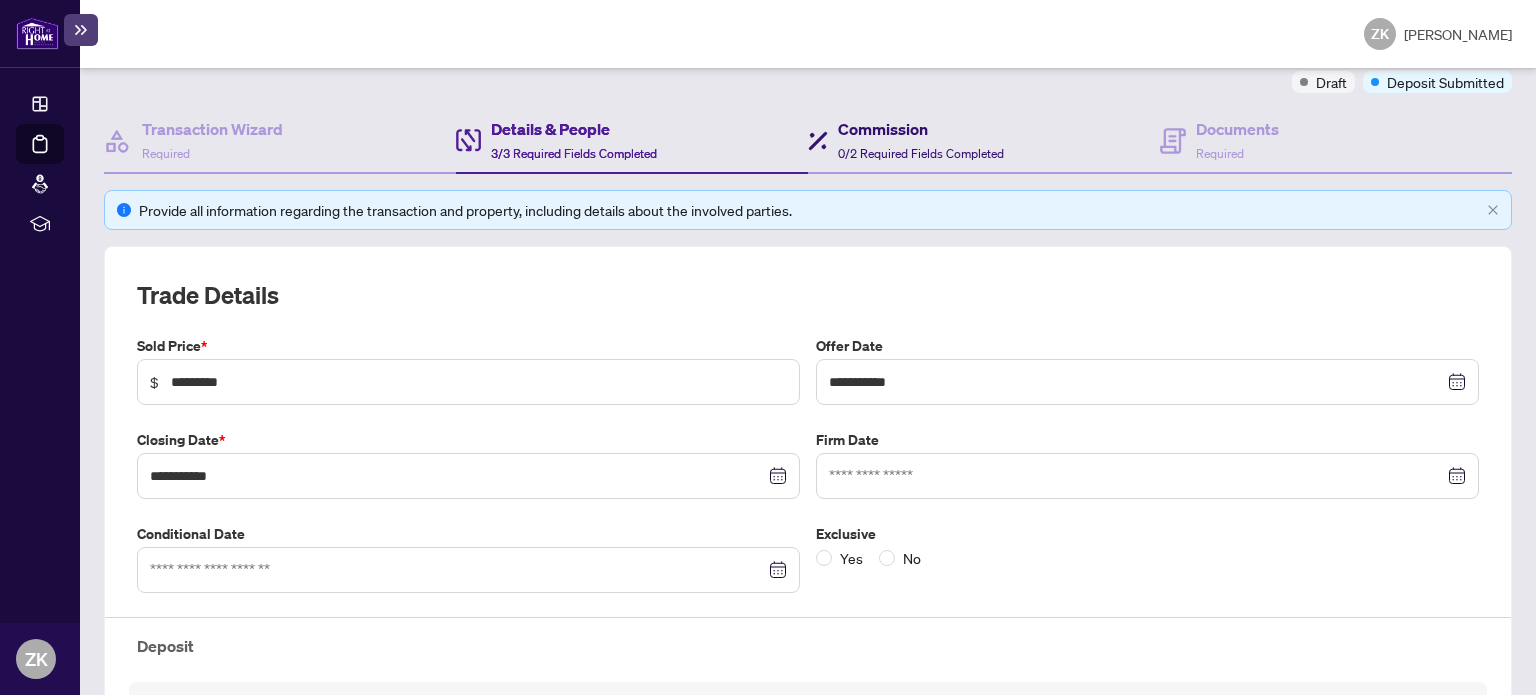 click on "Commission 0/2 Required Fields Completed" at bounding box center (921, 140) 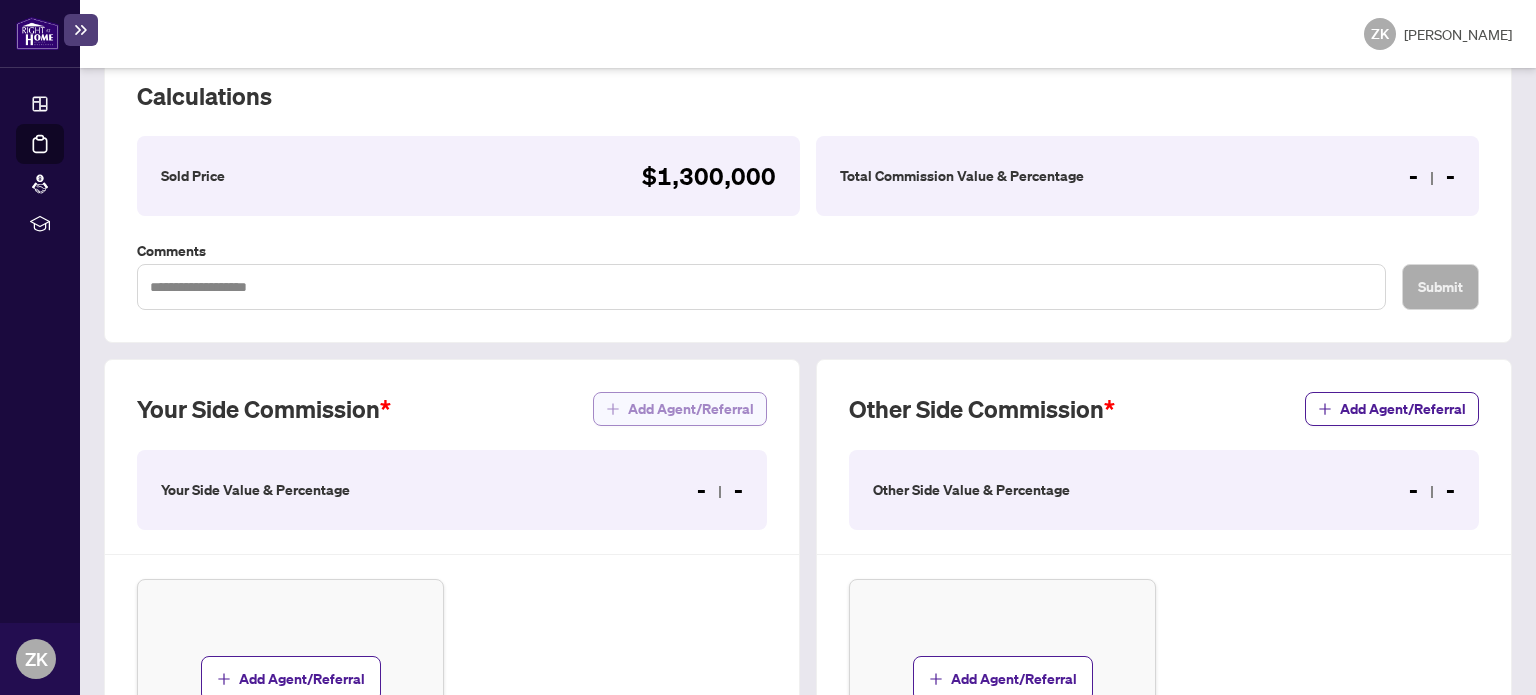 scroll, scrollTop: 468, scrollLeft: 0, axis: vertical 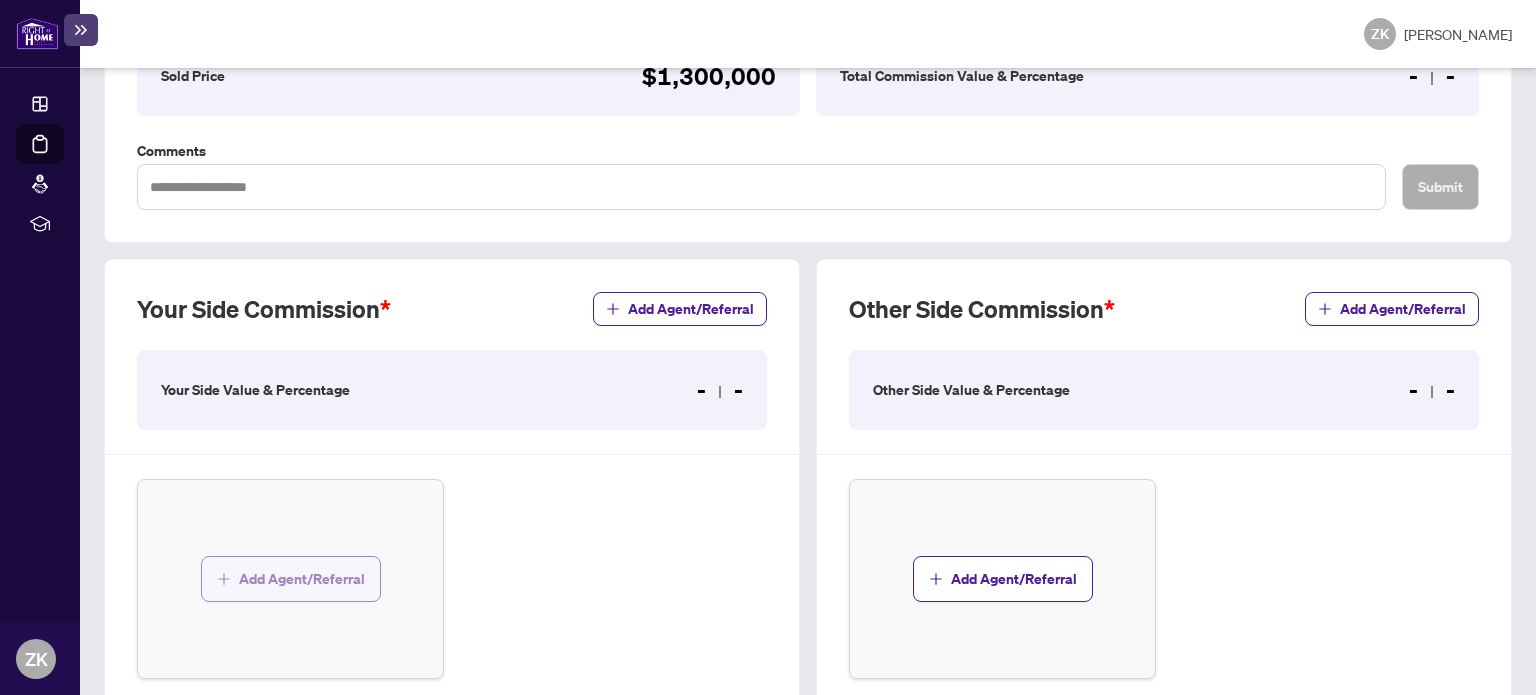 click on "Add Agent/Referral" at bounding box center (302, 579) 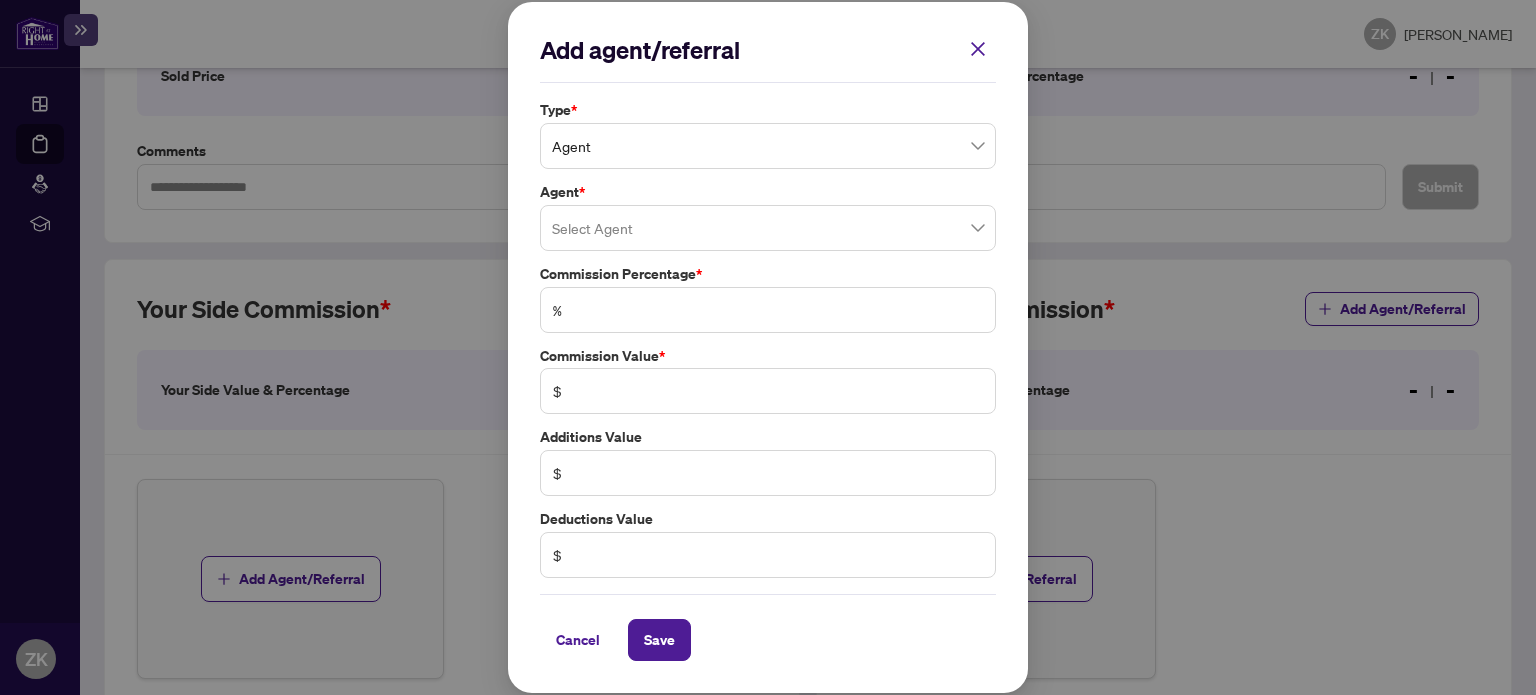 click at bounding box center [768, 228] 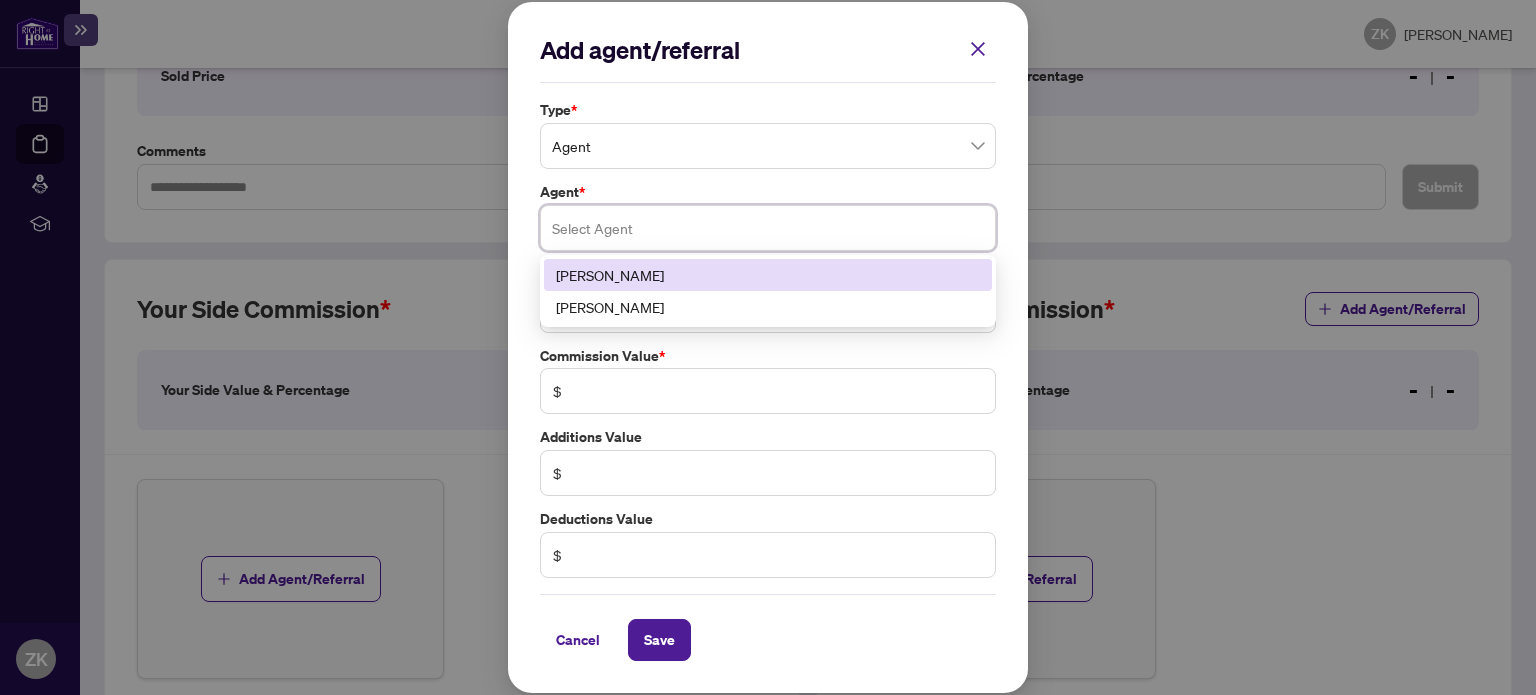 click on "[PERSON_NAME]" at bounding box center [768, 275] 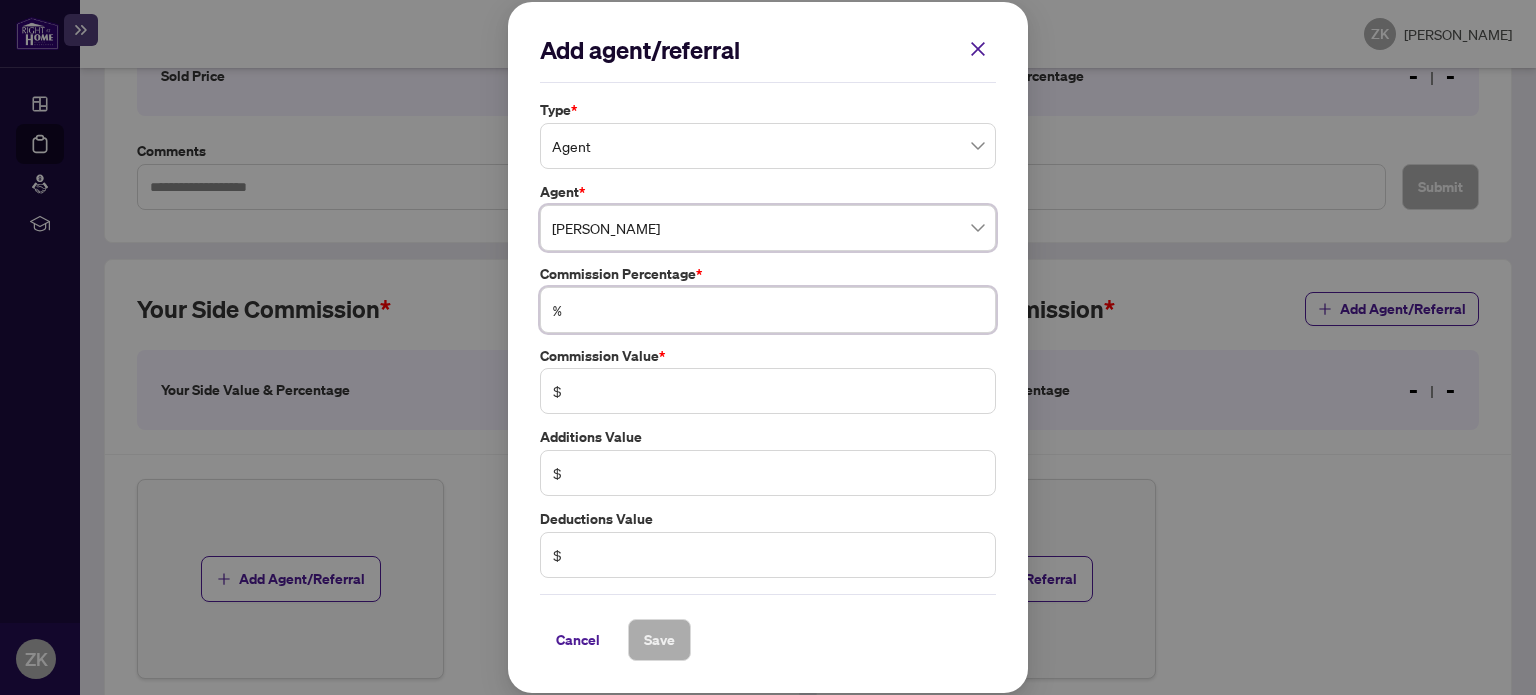 click at bounding box center [778, 310] 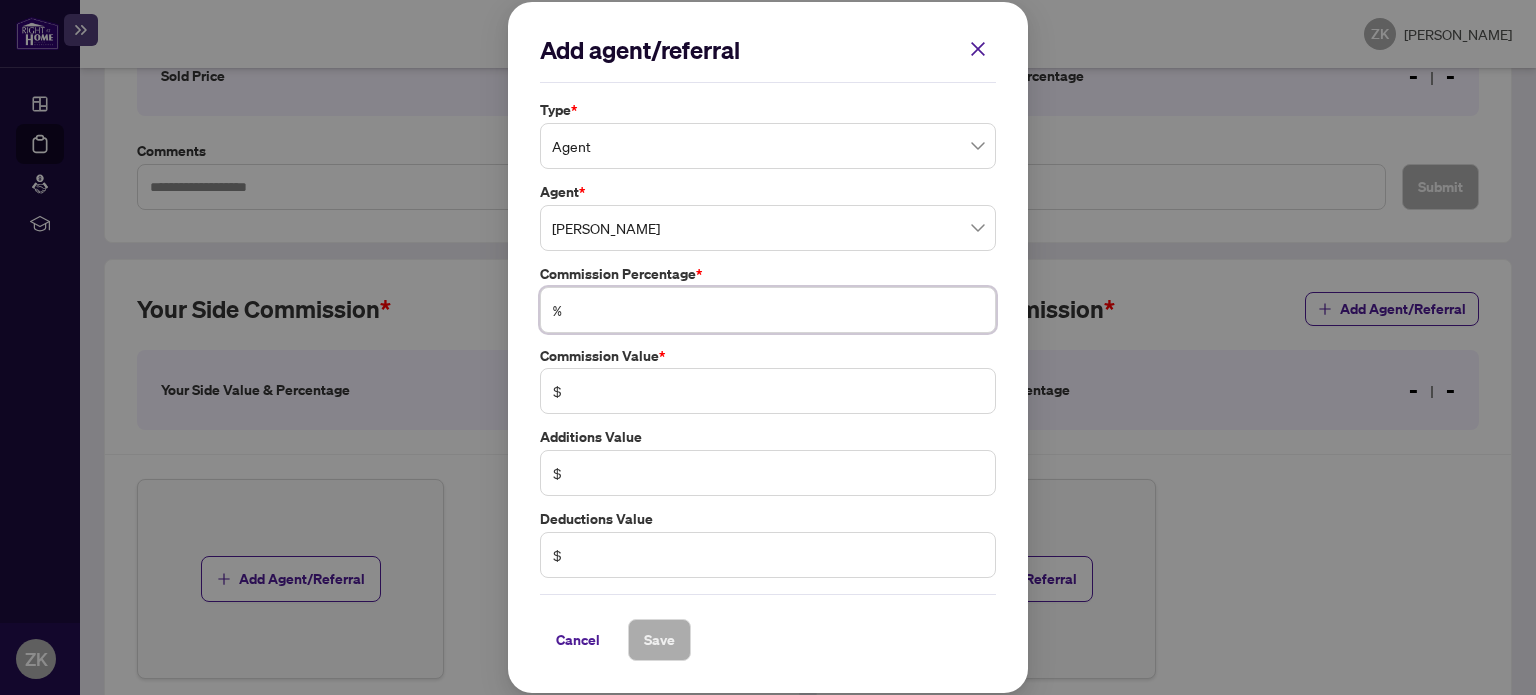 type on "*" 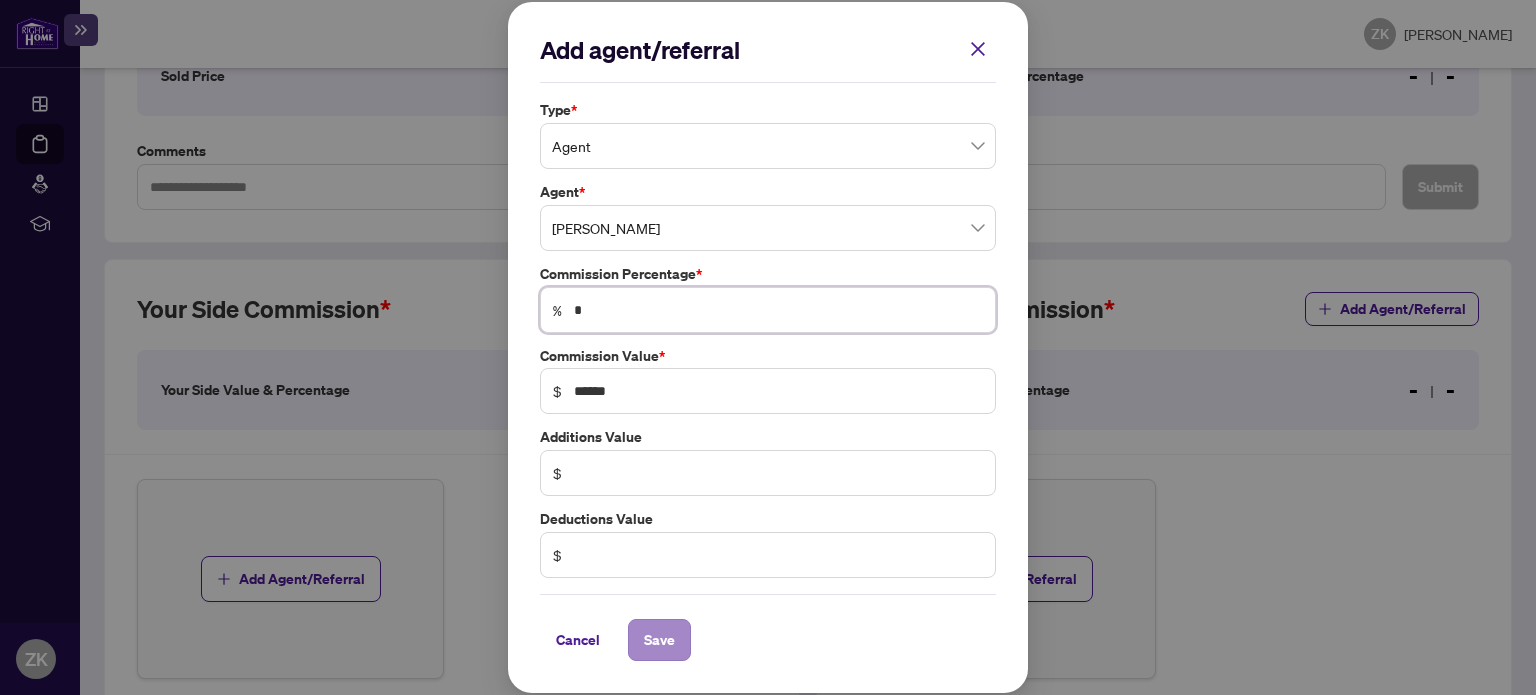 type on "*" 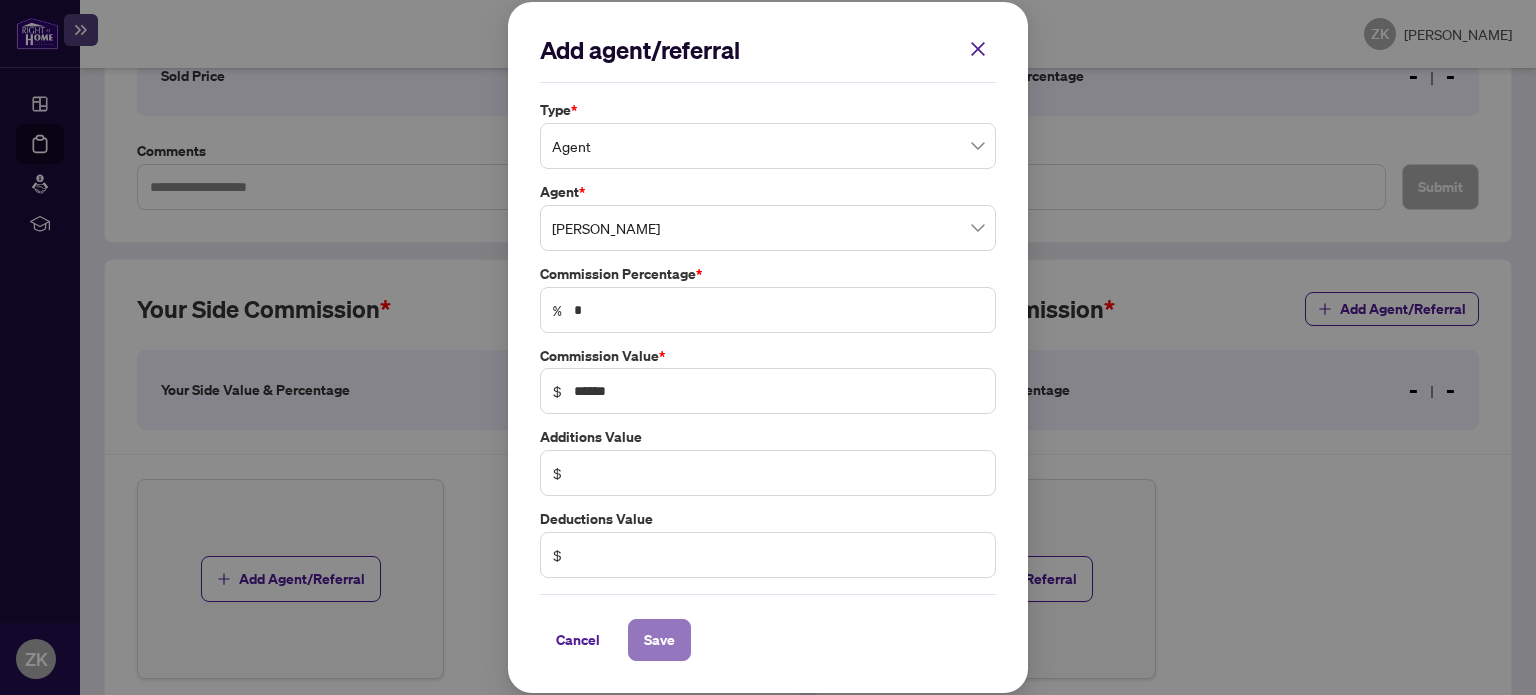 click on "Save" at bounding box center [659, 640] 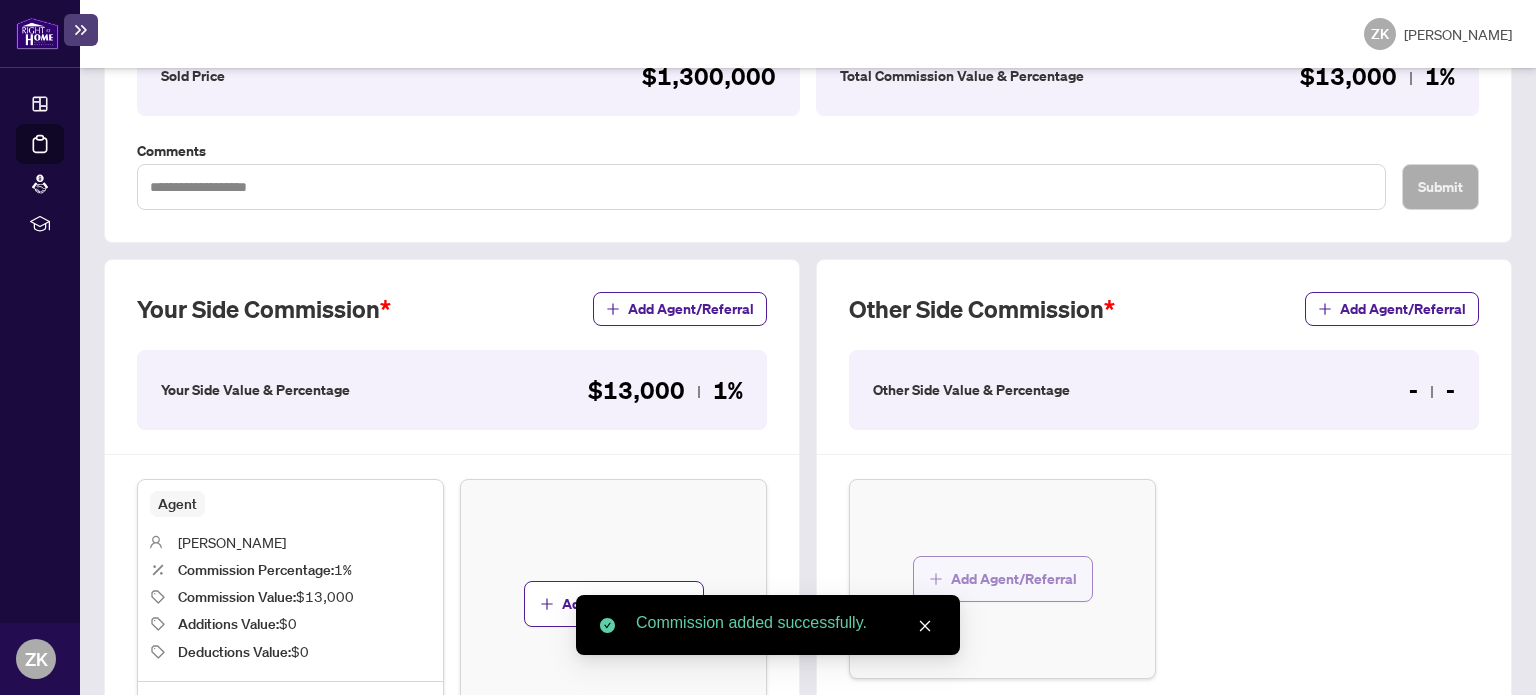click on "Add Agent/Referral" at bounding box center [1014, 579] 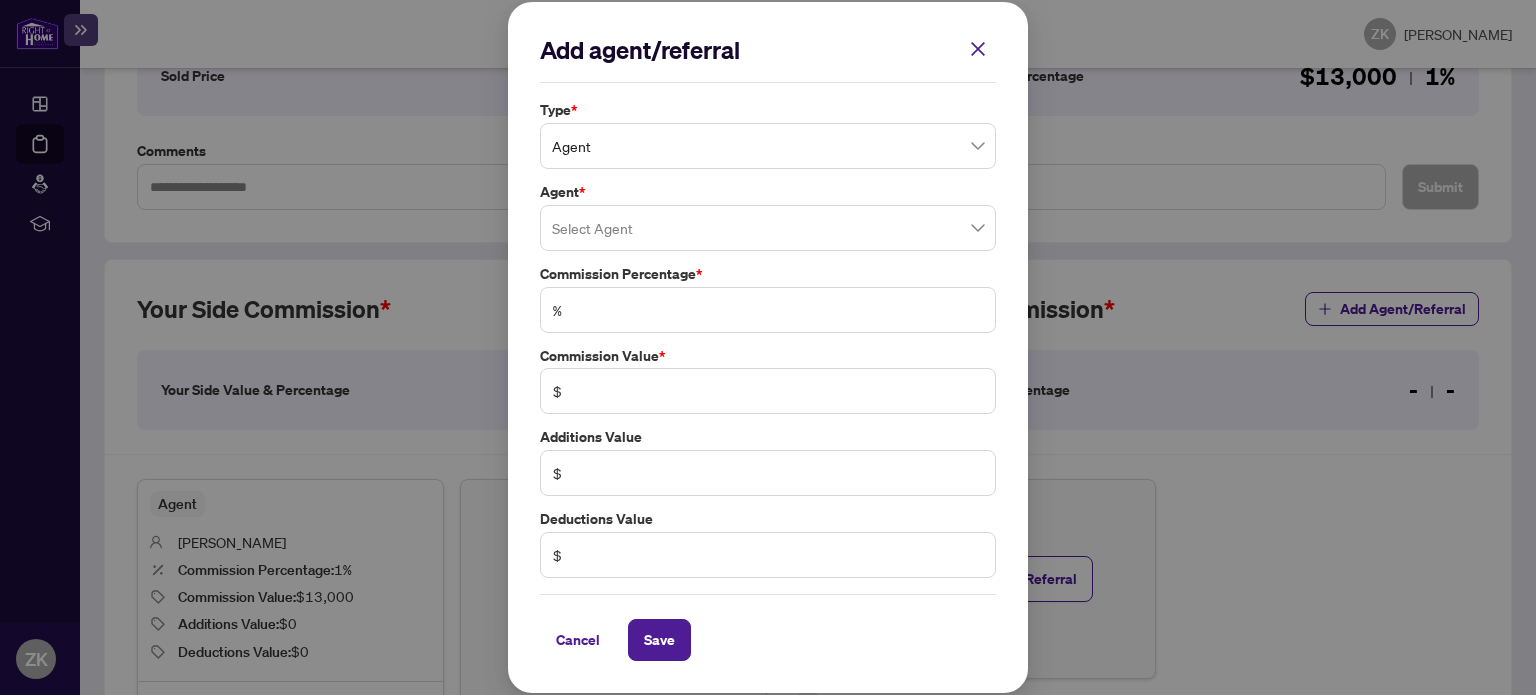 click at bounding box center (768, 228) 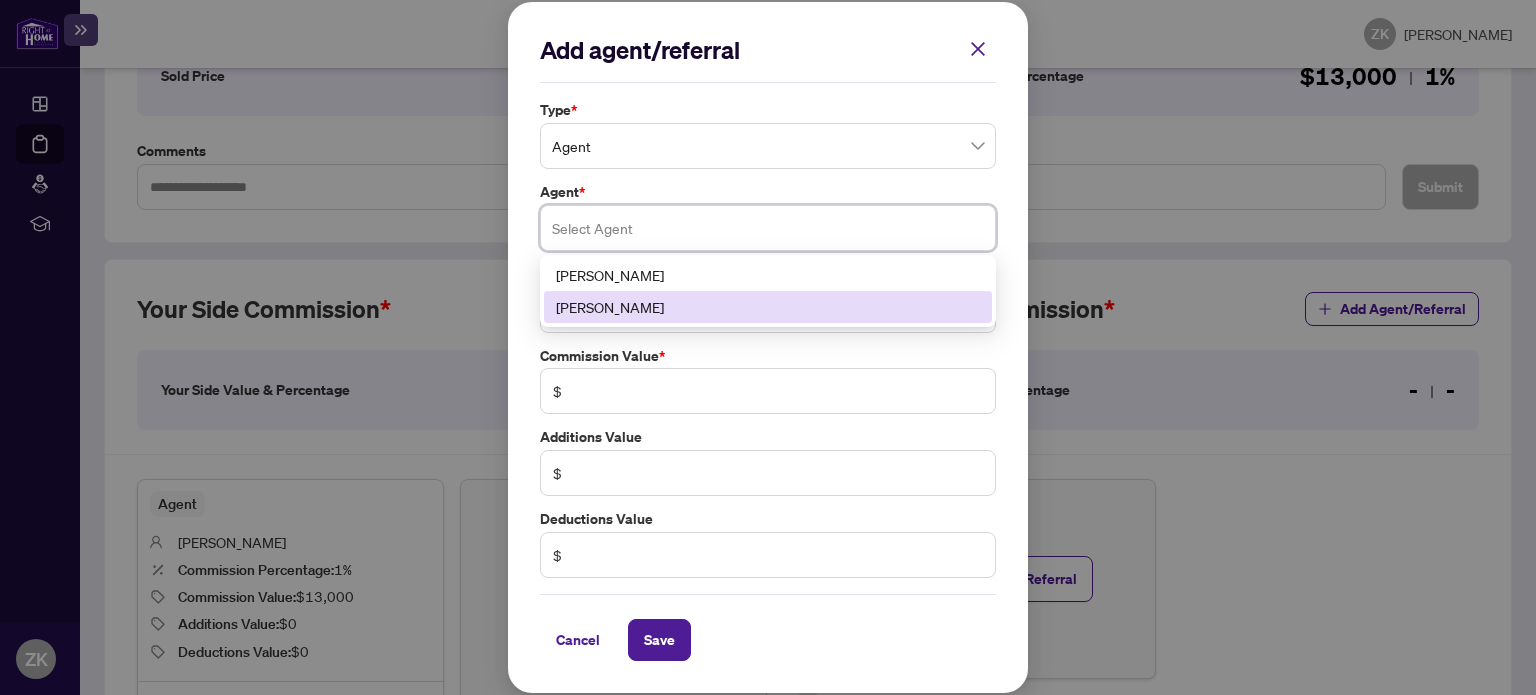 click on "[PERSON_NAME]" at bounding box center [768, 307] 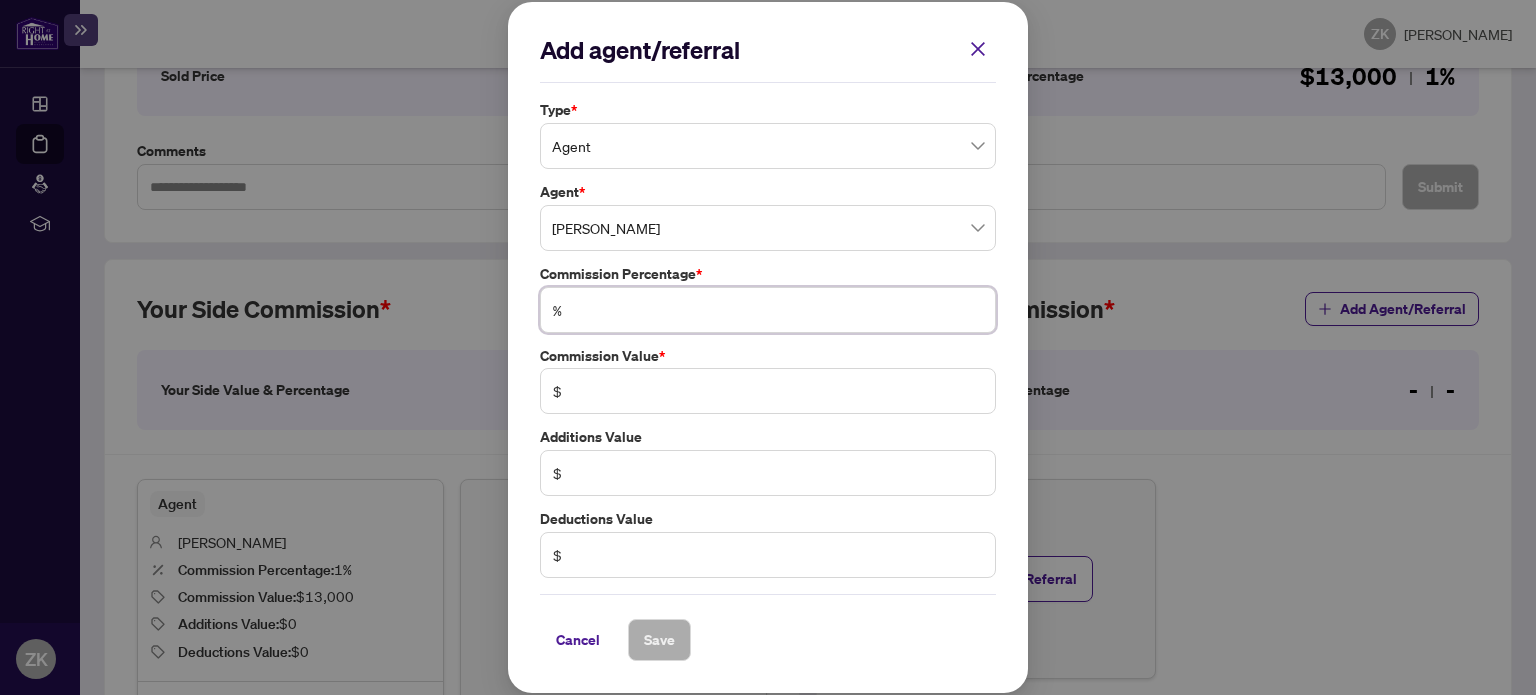 click at bounding box center [778, 310] 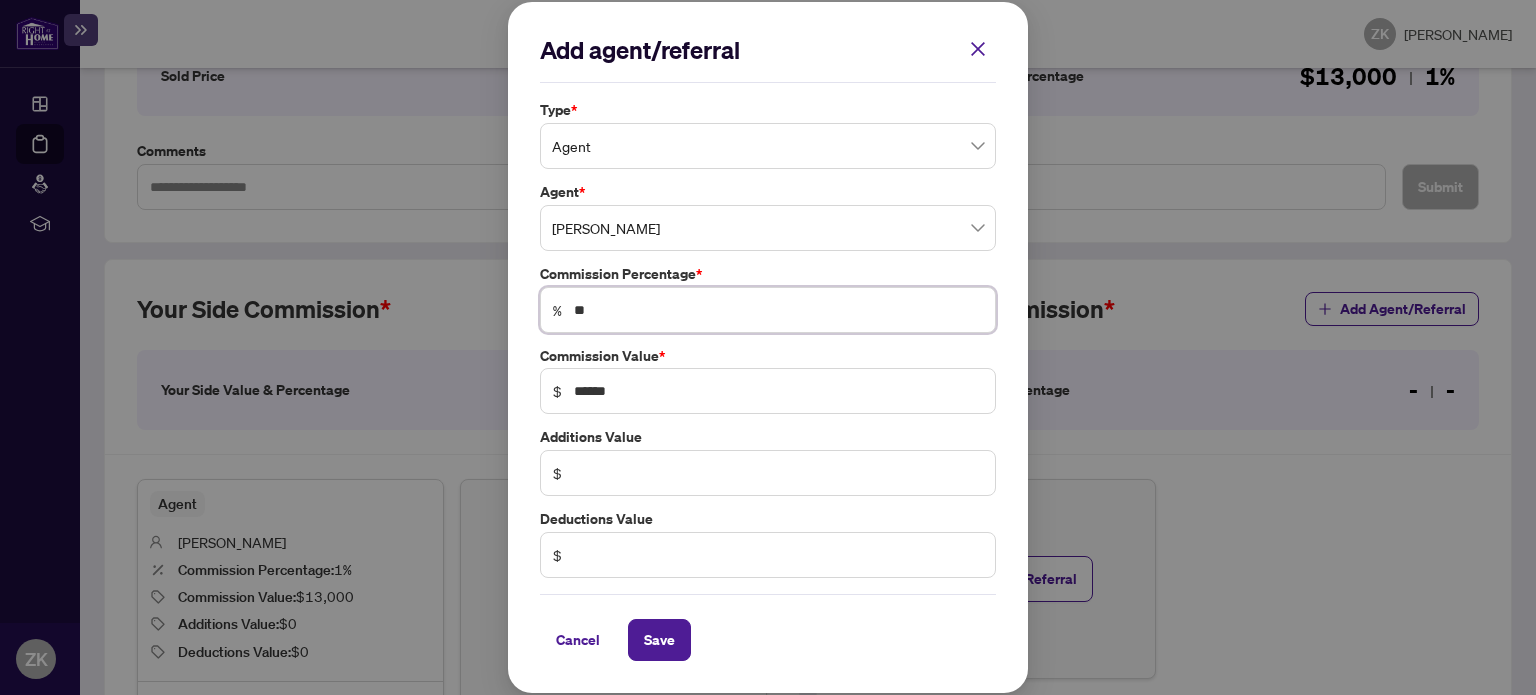 type on "***" 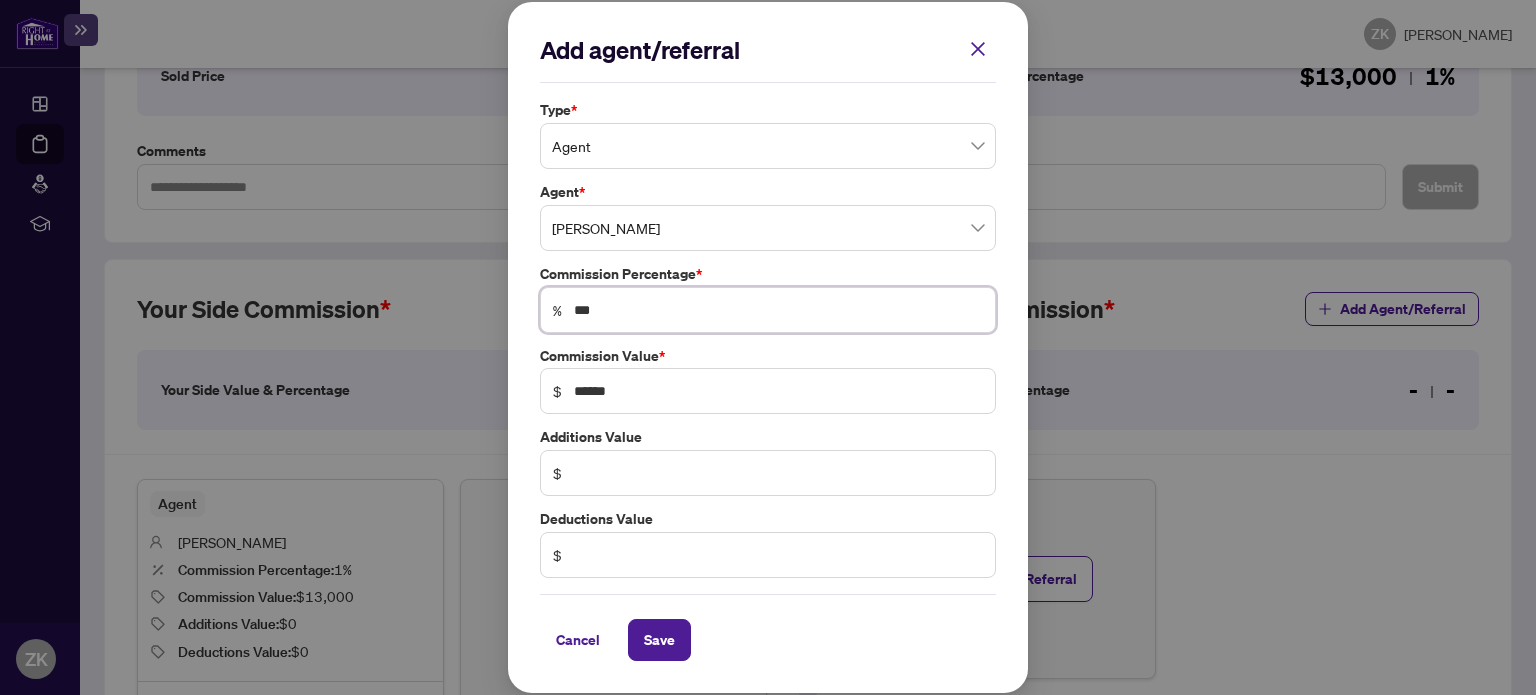 type on "***" 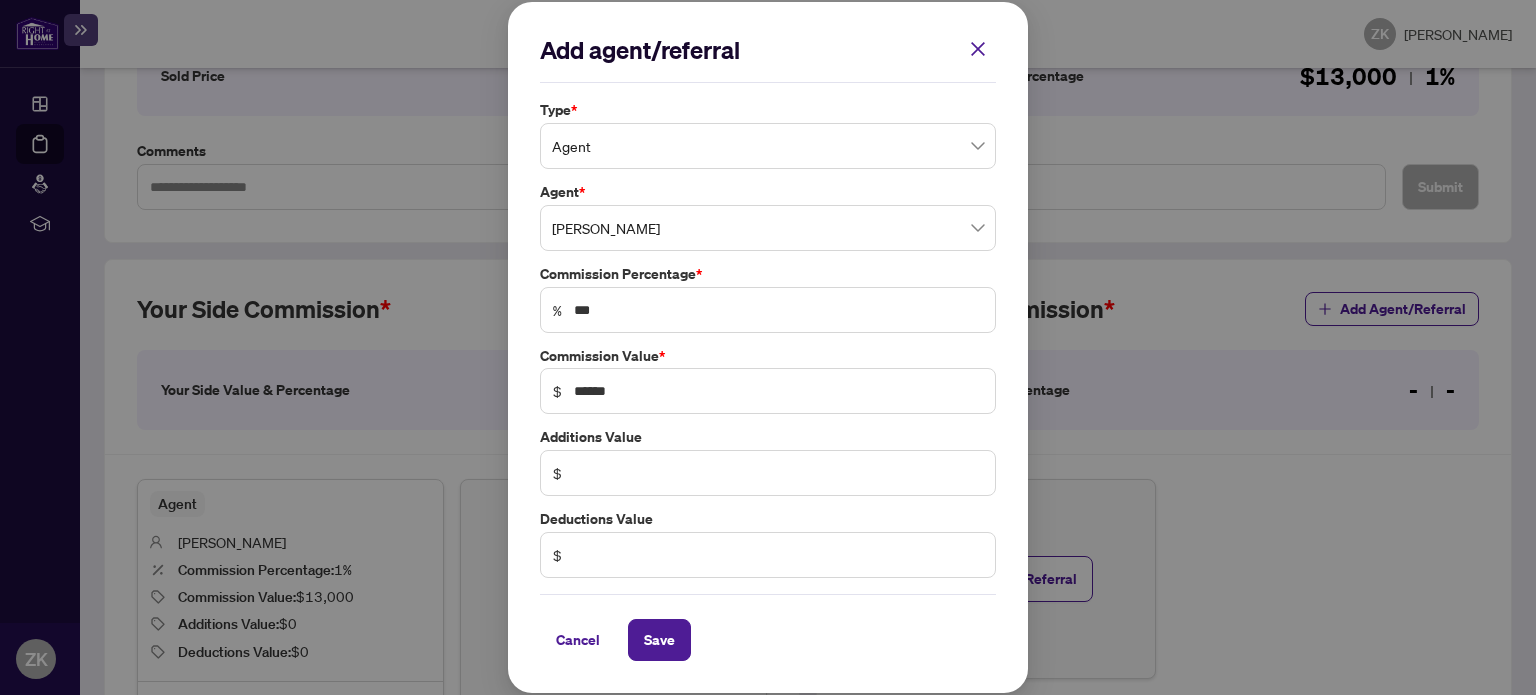 click on "Cancel Save" at bounding box center [768, 640] 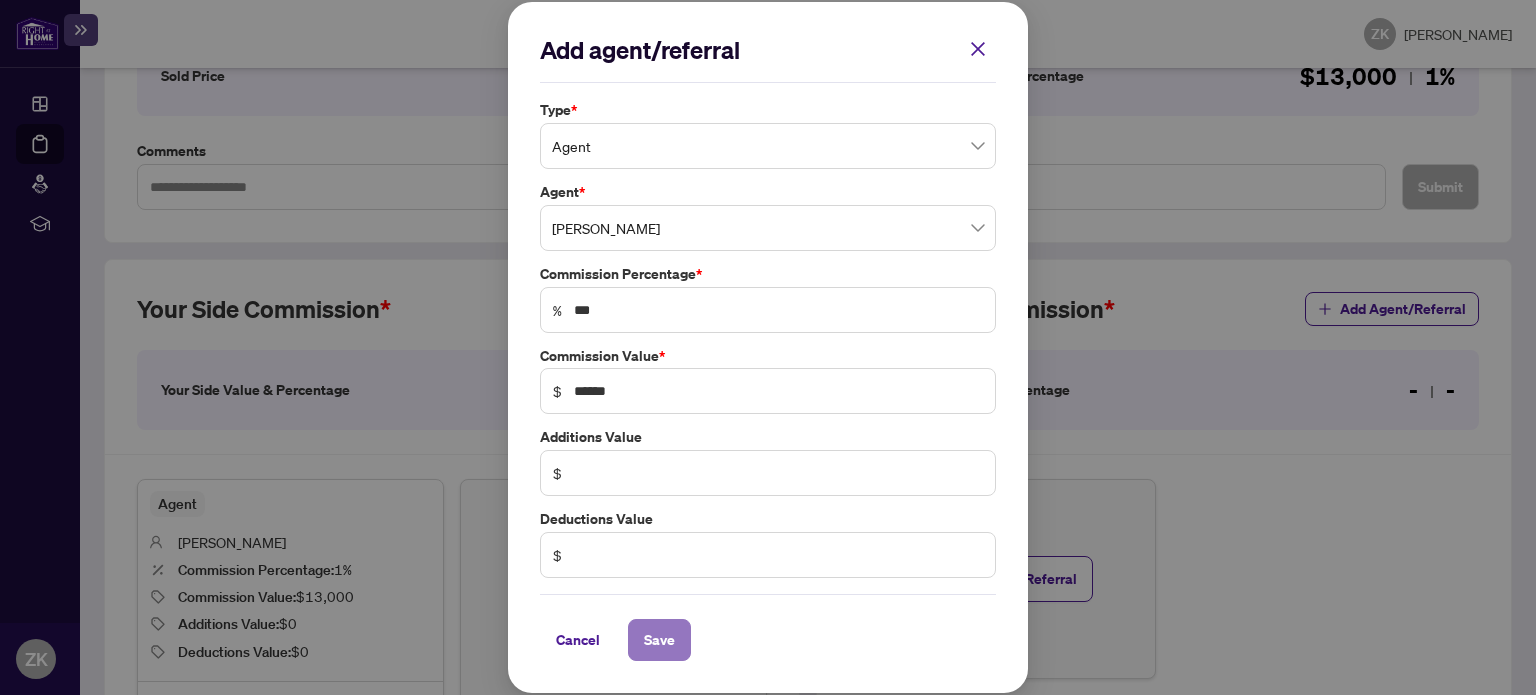 click on "Save" at bounding box center [659, 640] 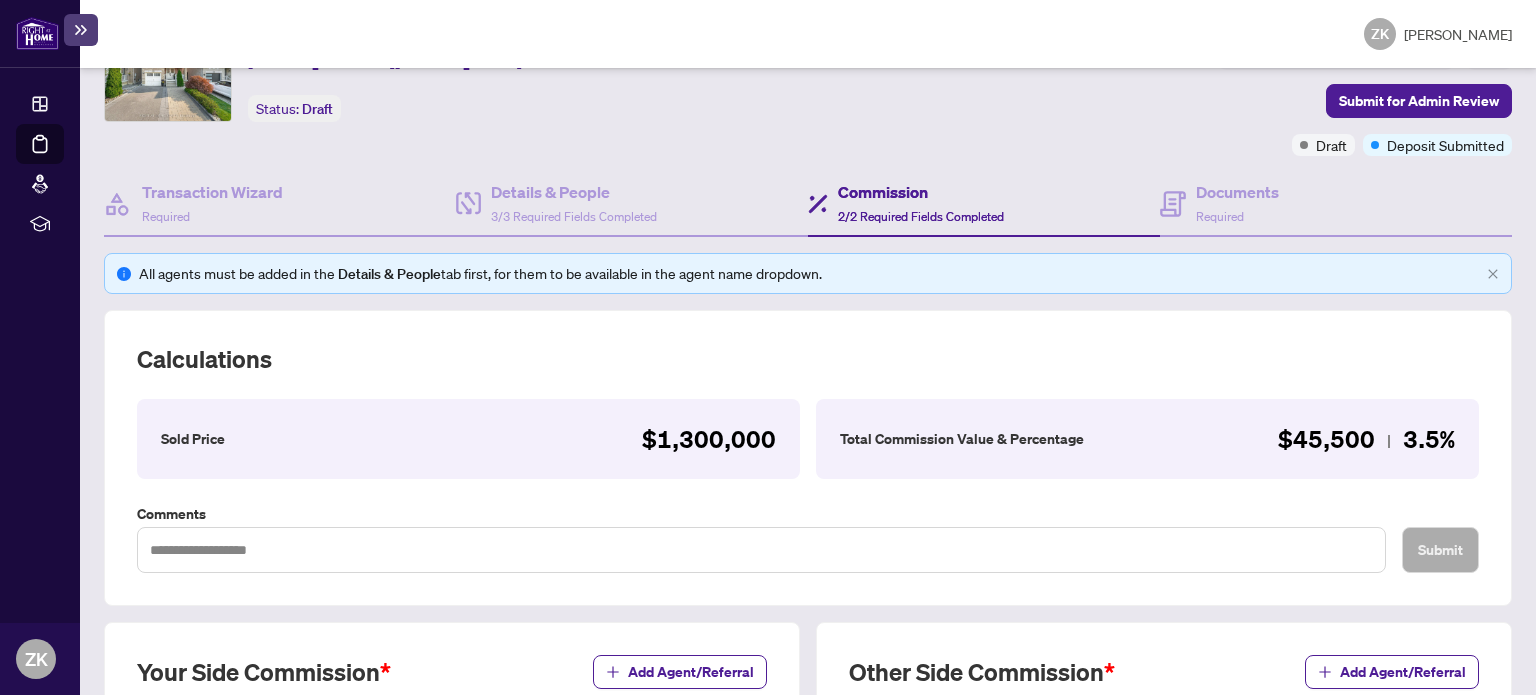 scroll, scrollTop: 5, scrollLeft: 0, axis: vertical 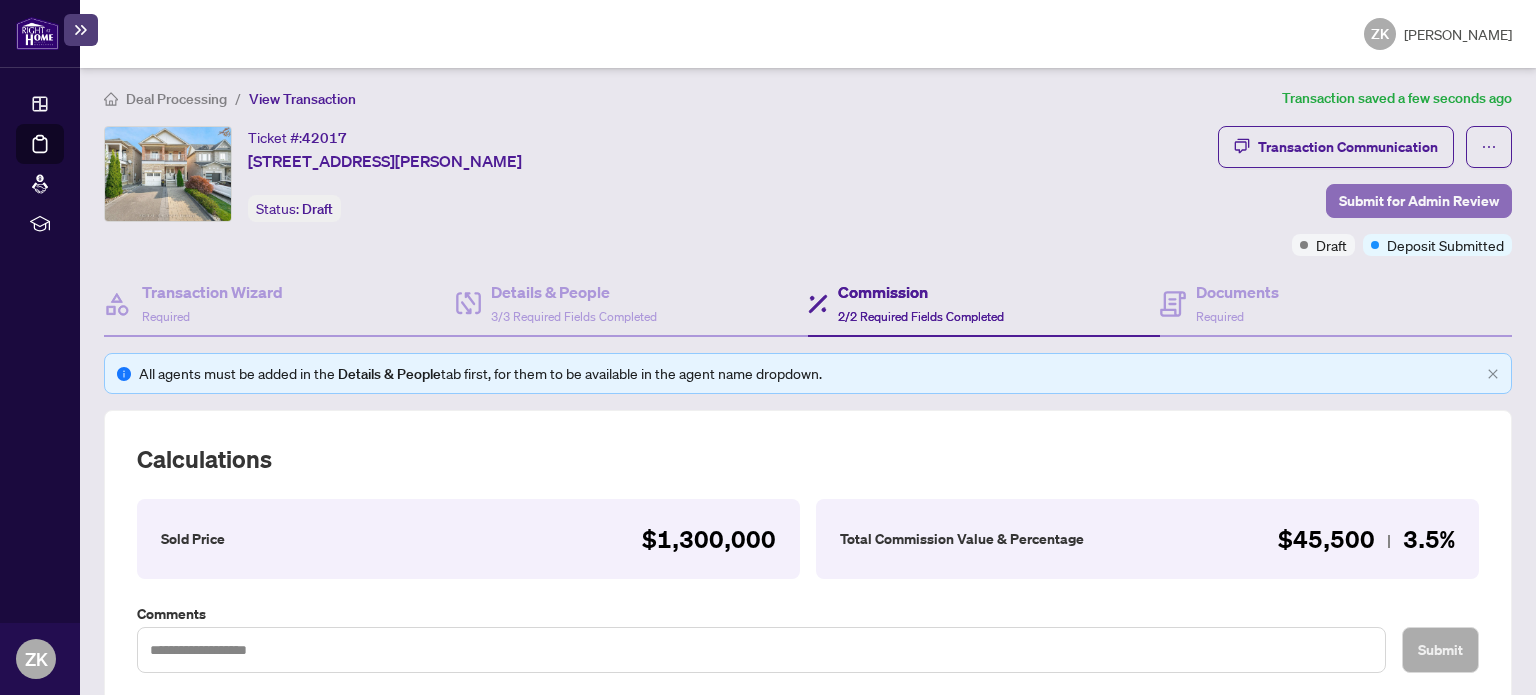 click on "Submit for Admin Review" at bounding box center [1419, 201] 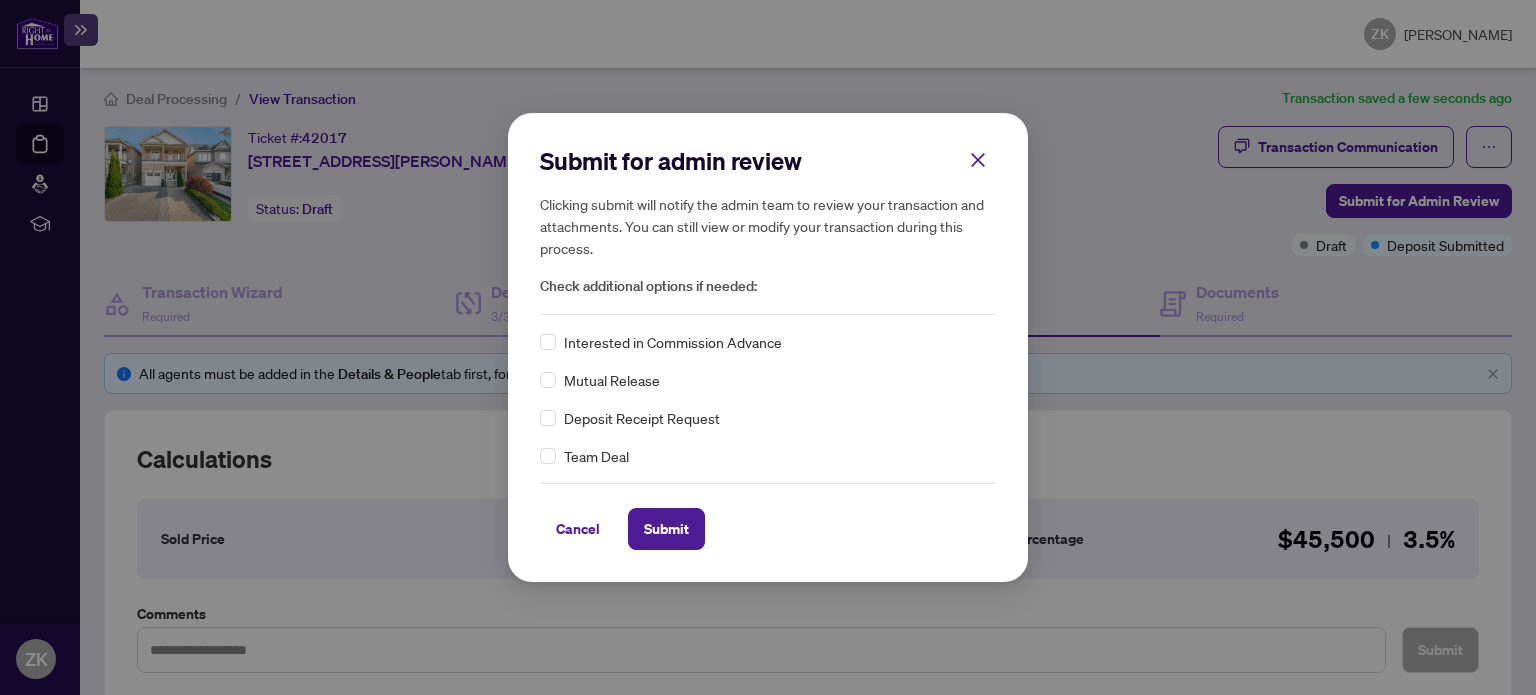 click on "Deposit Receipt Request" at bounding box center (768, 418) 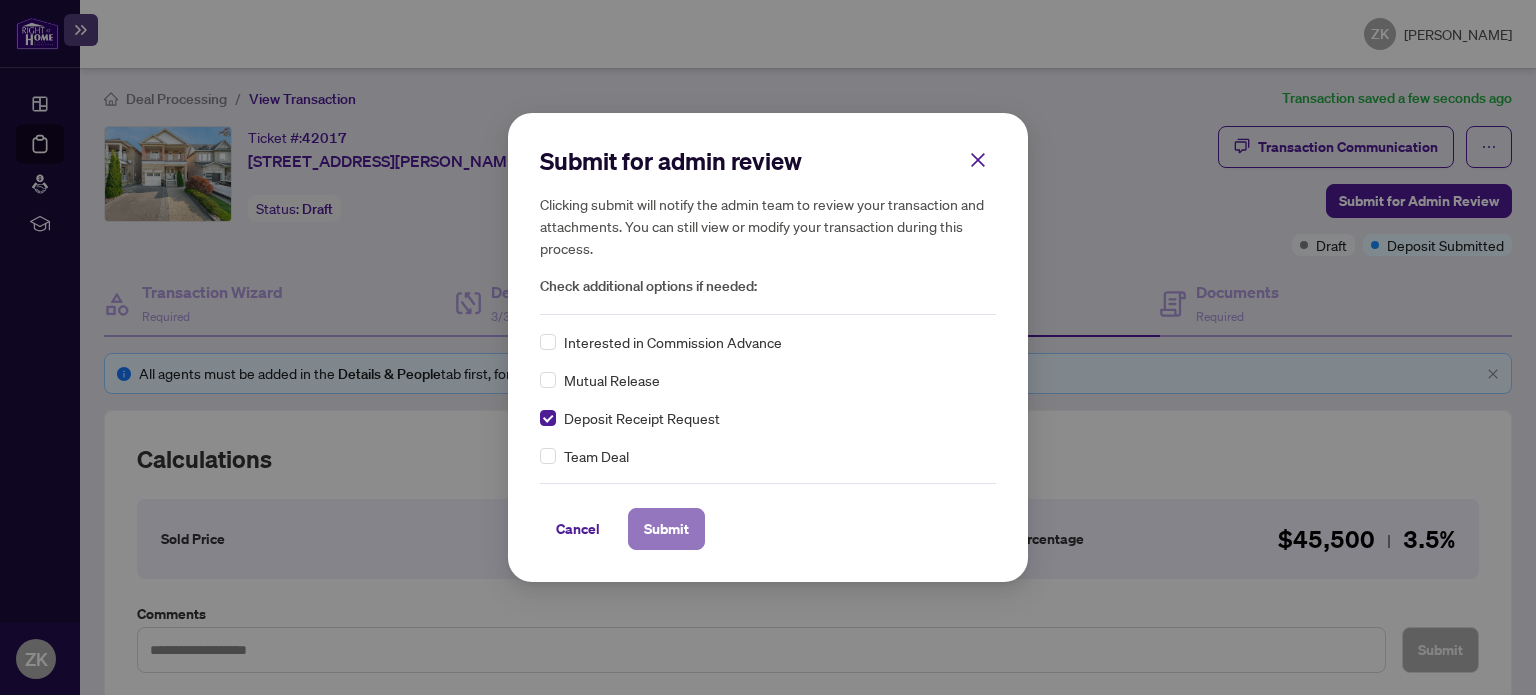 click on "Submit" at bounding box center (666, 529) 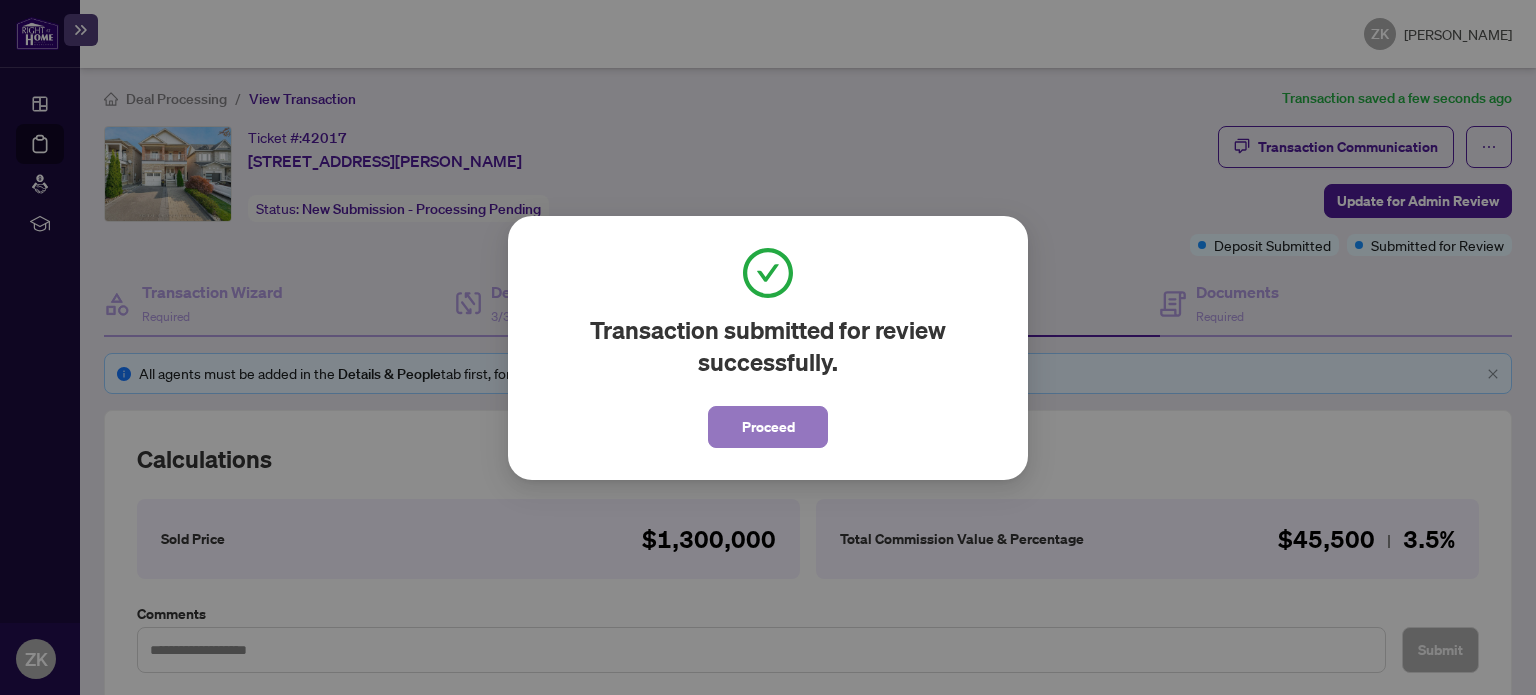 click on "Proceed" at bounding box center [768, 427] 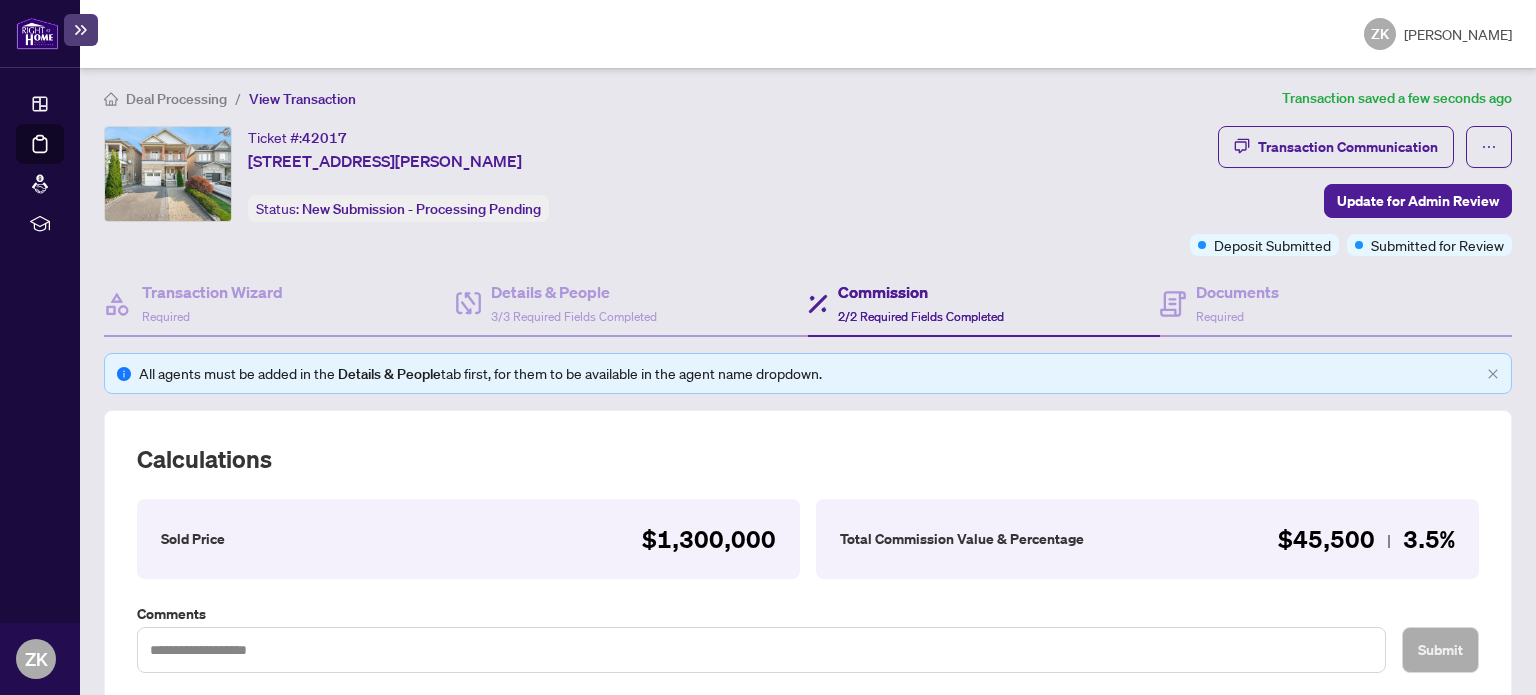 click on "Deal Processing" at bounding box center (176, 99) 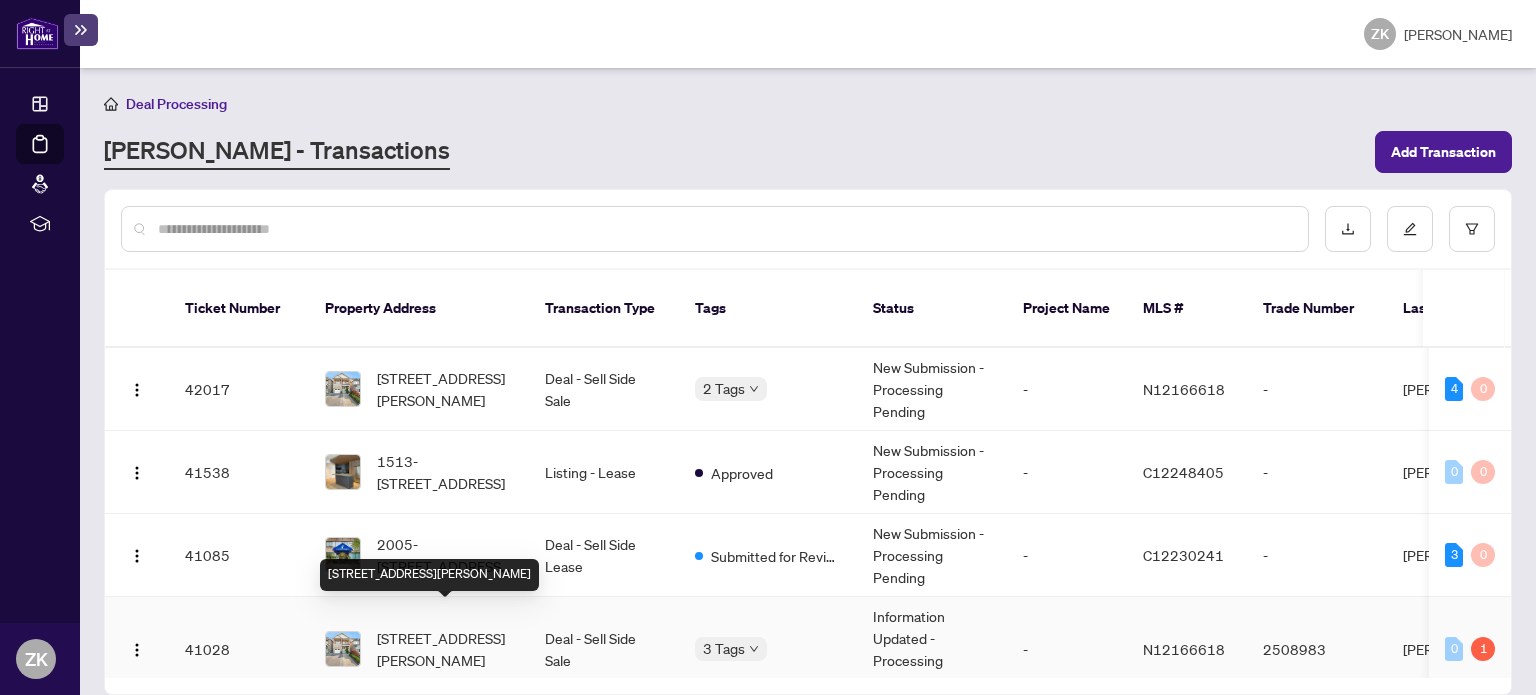 click on "[STREET_ADDRESS][PERSON_NAME]" at bounding box center [445, 649] 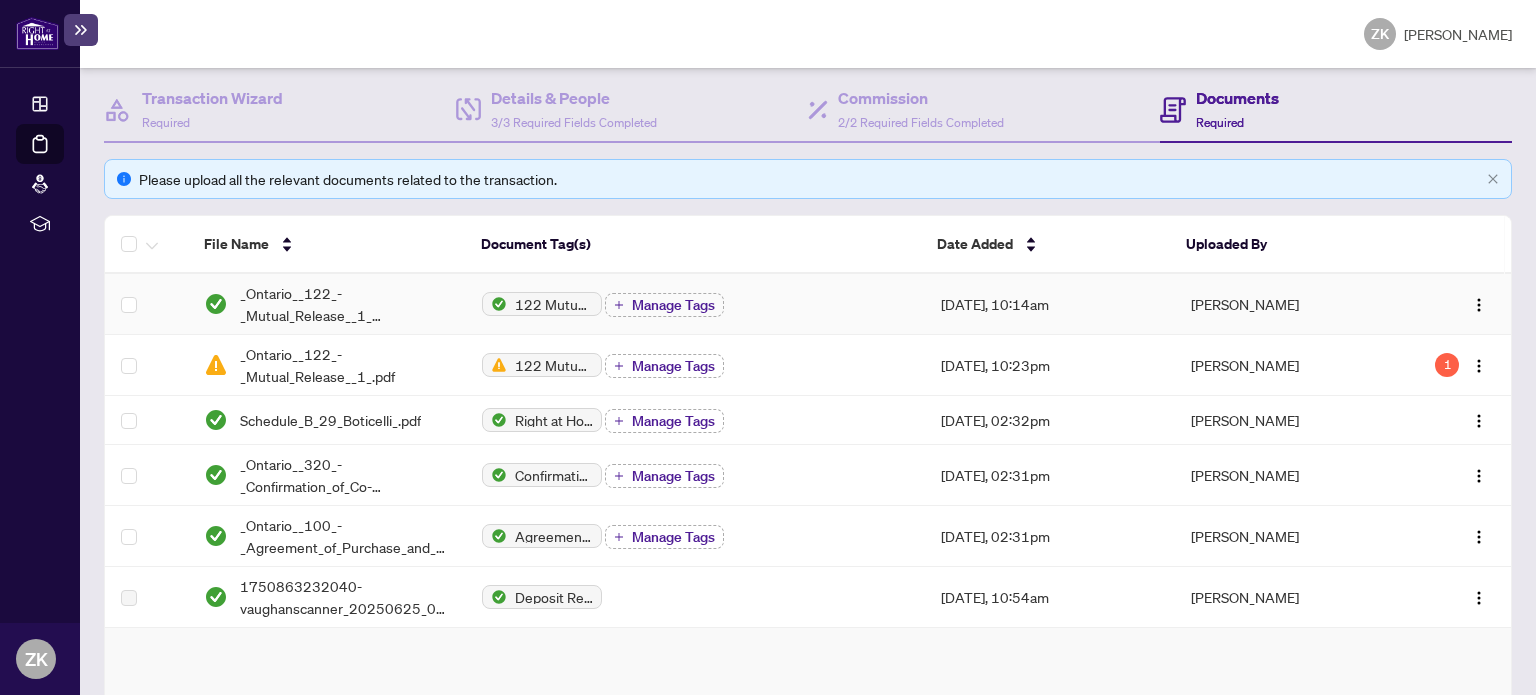 scroll, scrollTop: 300, scrollLeft: 0, axis: vertical 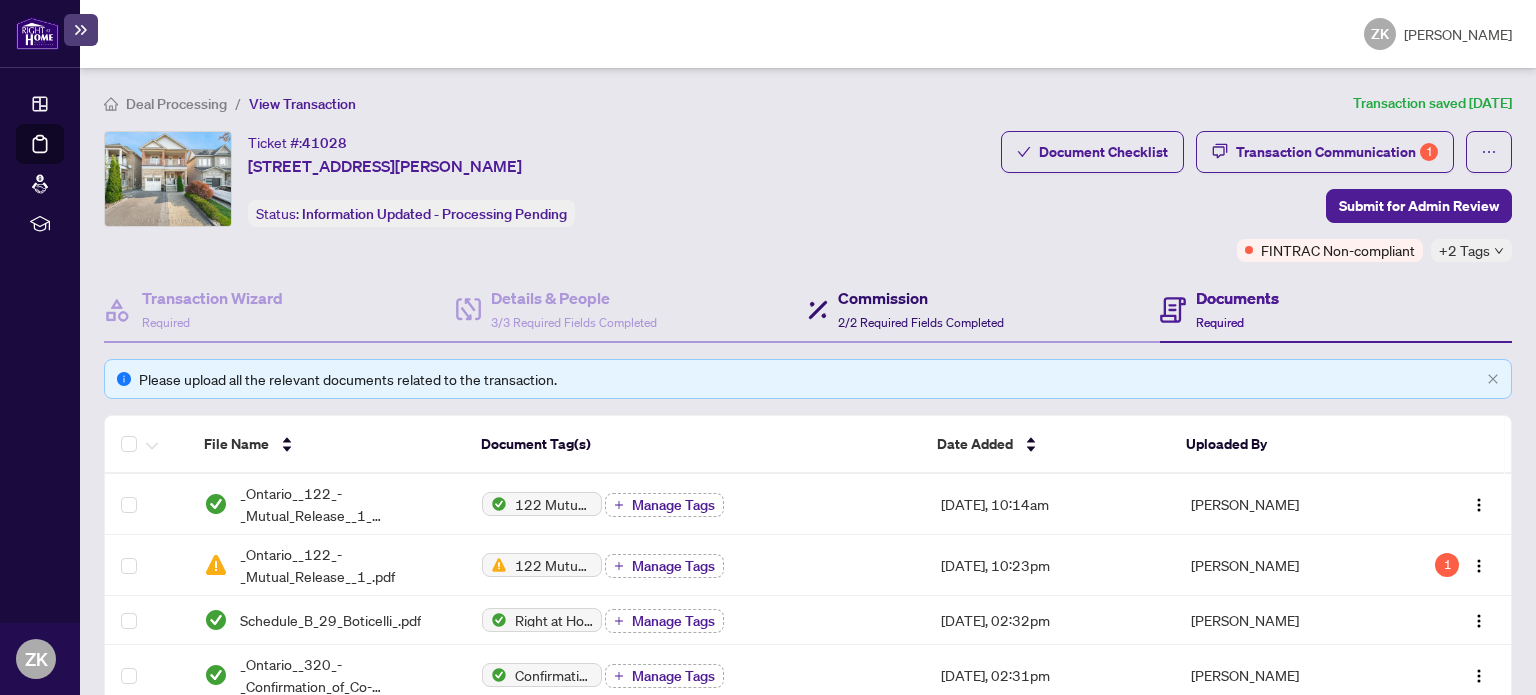 click on "Commission 2/2 Required Fields Completed" at bounding box center (921, 309) 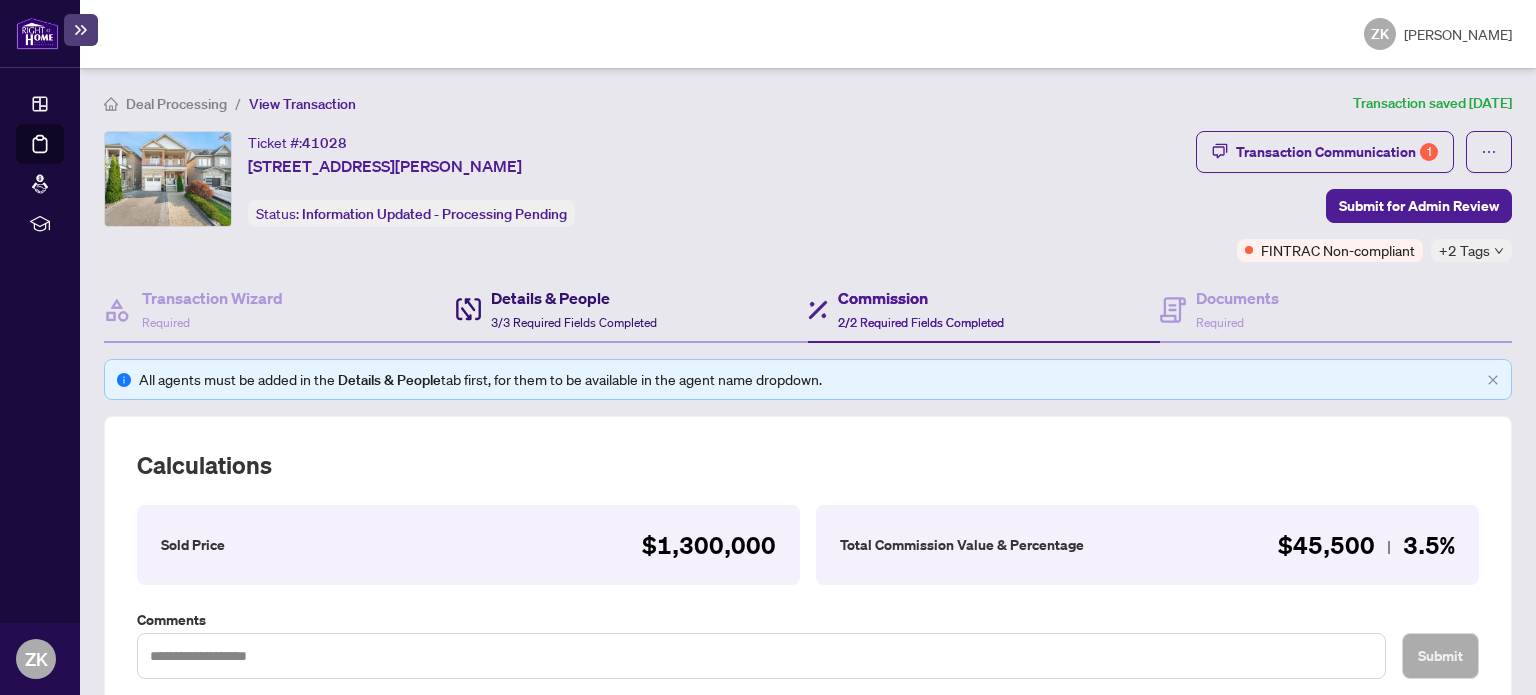 click on "Details & People 3/3 Required Fields Completed" at bounding box center [574, 309] 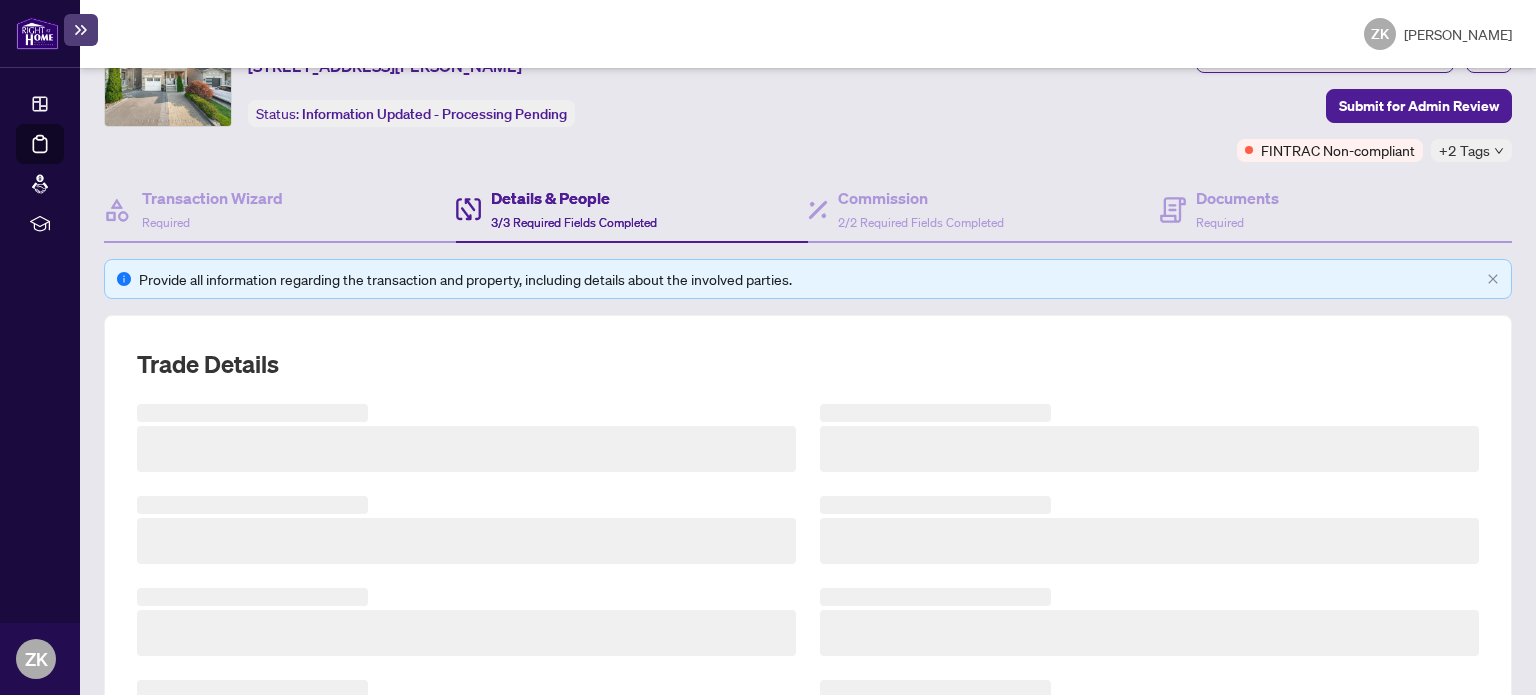 scroll, scrollTop: 200, scrollLeft: 0, axis: vertical 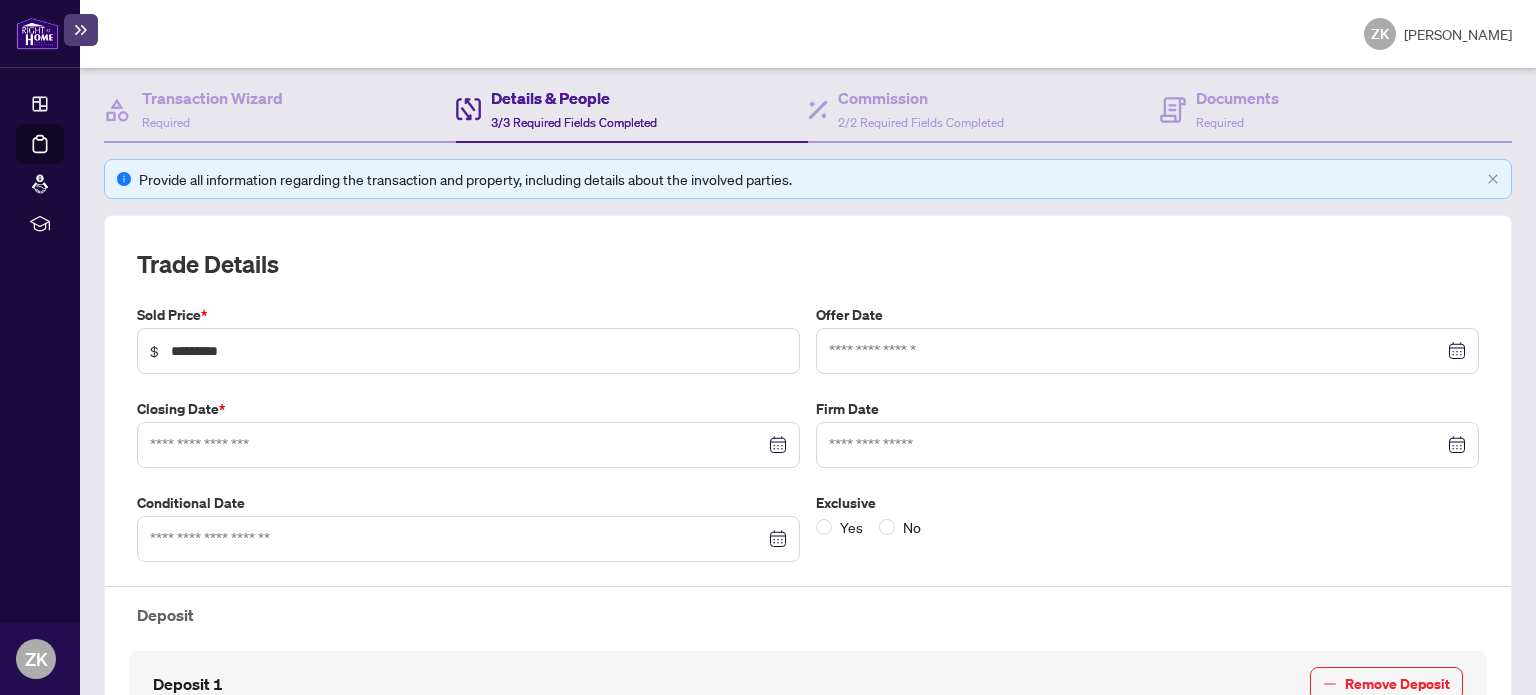 type on "**********" 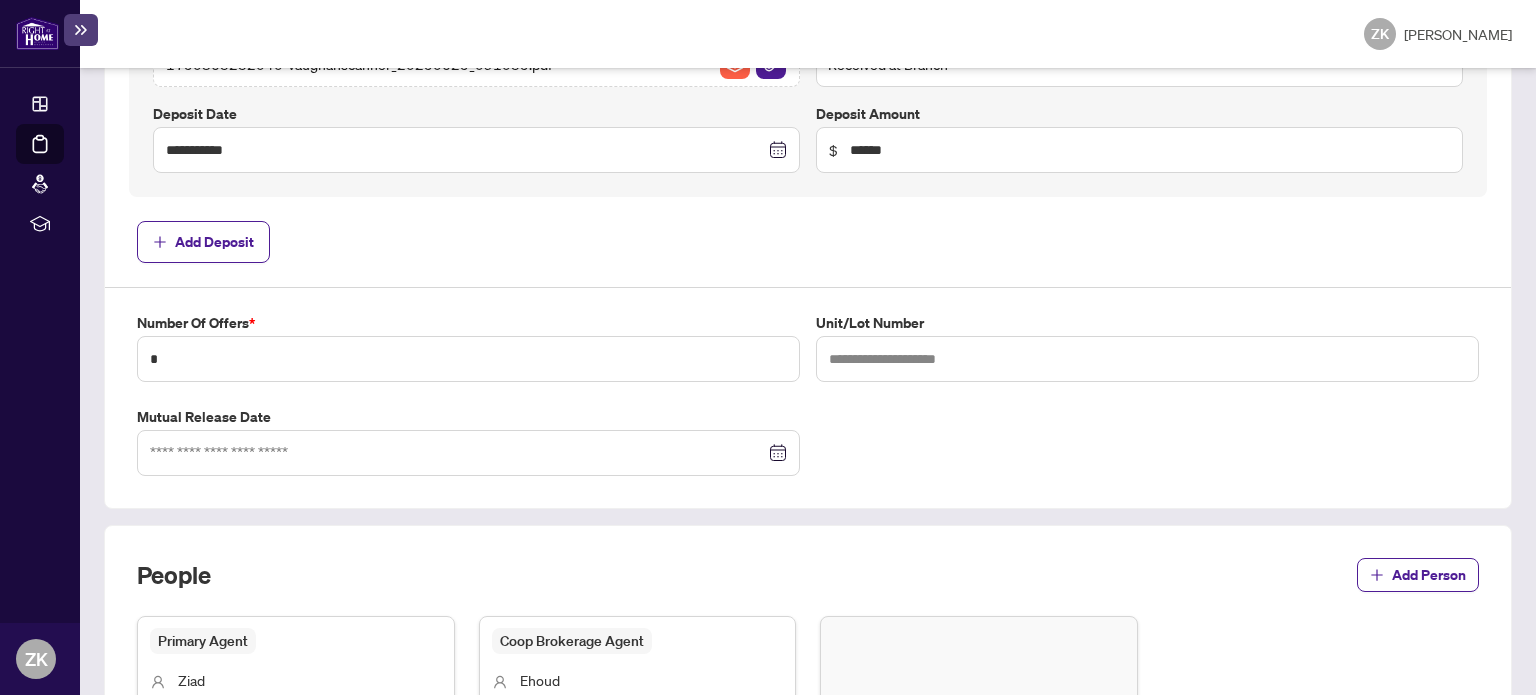 scroll, scrollTop: 1000, scrollLeft: 0, axis: vertical 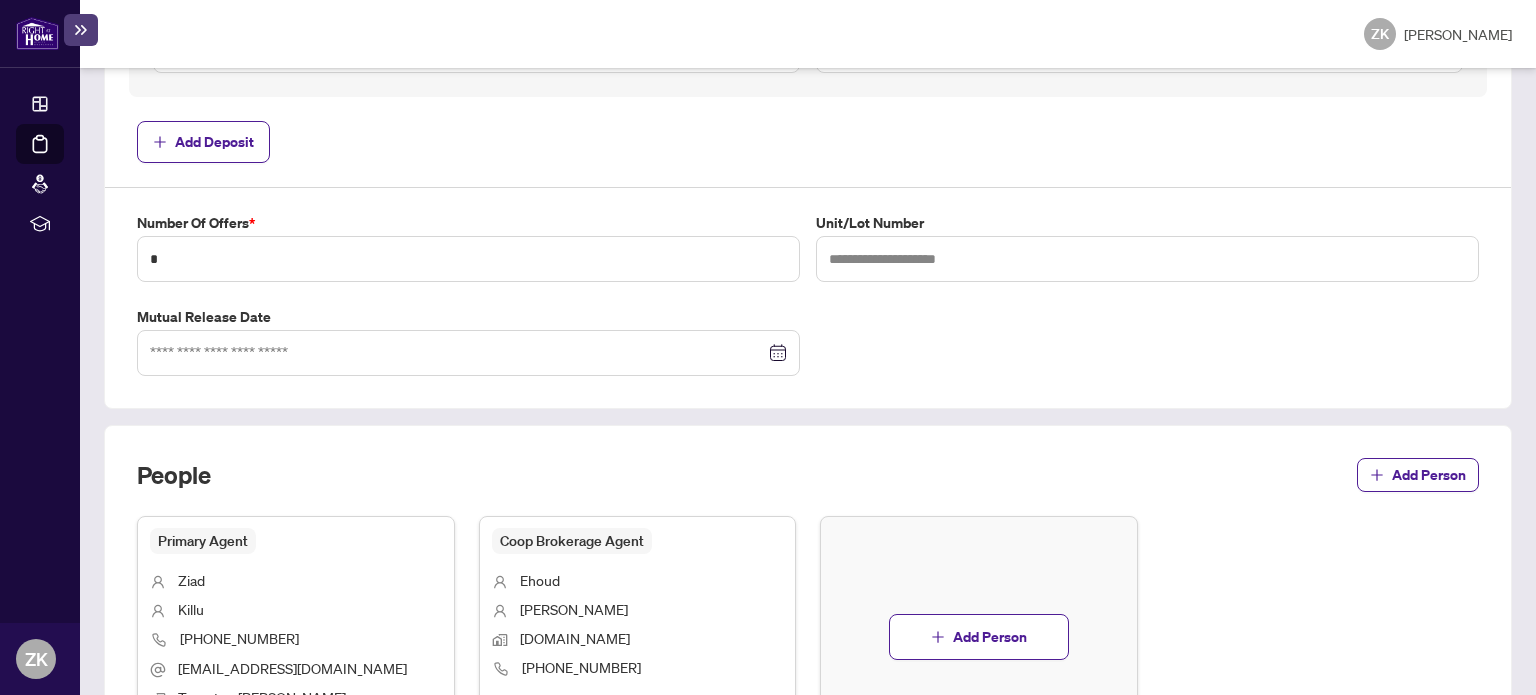 click at bounding box center (468, 353) 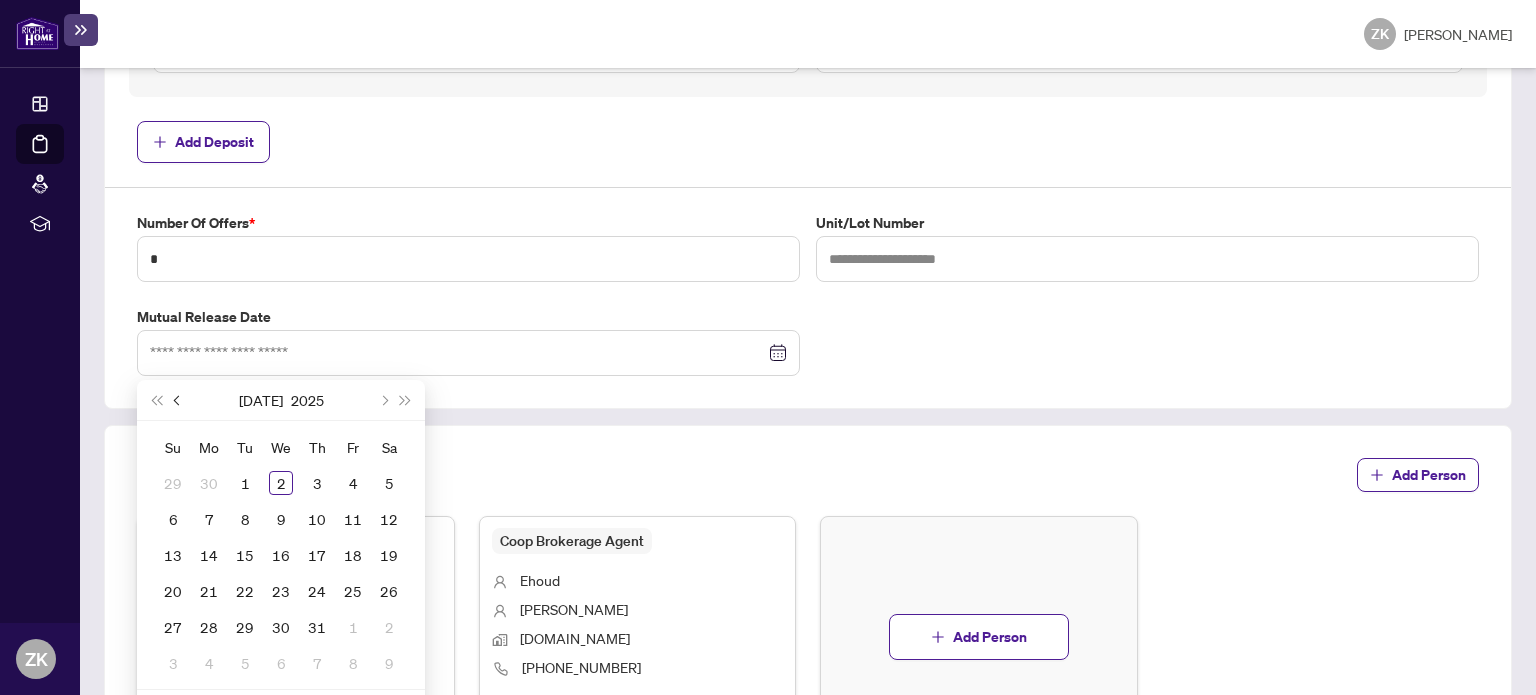click at bounding box center [179, 400] 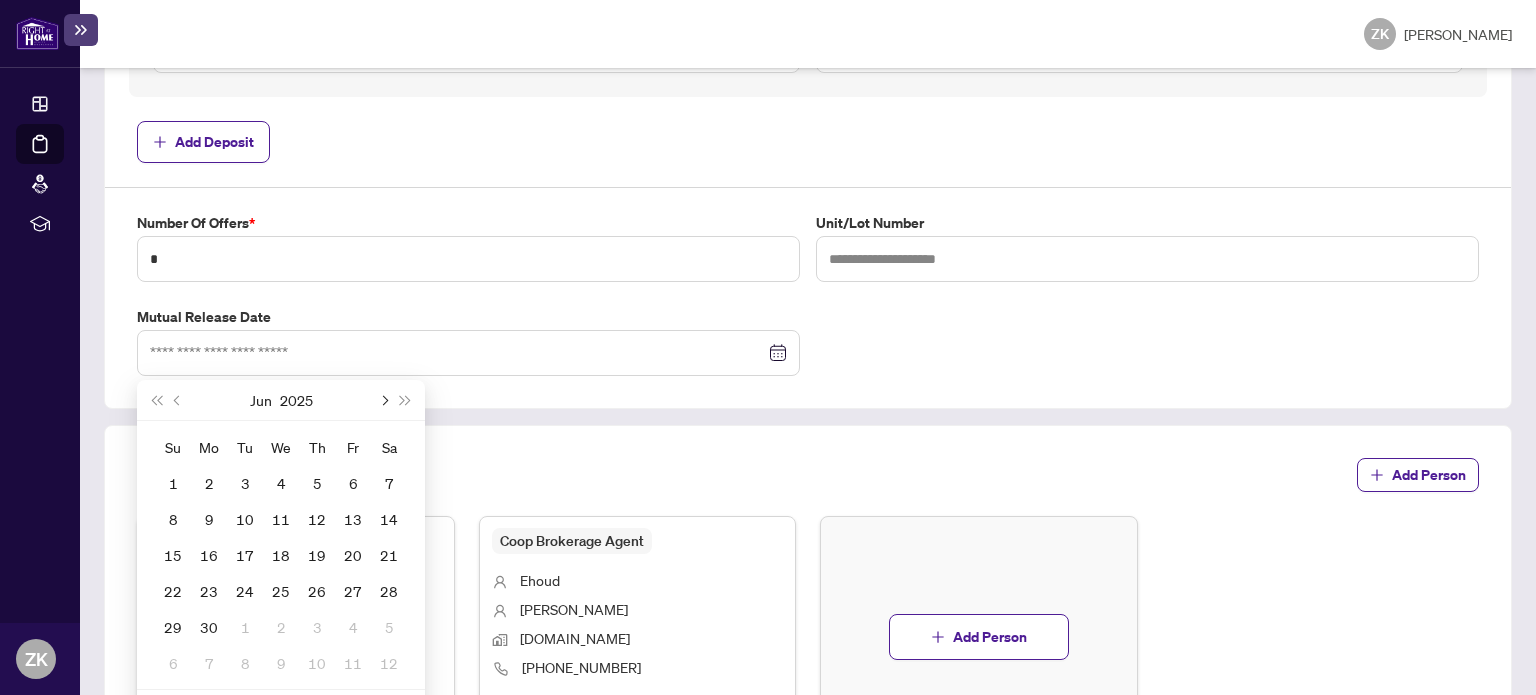 click at bounding box center (383, 400) 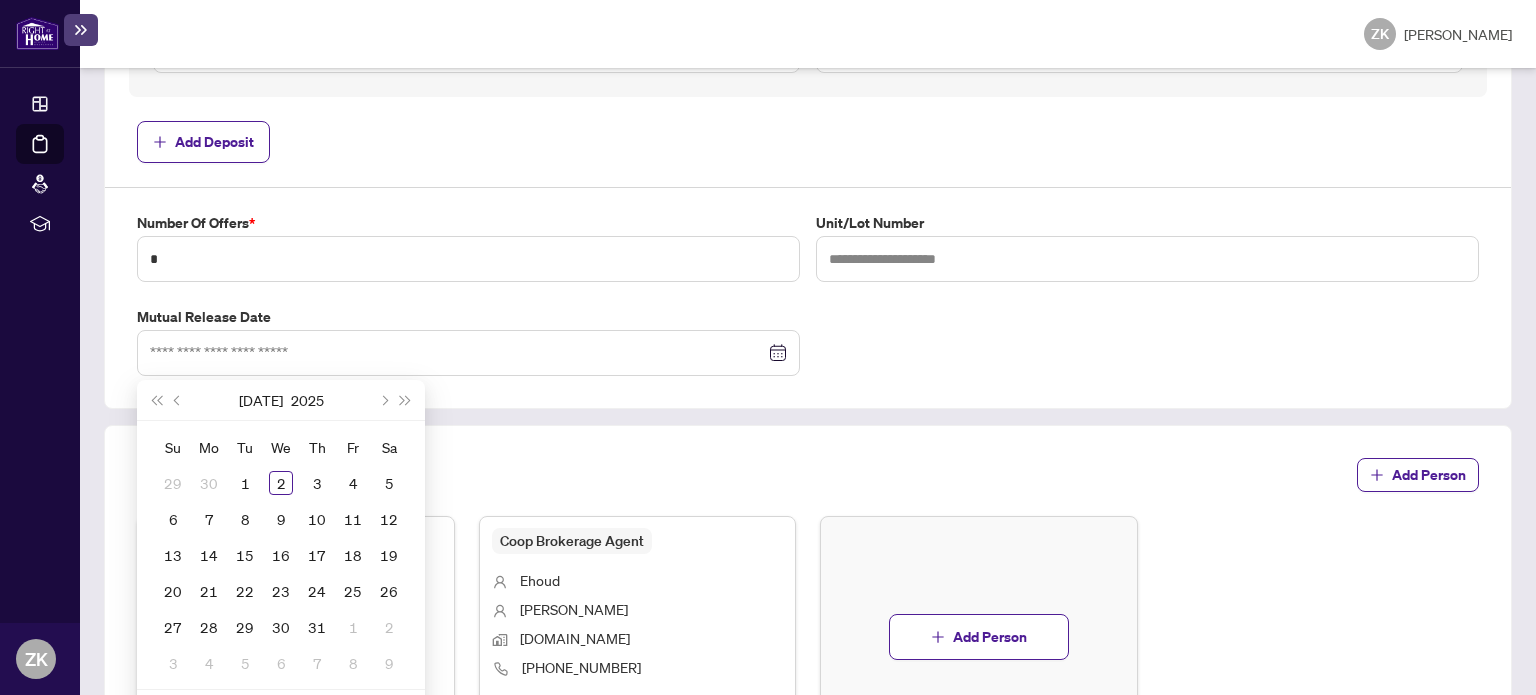 type on "**********" 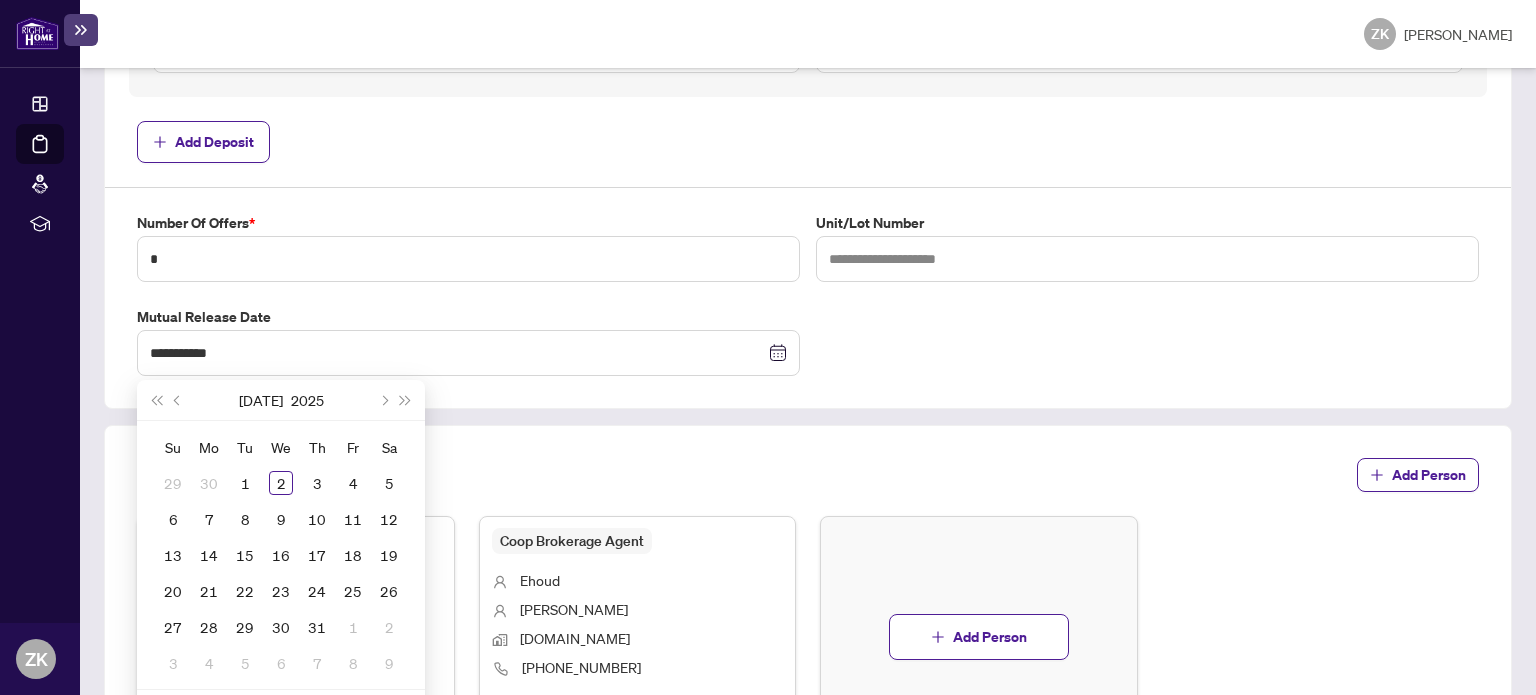 click at bounding box center [178, 400] 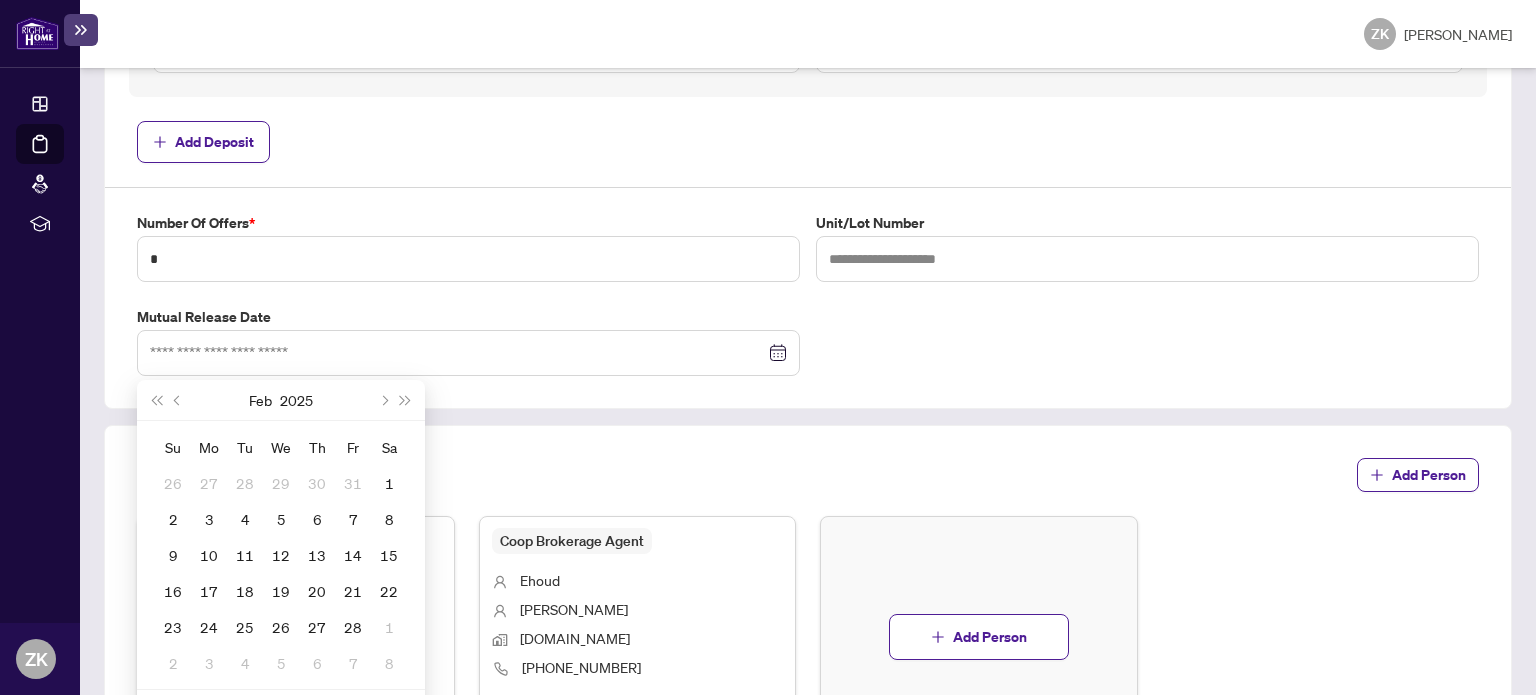 click at bounding box center [383, 400] 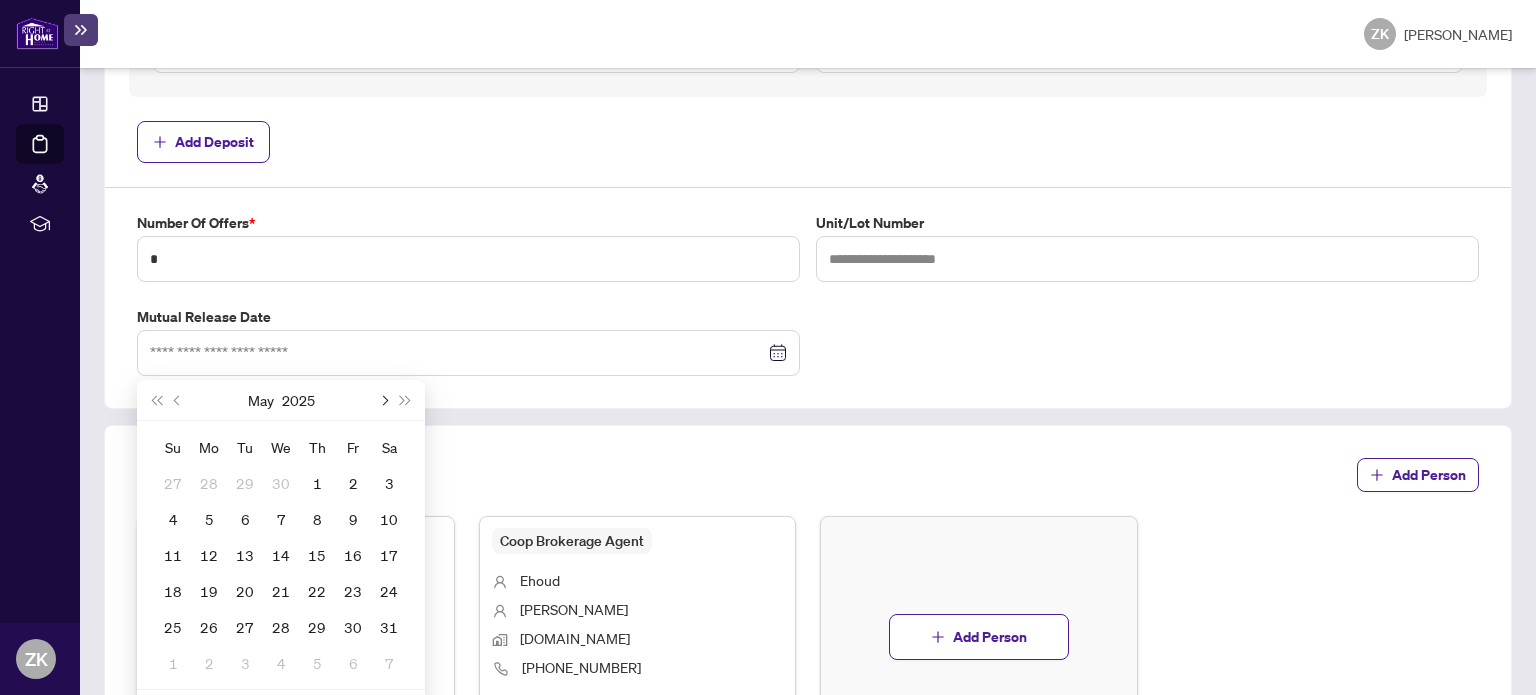 click at bounding box center [383, 400] 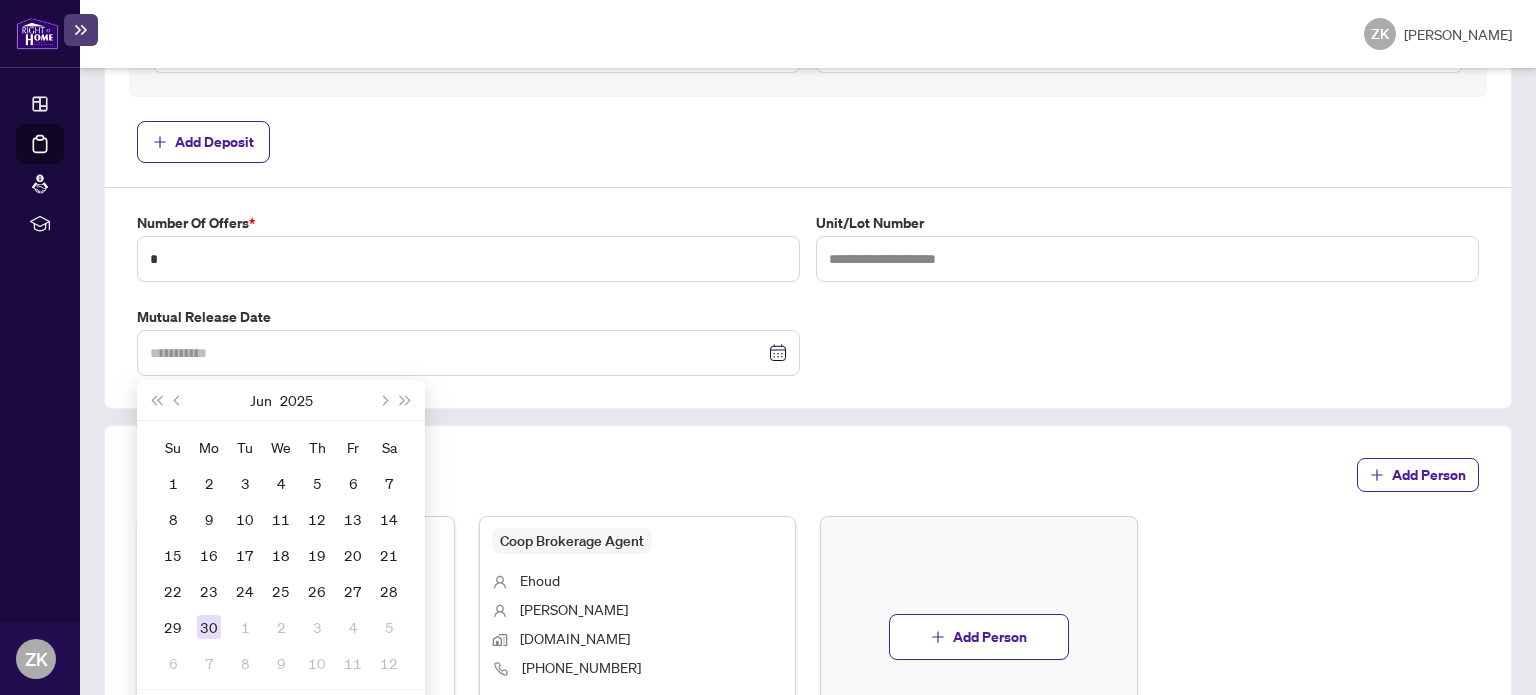 type on "**********" 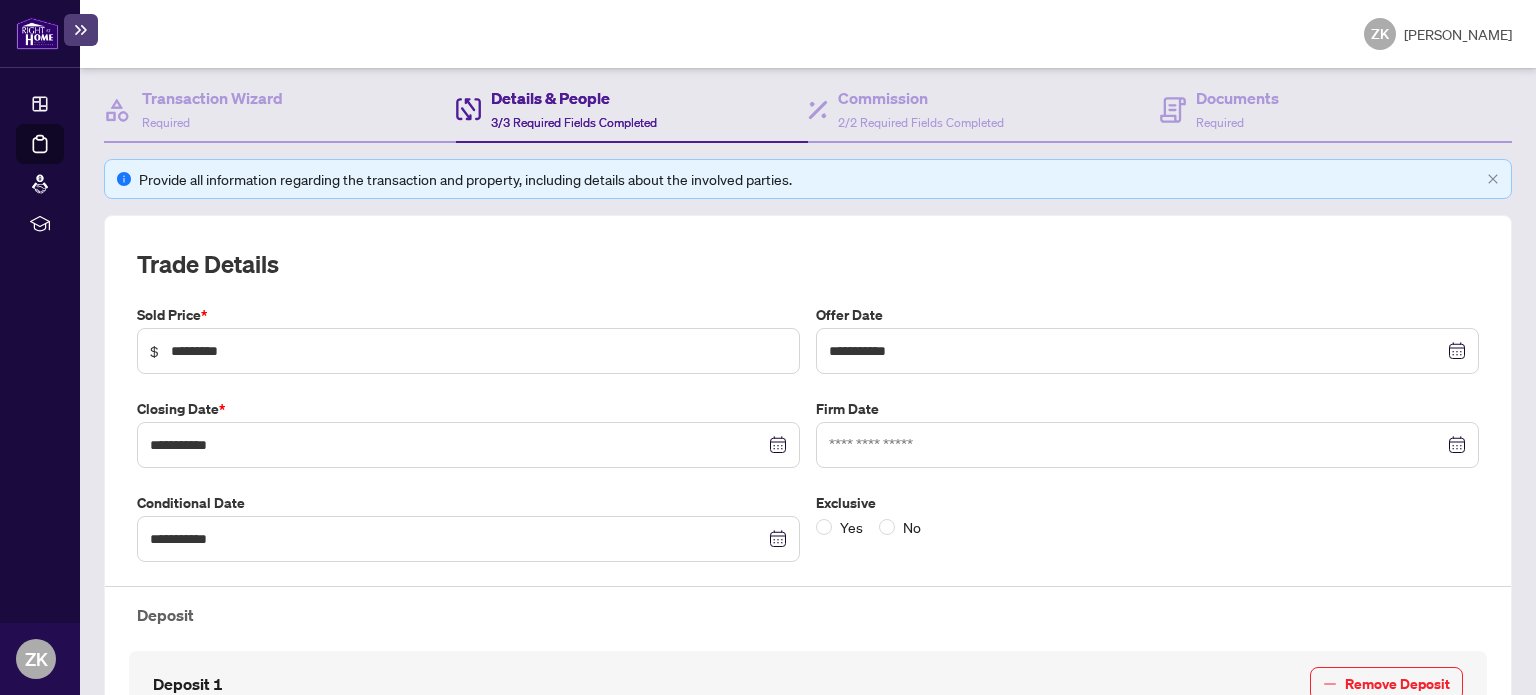 scroll, scrollTop: 0, scrollLeft: 0, axis: both 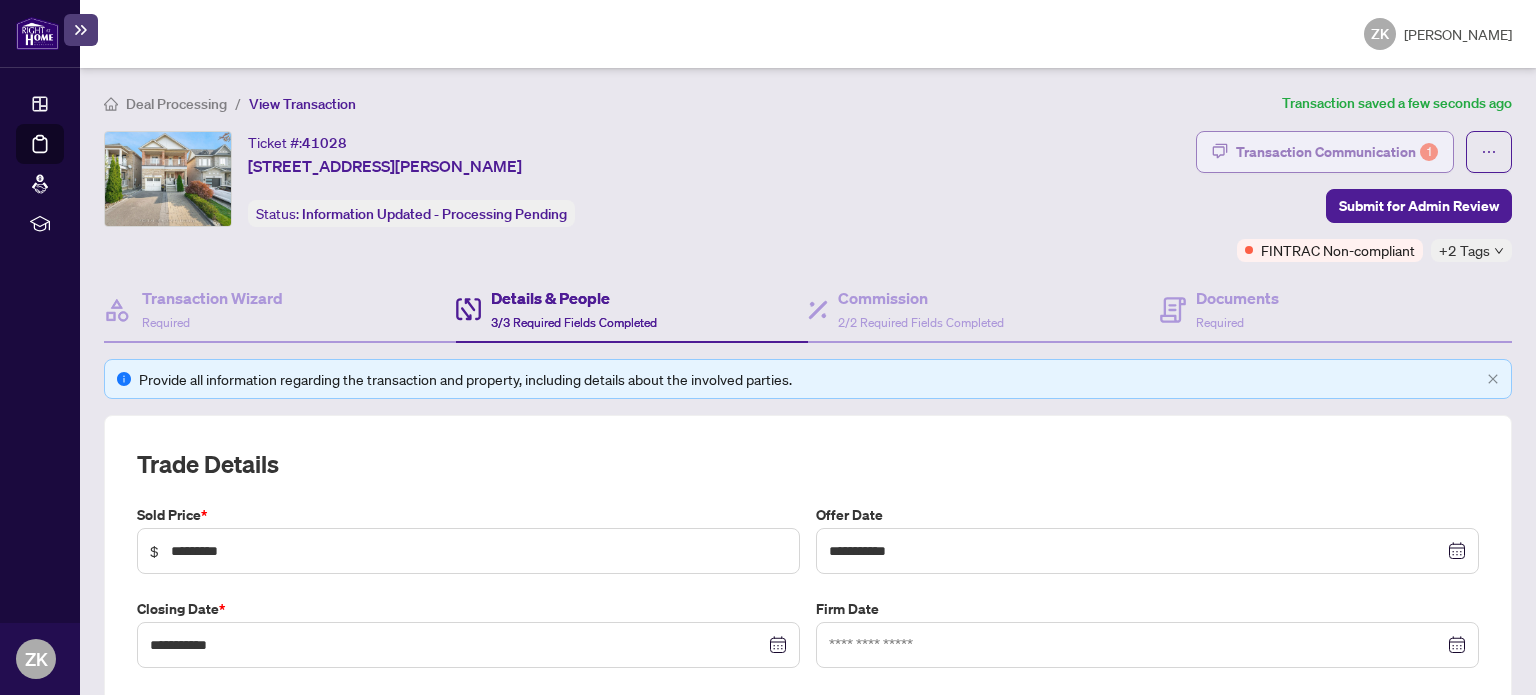 click on "Transaction Communication 1" at bounding box center [1337, 152] 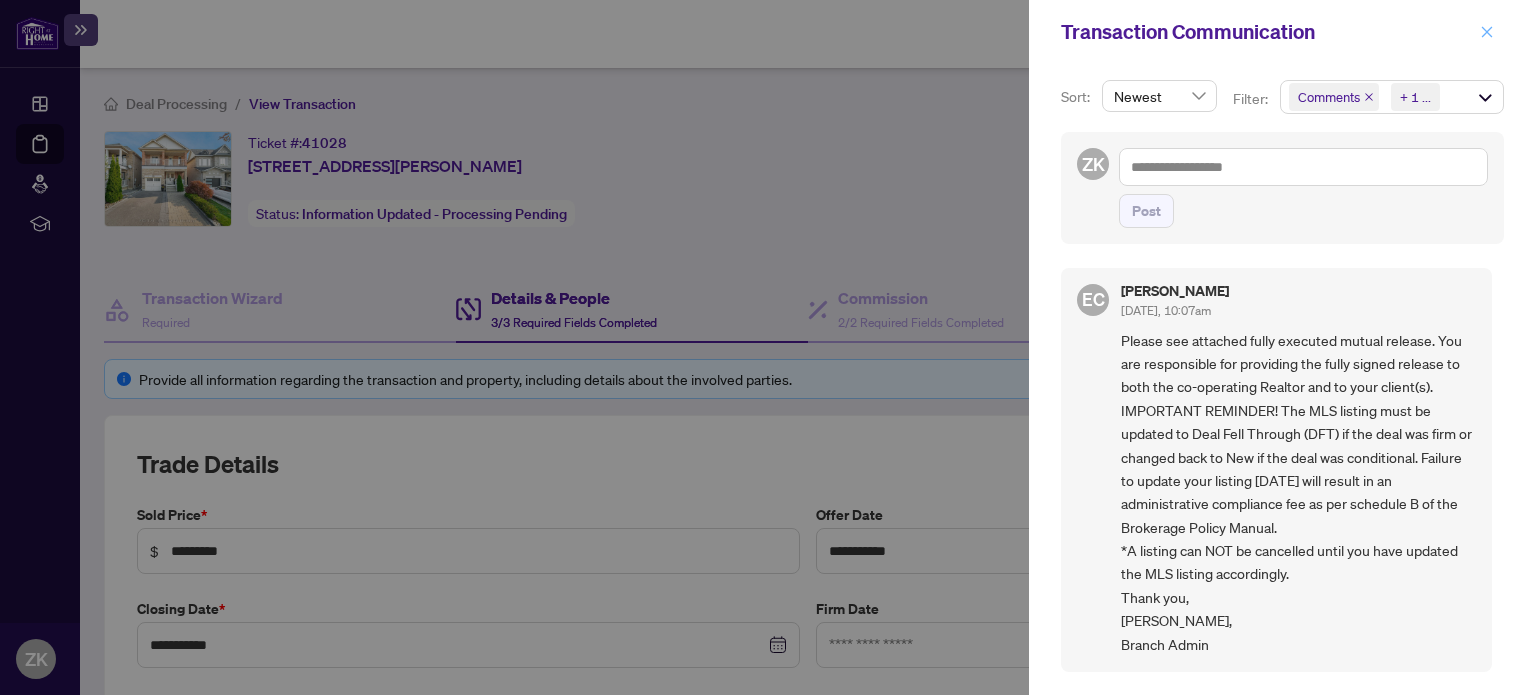 click at bounding box center (1487, 32) 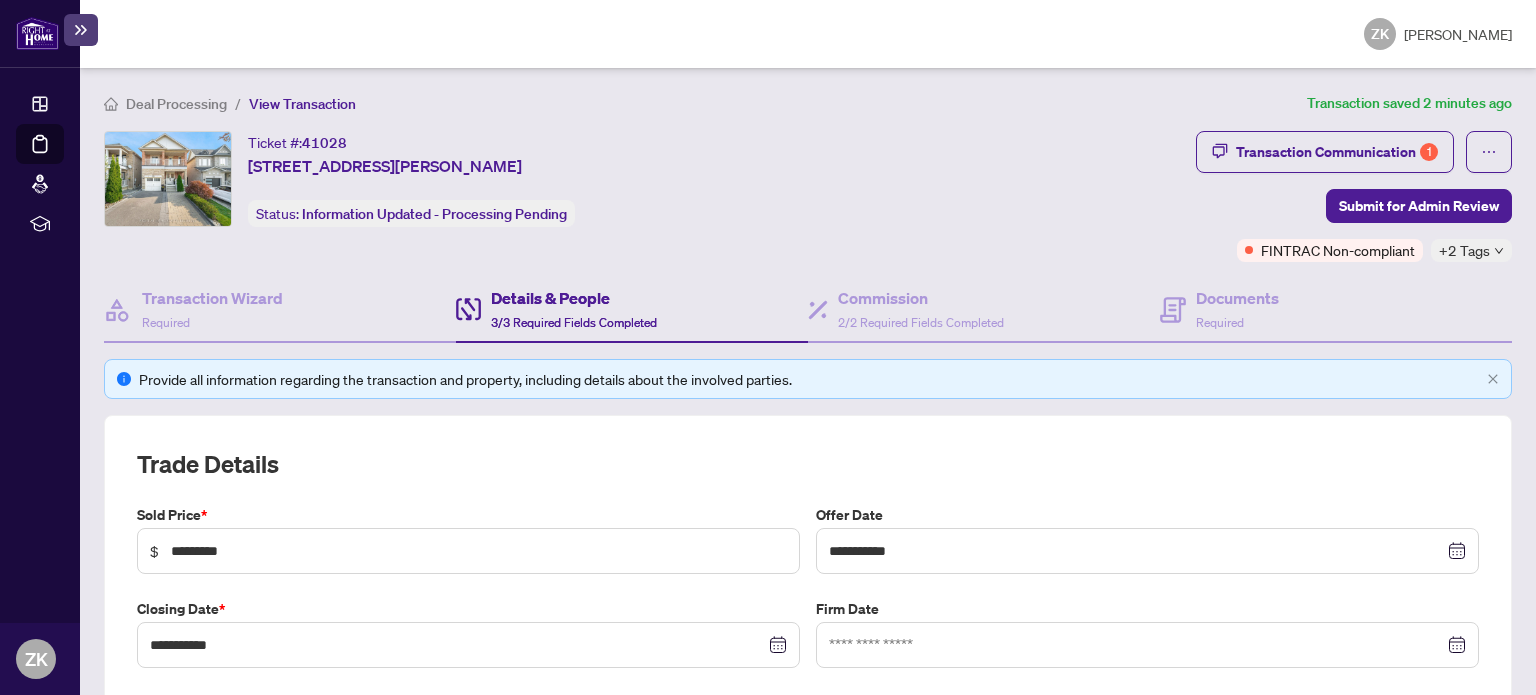 click on "Deal Processing" at bounding box center (176, 104) 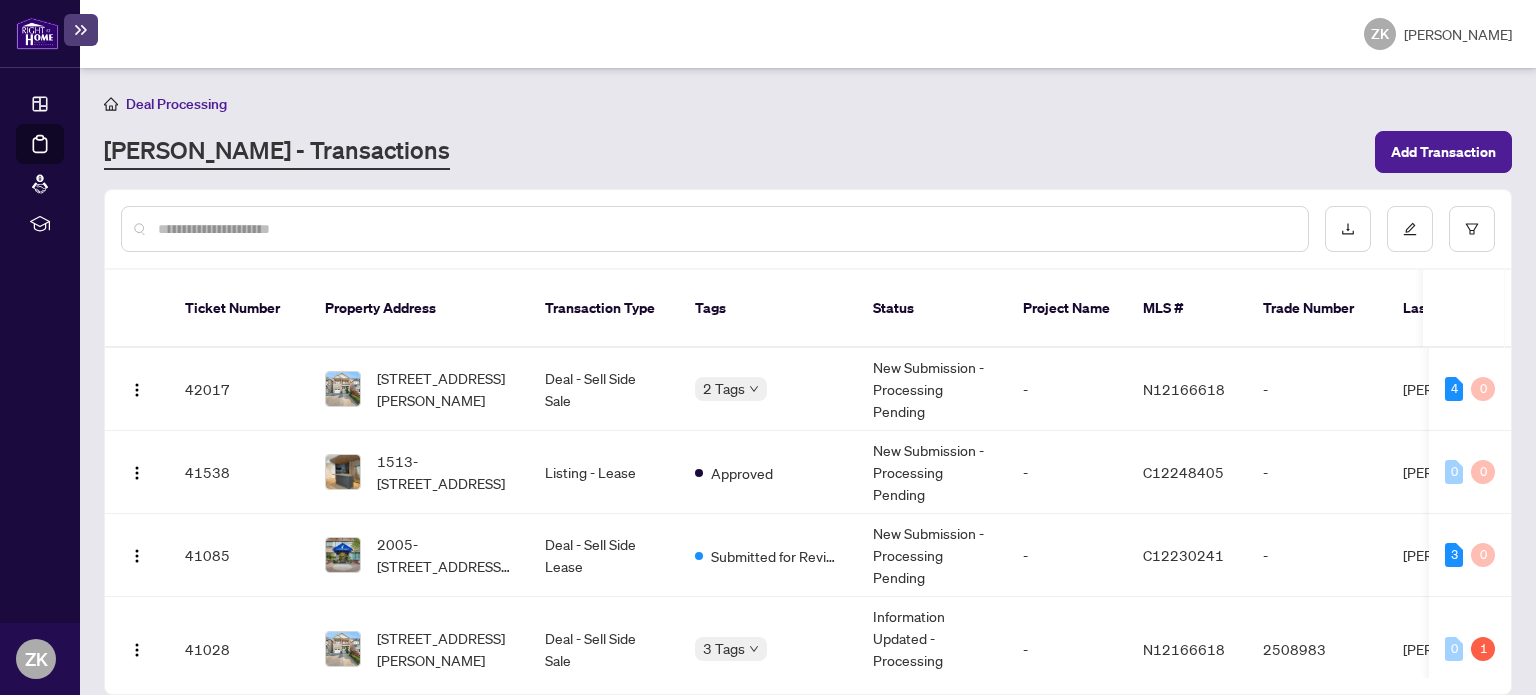 scroll, scrollTop: 0, scrollLeft: 0, axis: both 